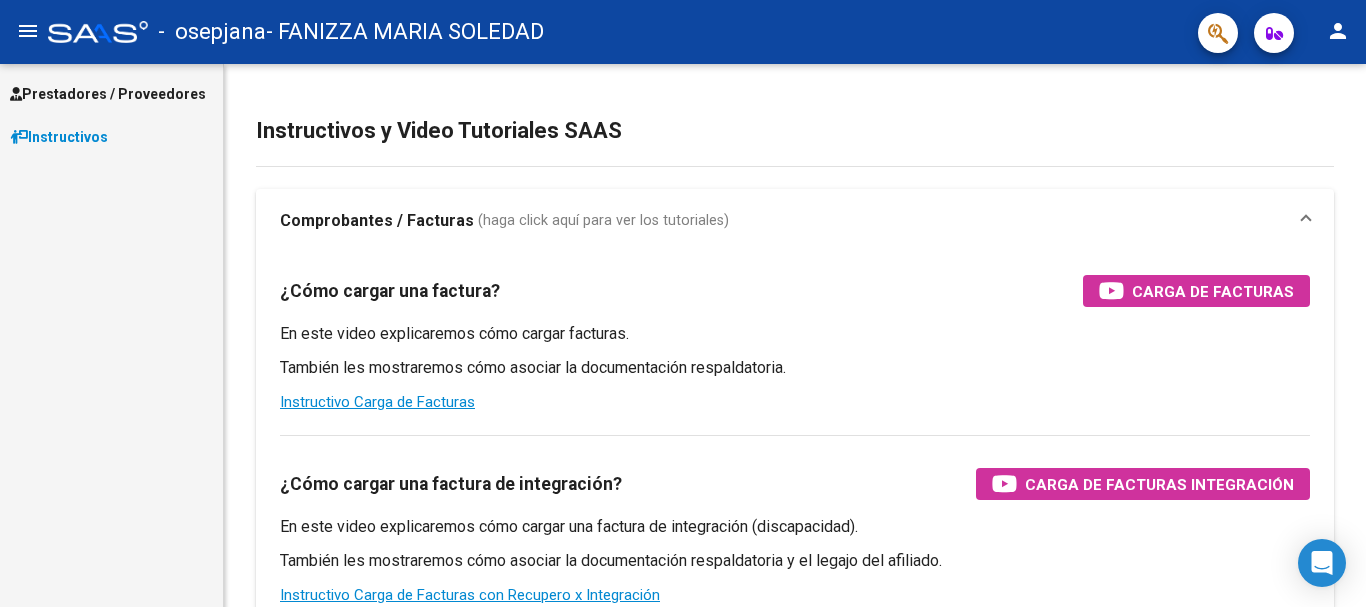 scroll, scrollTop: 0, scrollLeft: 0, axis: both 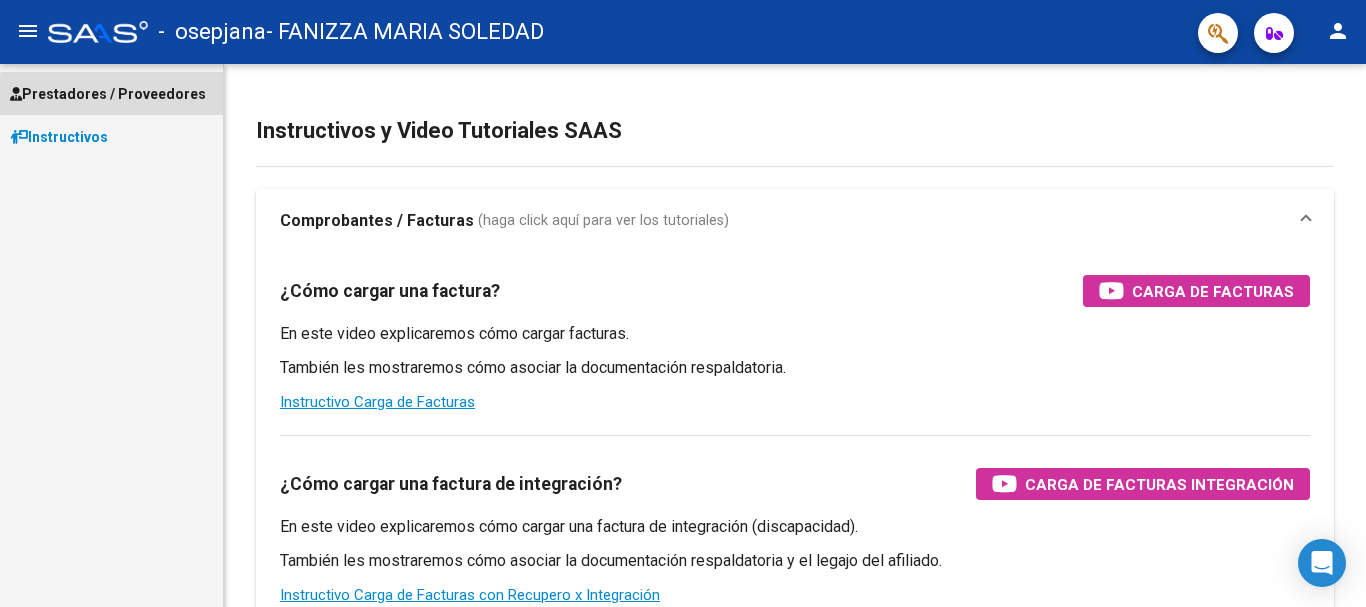 click on "Prestadores / Proveedores" at bounding box center [108, 94] 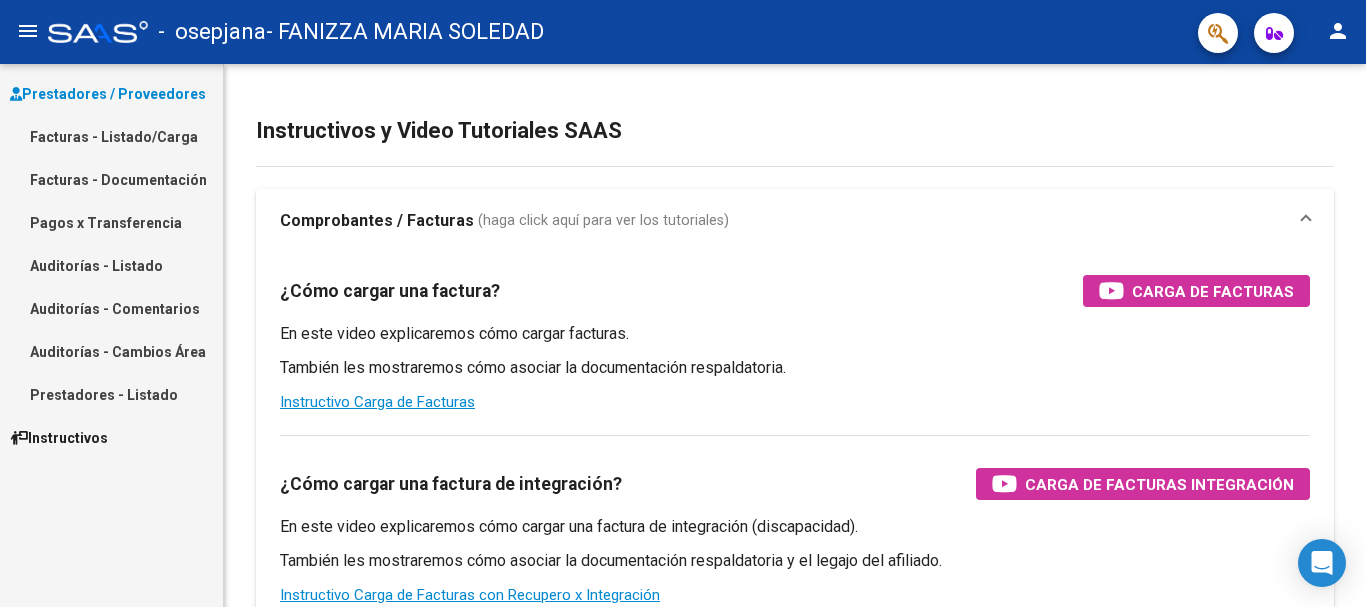 click on "Pagos x Transferencia" at bounding box center (111, 222) 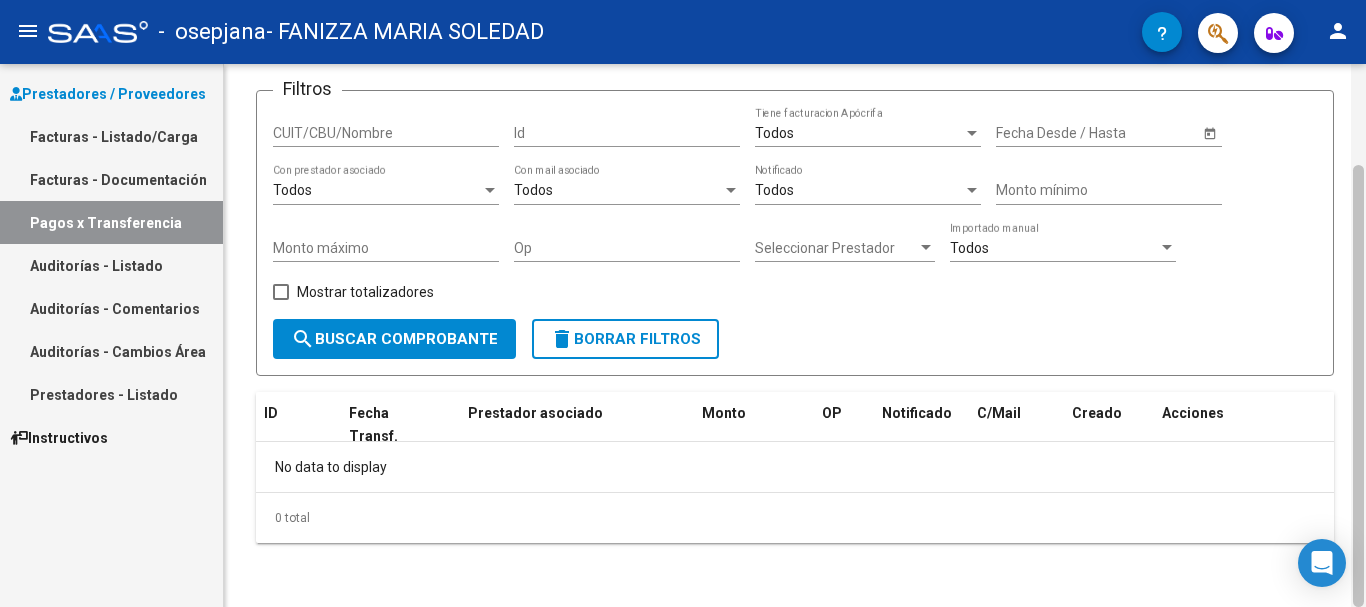 scroll, scrollTop: 55, scrollLeft: 0, axis: vertical 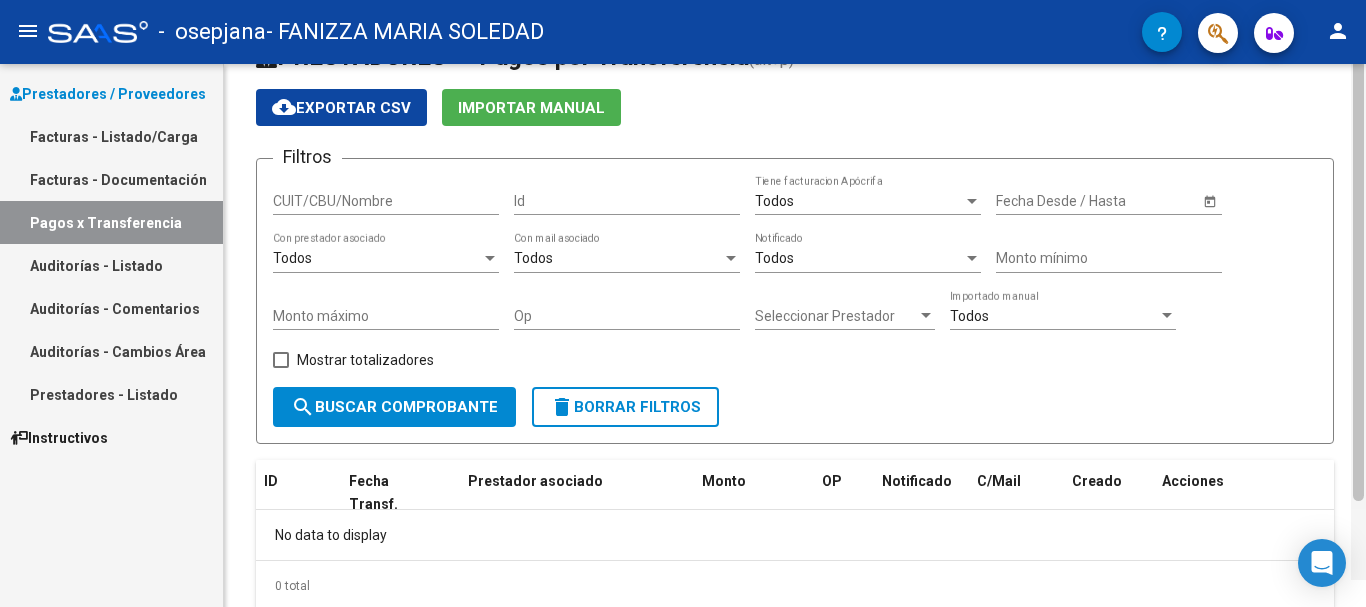 drag, startPoint x: 1359, startPoint y: 254, endPoint x: 1365, endPoint y: 234, distance: 20.880613 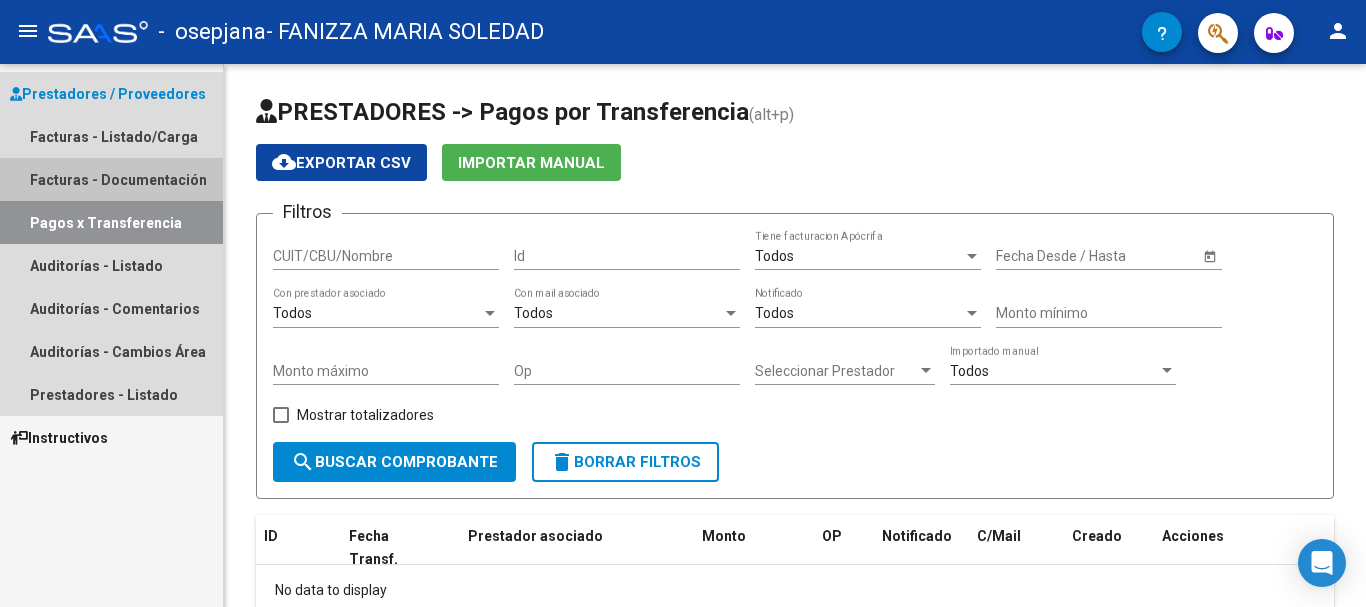 click on "Facturas - Documentación" at bounding box center (111, 179) 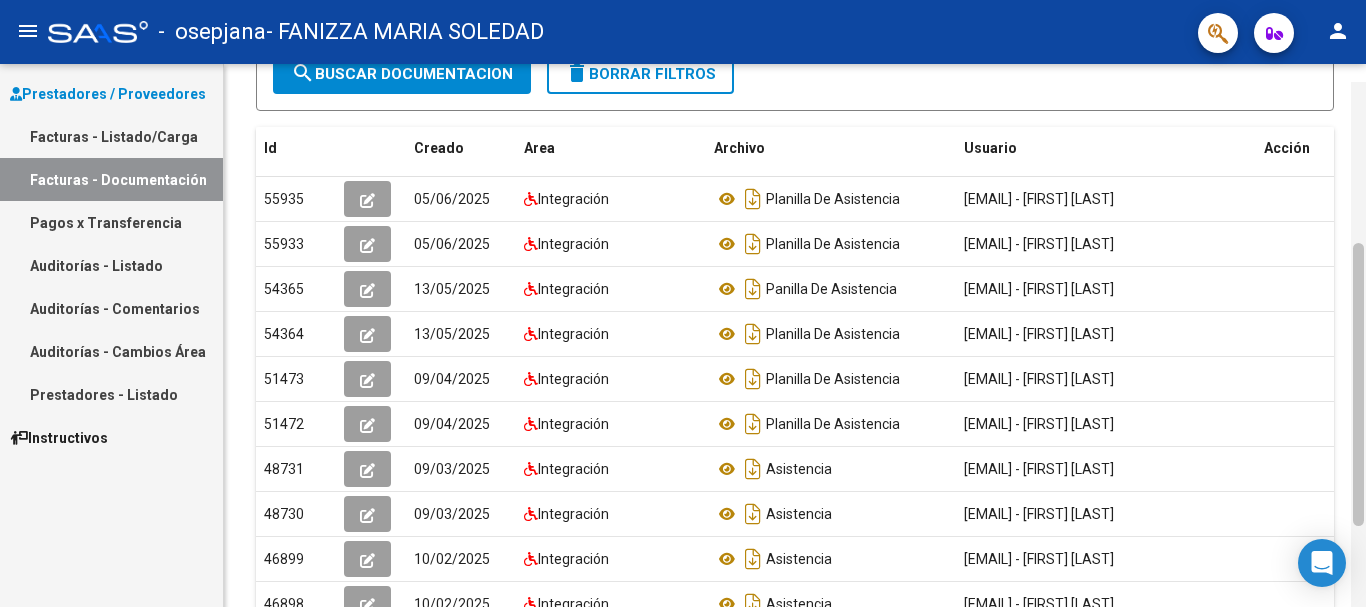 scroll, scrollTop: 308, scrollLeft: 0, axis: vertical 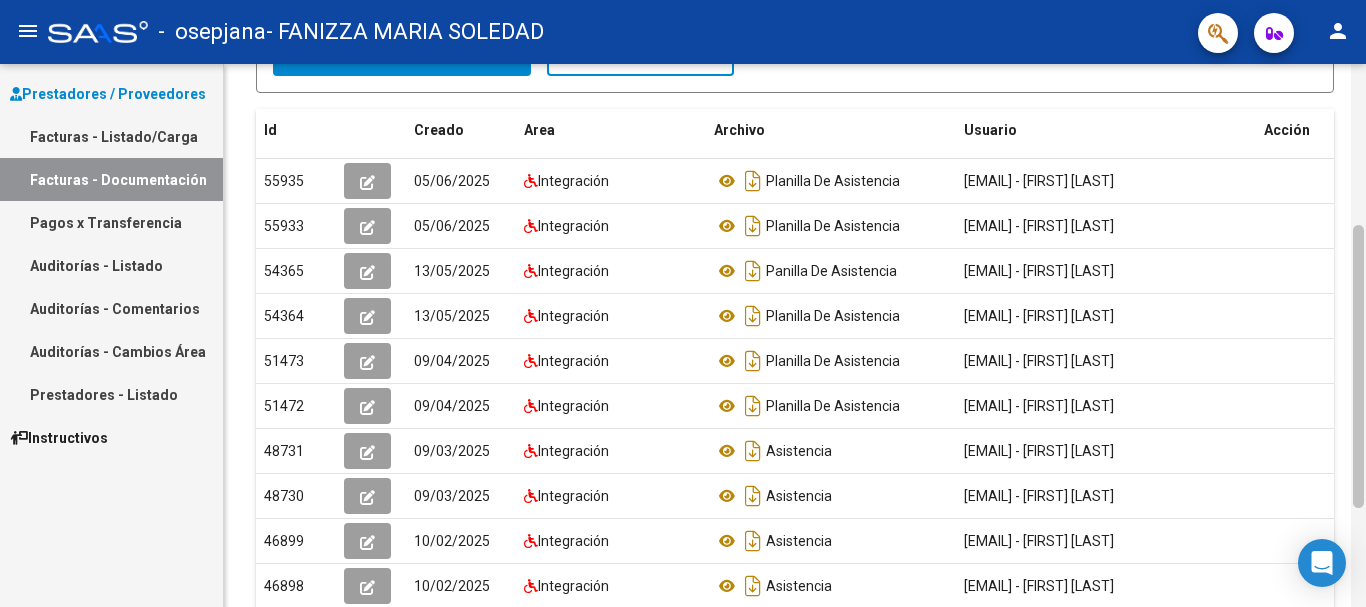 drag, startPoint x: 1356, startPoint y: 259, endPoint x: 1365, endPoint y: 512, distance: 253.16003 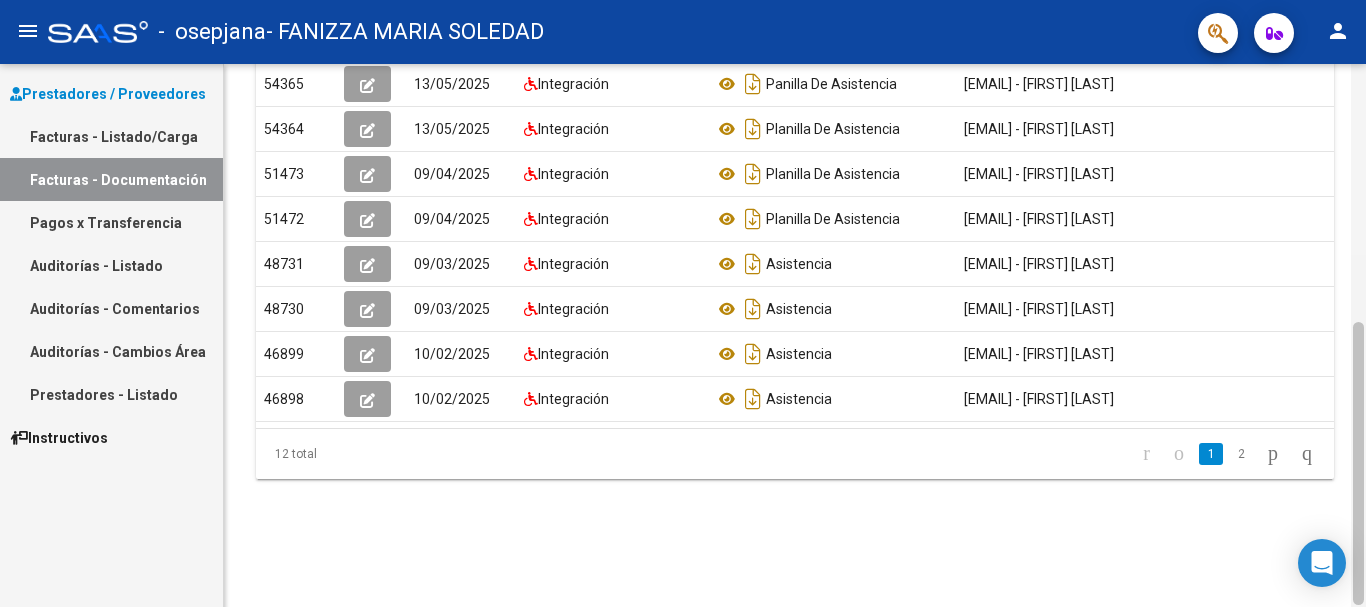 scroll, scrollTop: 497, scrollLeft: 0, axis: vertical 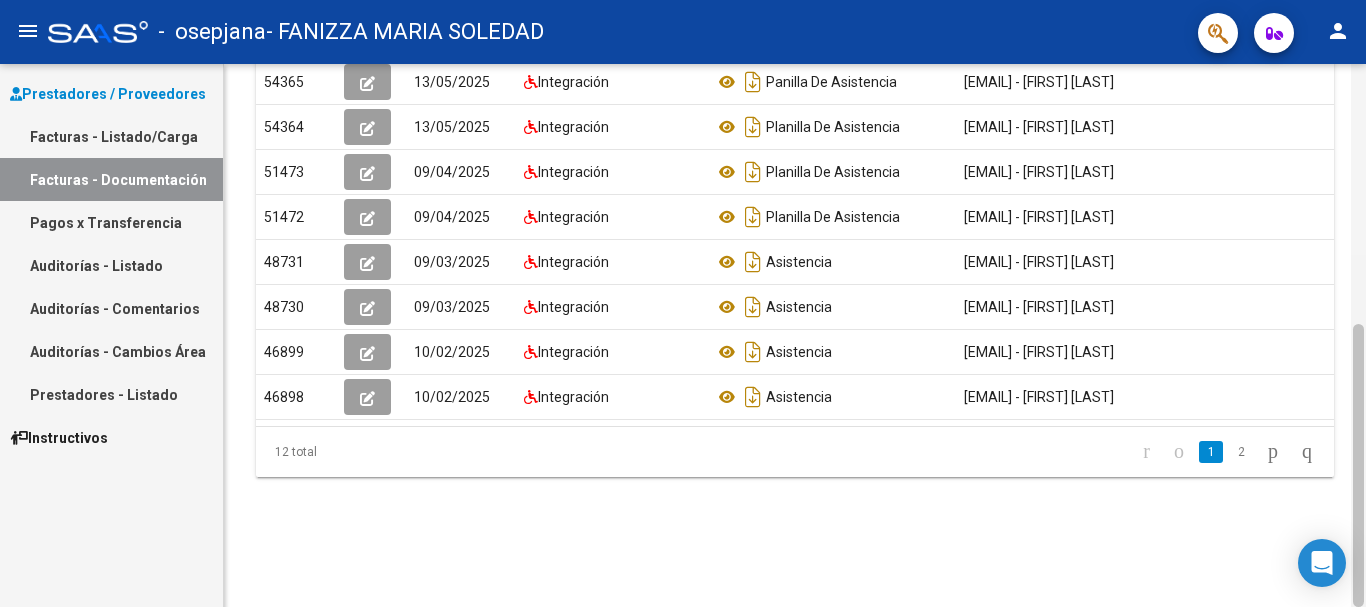 drag, startPoint x: 1361, startPoint y: 407, endPoint x: 1358, endPoint y: 509, distance: 102.044106 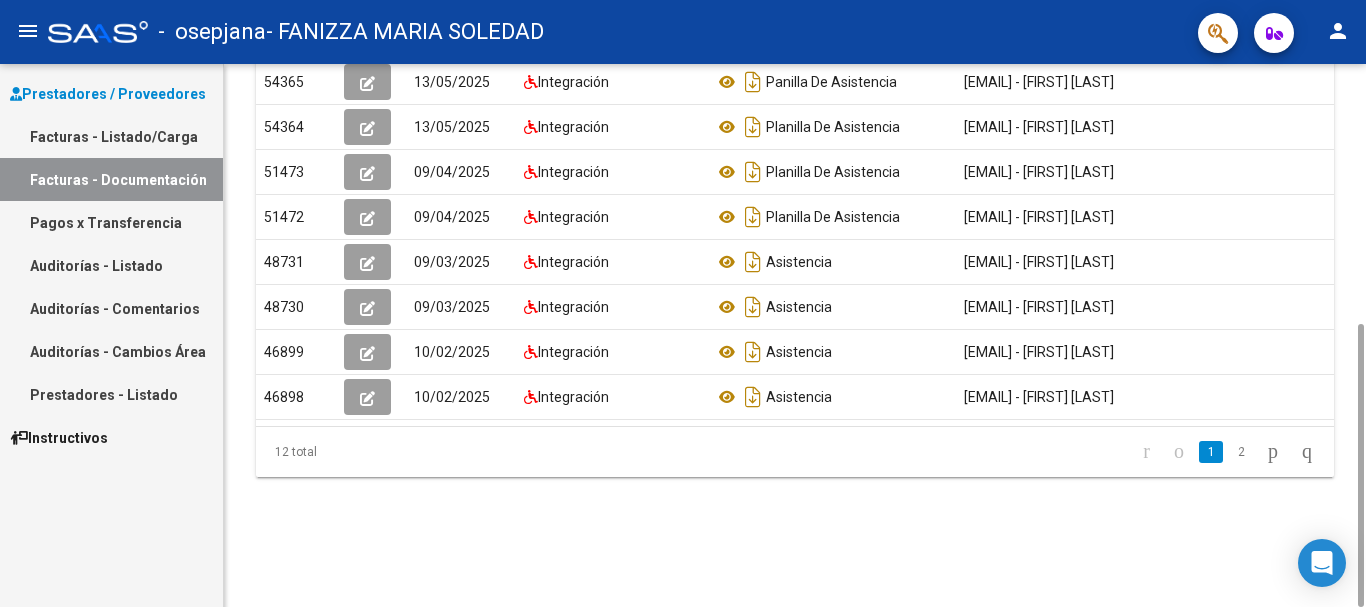 scroll, scrollTop: 0, scrollLeft: 22, axis: horizontal 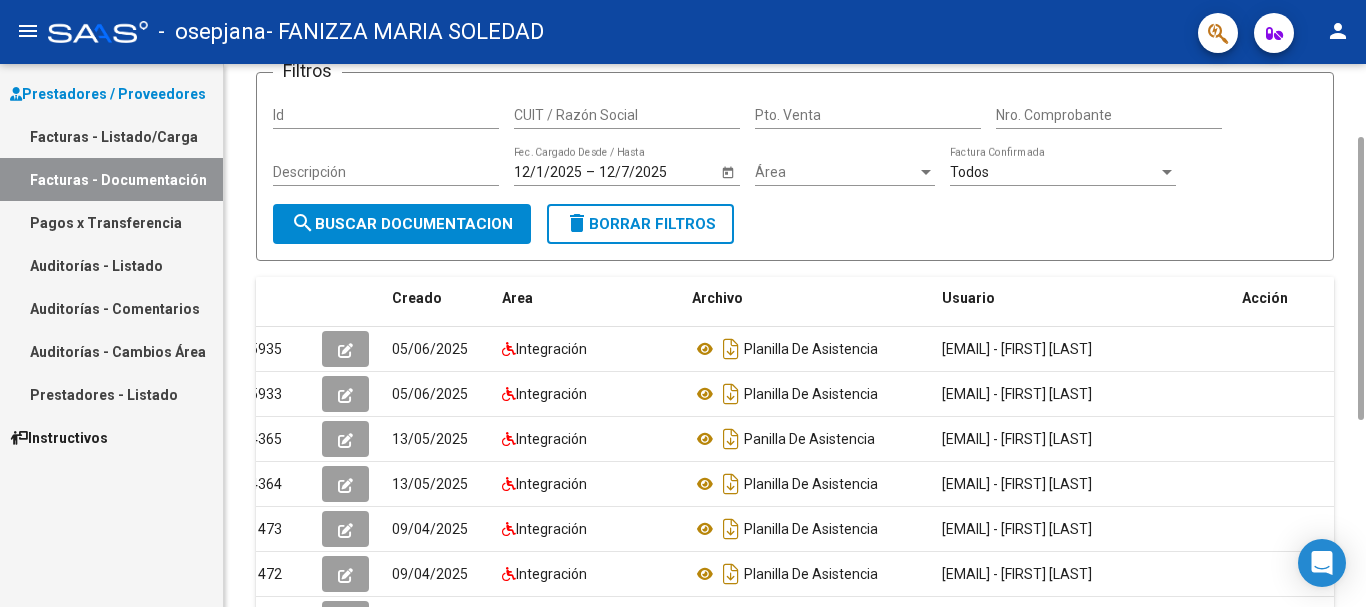 drag, startPoint x: 1359, startPoint y: 444, endPoint x: 1342, endPoint y: 257, distance: 187.77113 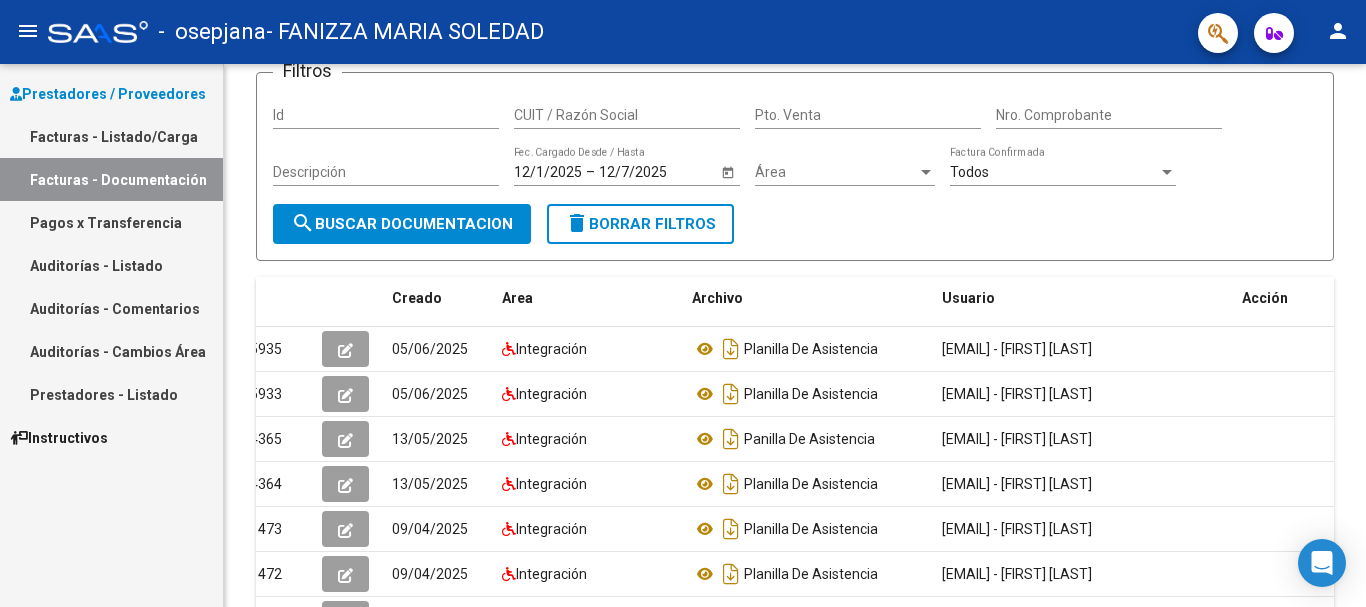 click on "Facturas - Listado/Carga" at bounding box center (111, 136) 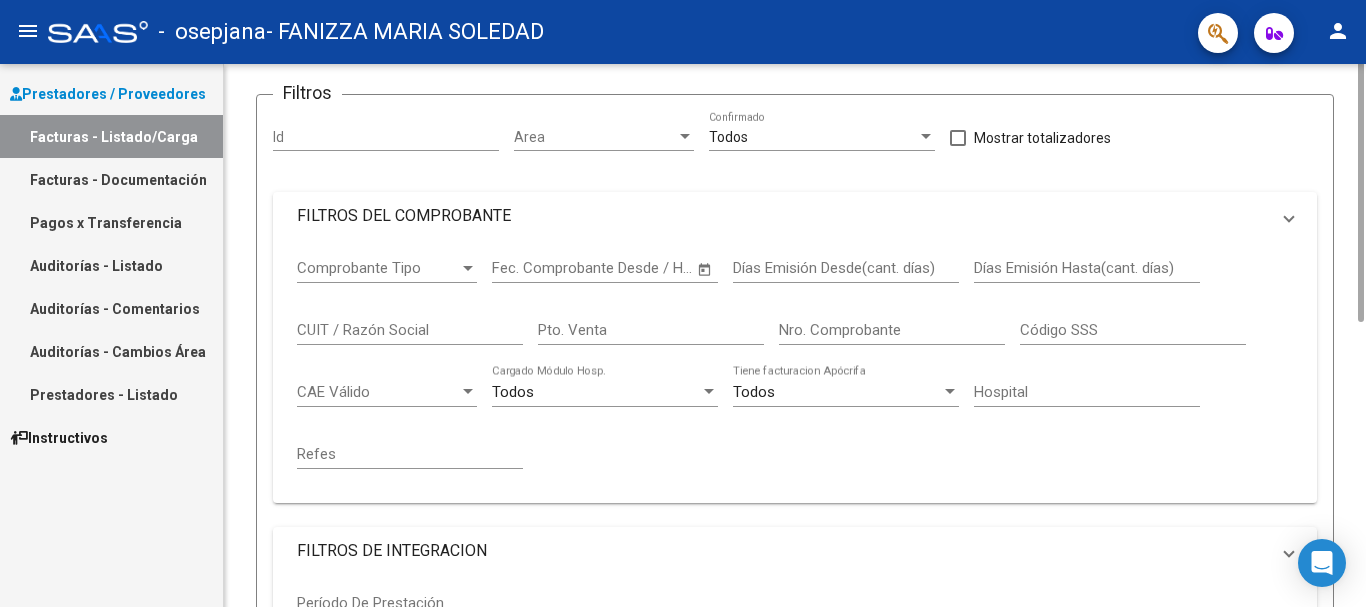 scroll, scrollTop: 0, scrollLeft: 0, axis: both 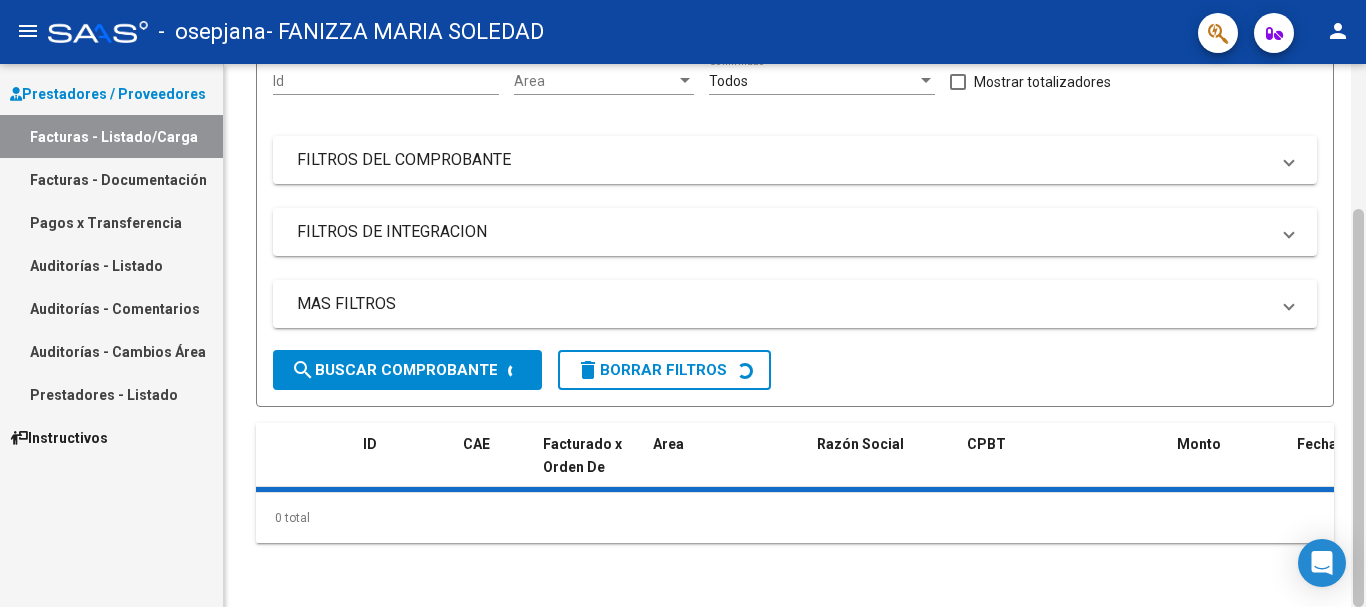 drag, startPoint x: 1356, startPoint y: 184, endPoint x: 1365, endPoint y: 379, distance: 195.20758 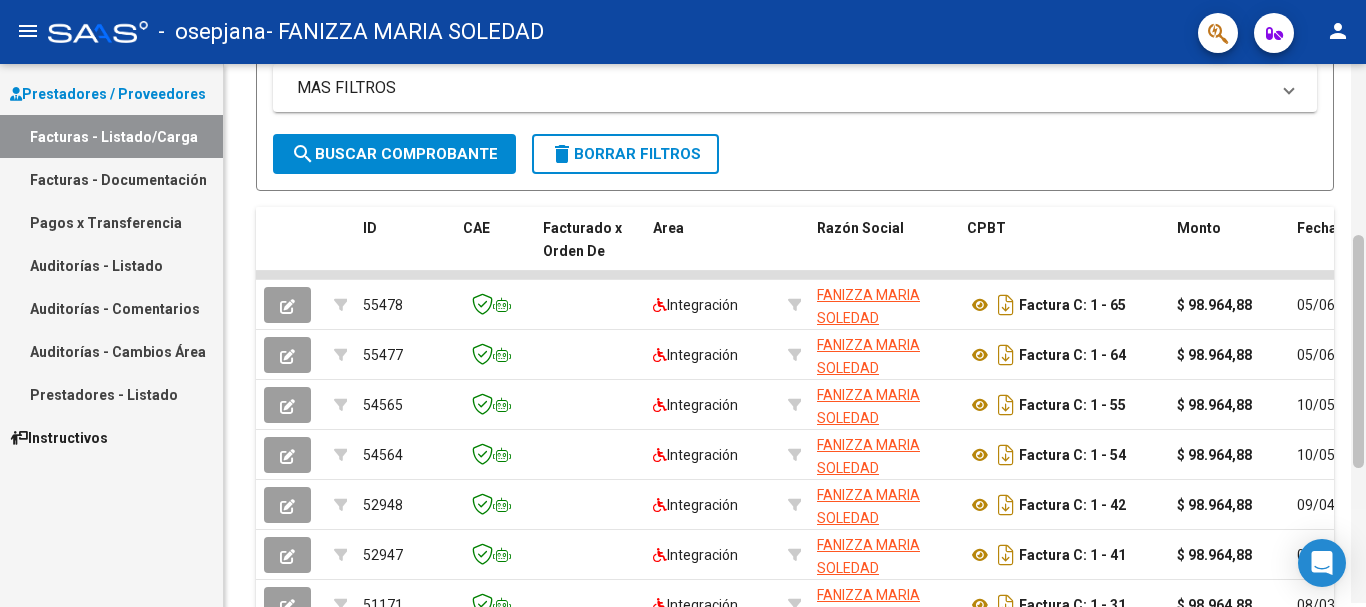 drag, startPoint x: 1359, startPoint y: 297, endPoint x: 1364, endPoint y: 458, distance: 161.07762 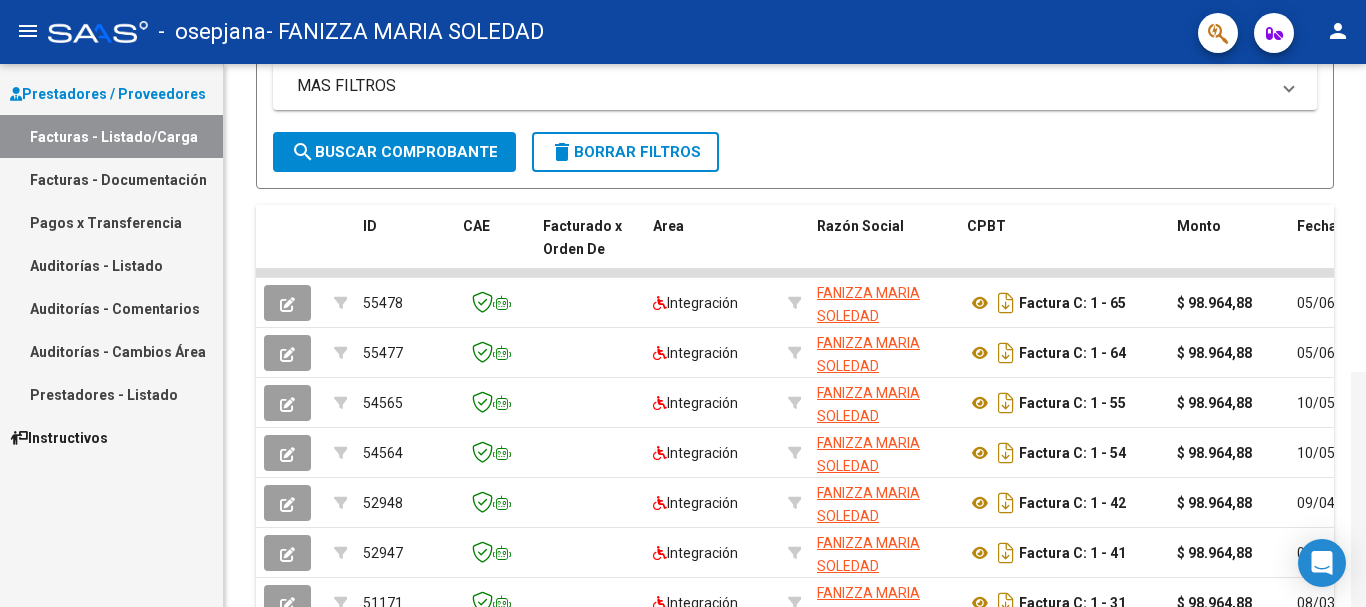 scroll, scrollTop: 722, scrollLeft: 0, axis: vertical 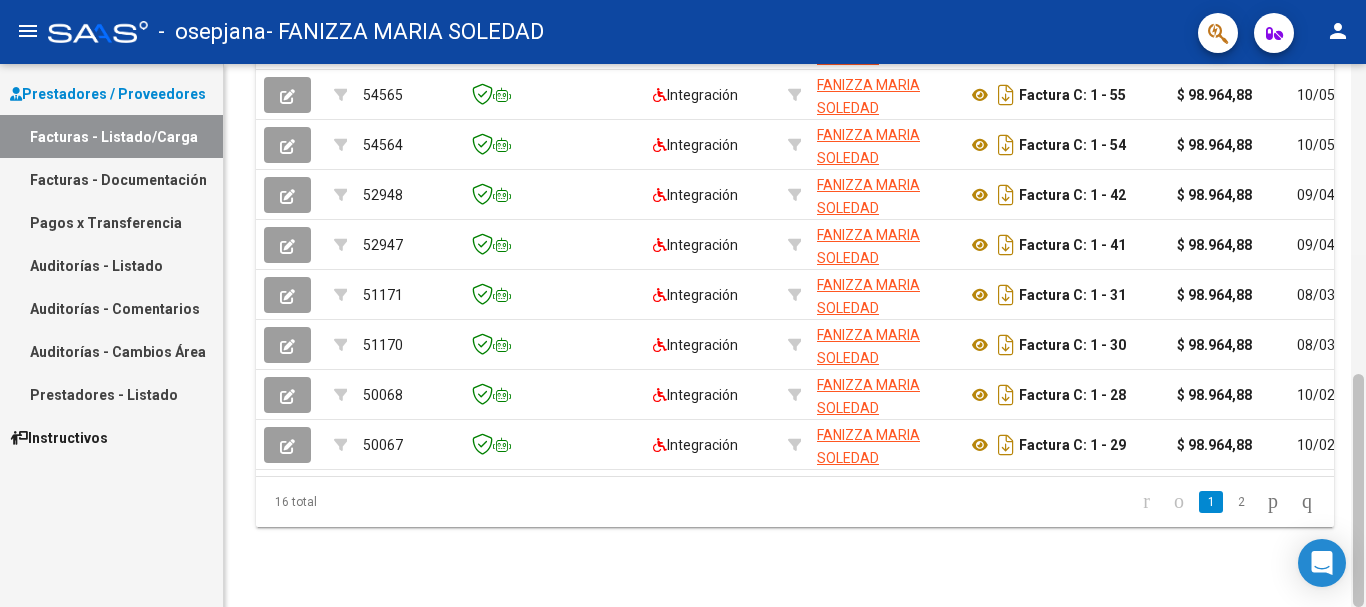drag, startPoint x: 1364, startPoint y: 458, endPoint x: 1363, endPoint y: 483, distance: 25.019993 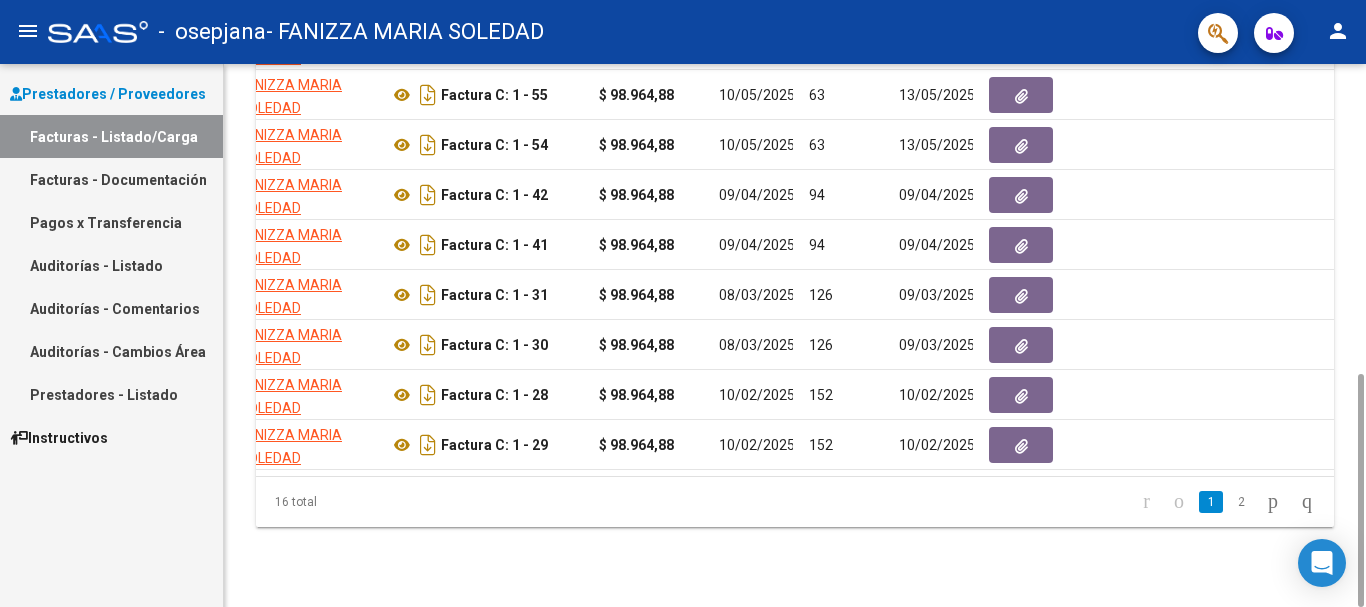 scroll, scrollTop: 0, scrollLeft: 623, axis: horizontal 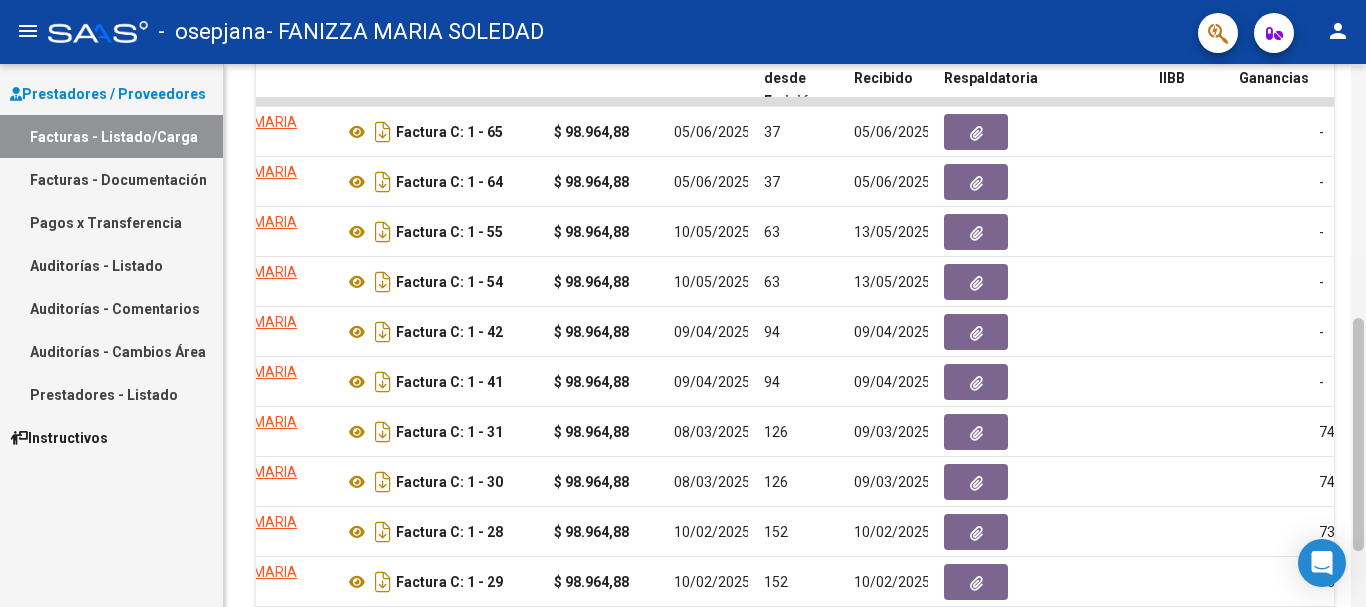 drag, startPoint x: 1359, startPoint y: 404, endPoint x: 1356, endPoint y: 345, distance: 59.07622 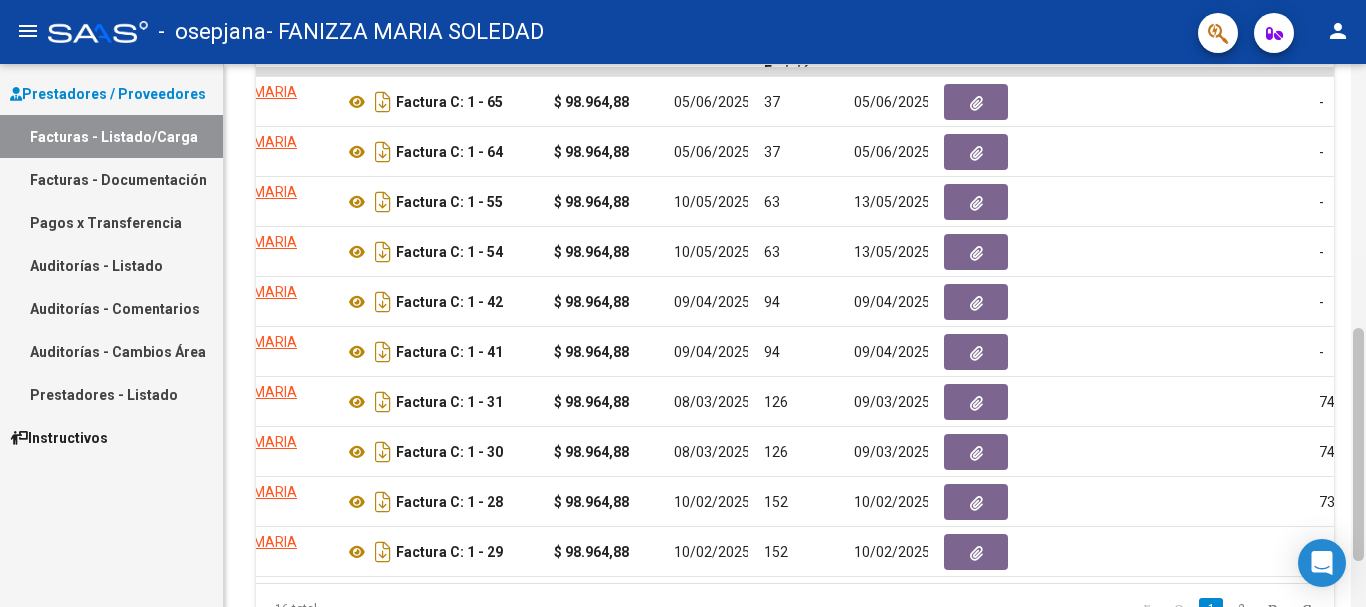 scroll, scrollTop: 618, scrollLeft: 0, axis: vertical 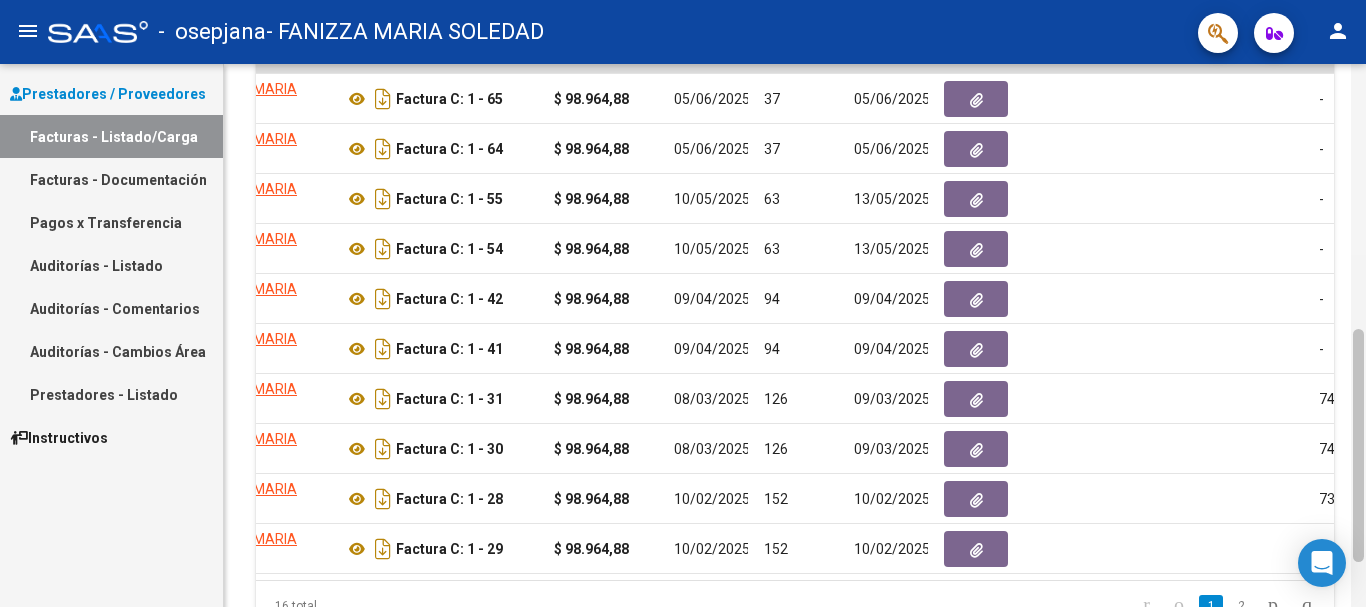 drag, startPoint x: 1358, startPoint y: 405, endPoint x: 1357, endPoint y: 419, distance: 14.035668 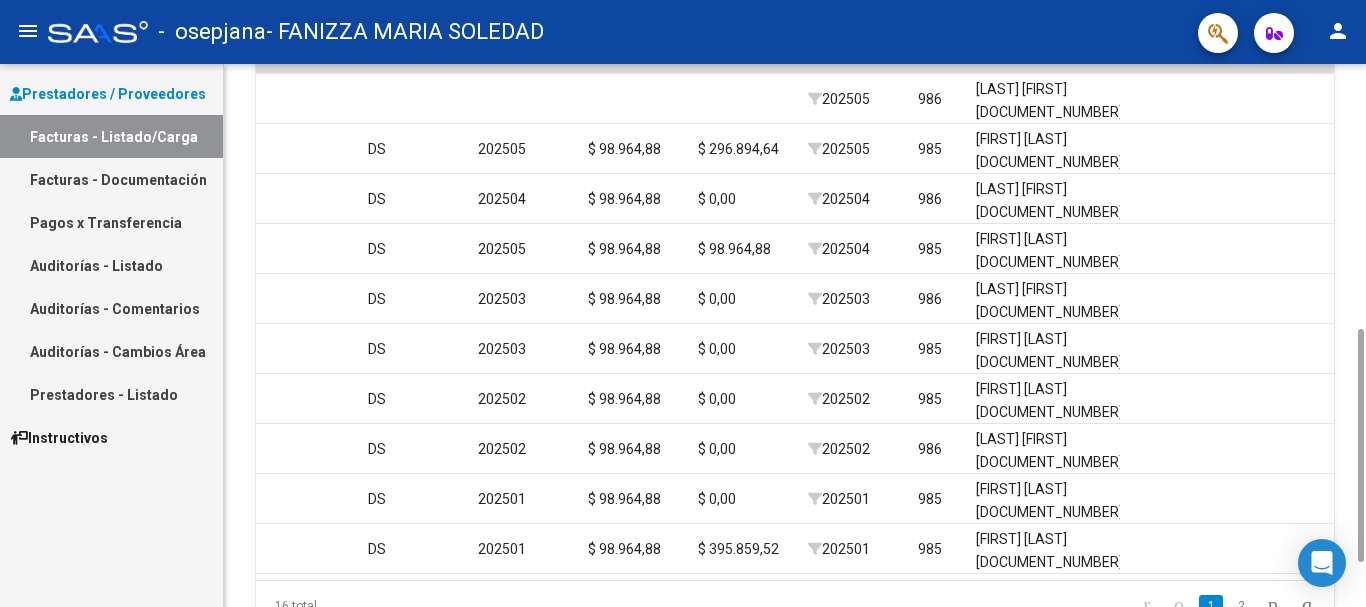 scroll, scrollTop: 0, scrollLeft: 2095, axis: horizontal 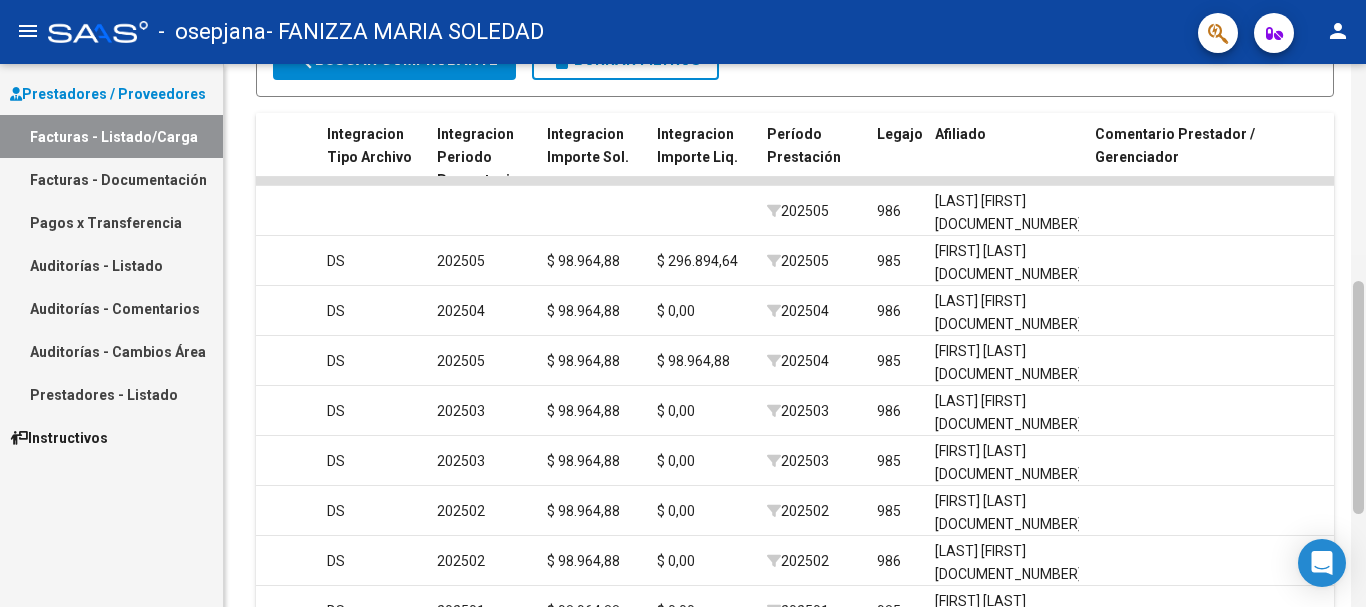 drag, startPoint x: 1357, startPoint y: 479, endPoint x: 1358, endPoint y: 431, distance: 48.010414 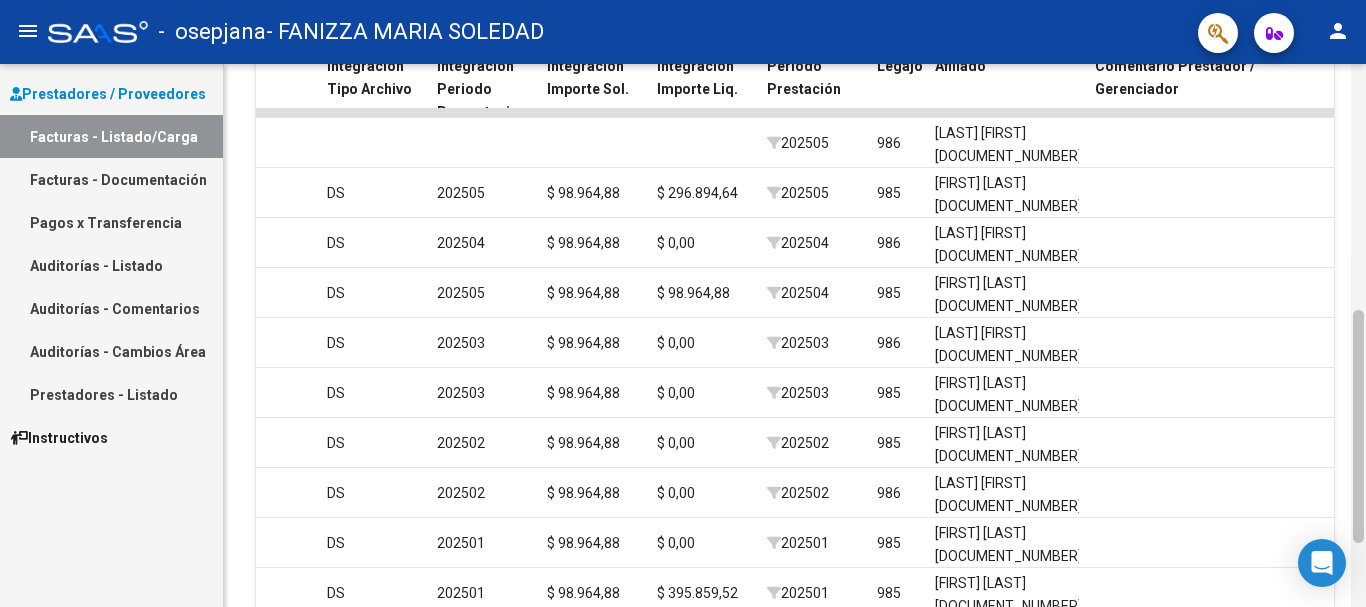 scroll, scrollTop: 576, scrollLeft: 0, axis: vertical 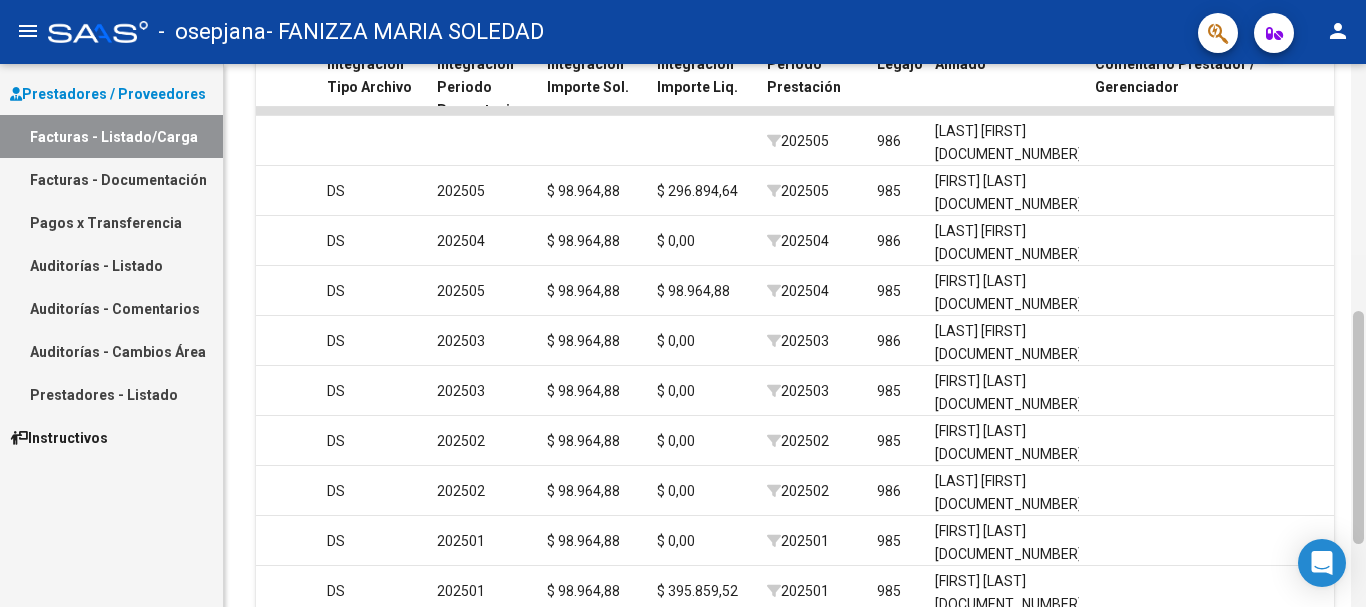 drag, startPoint x: 1358, startPoint y: 425, endPoint x: 1360, endPoint y: 455, distance: 30.066593 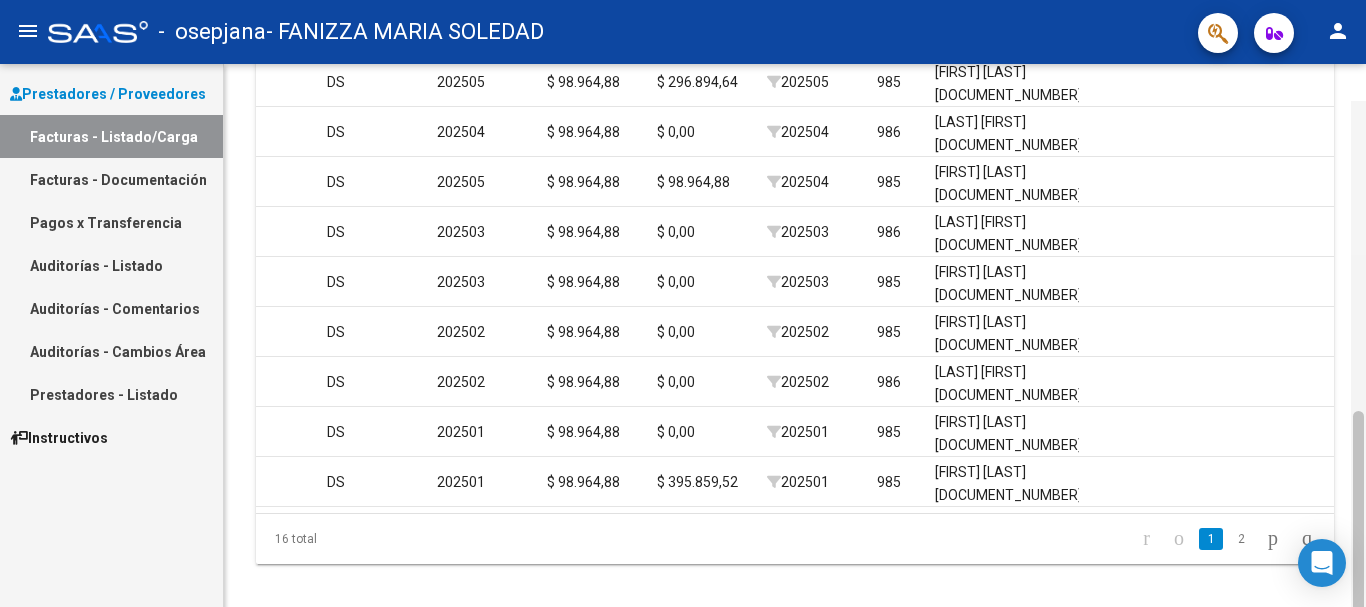 scroll, scrollTop: 722, scrollLeft: 0, axis: vertical 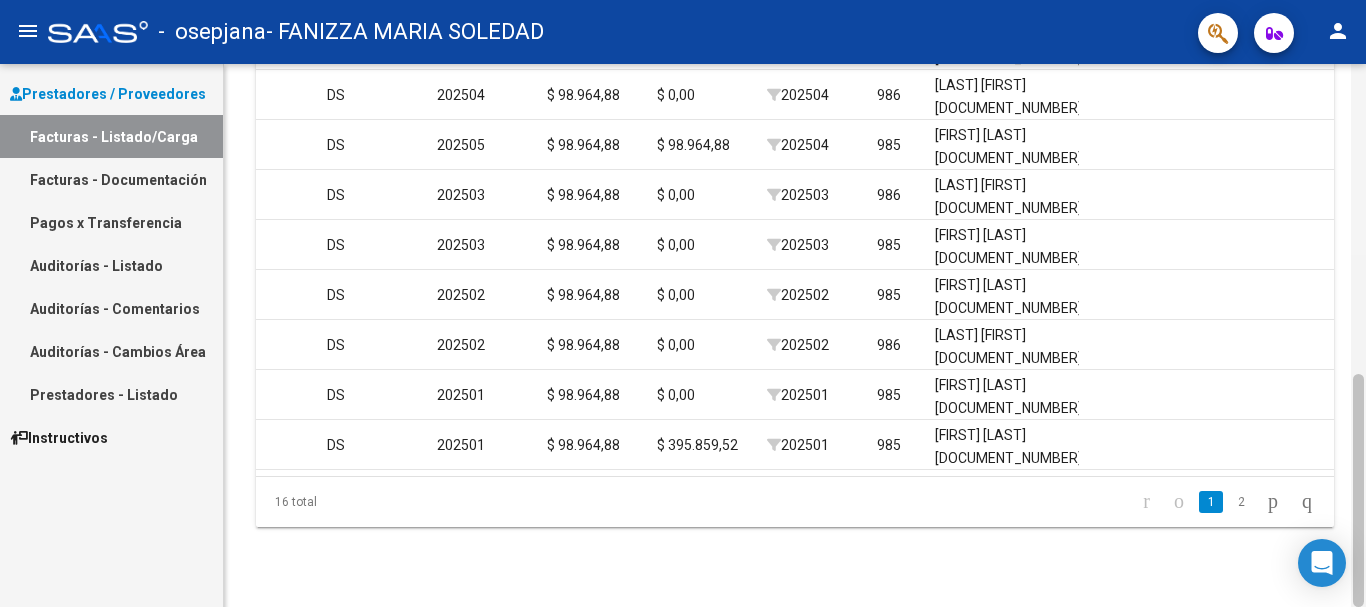 drag, startPoint x: 1356, startPoint y: 343, endPoint x: 1362, endPoint y: 420, distance: 77.23341 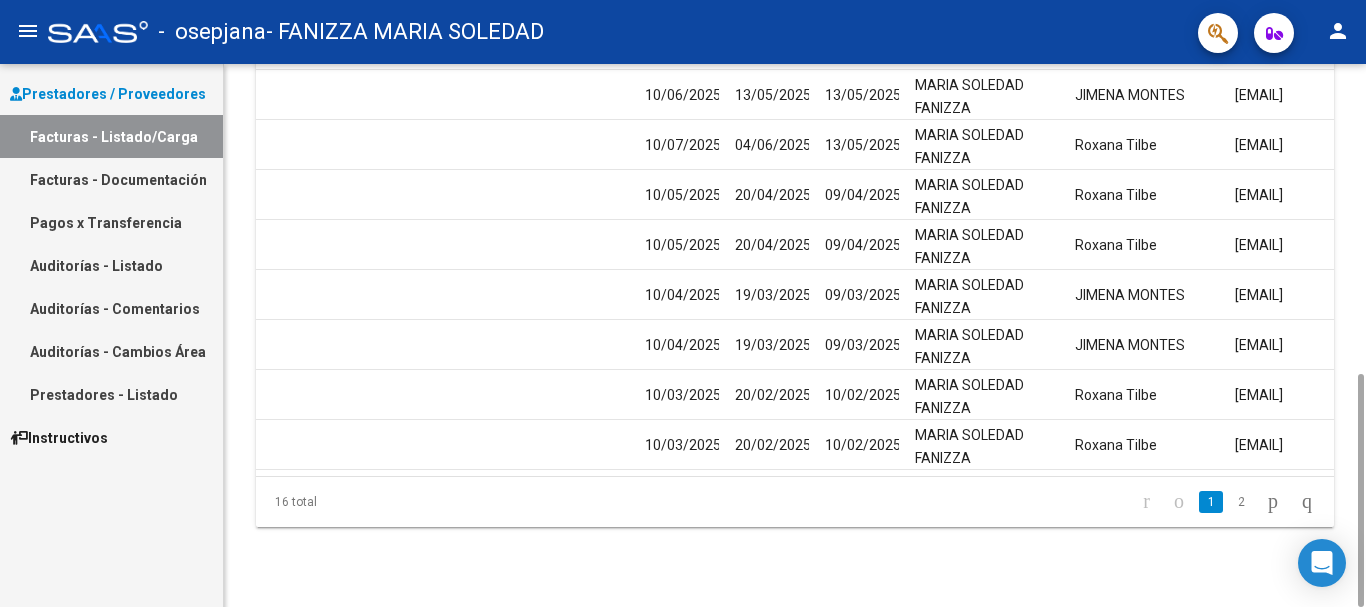 scroll, scrollTop: 0, scrollLeft: 3138, axis: horizontal 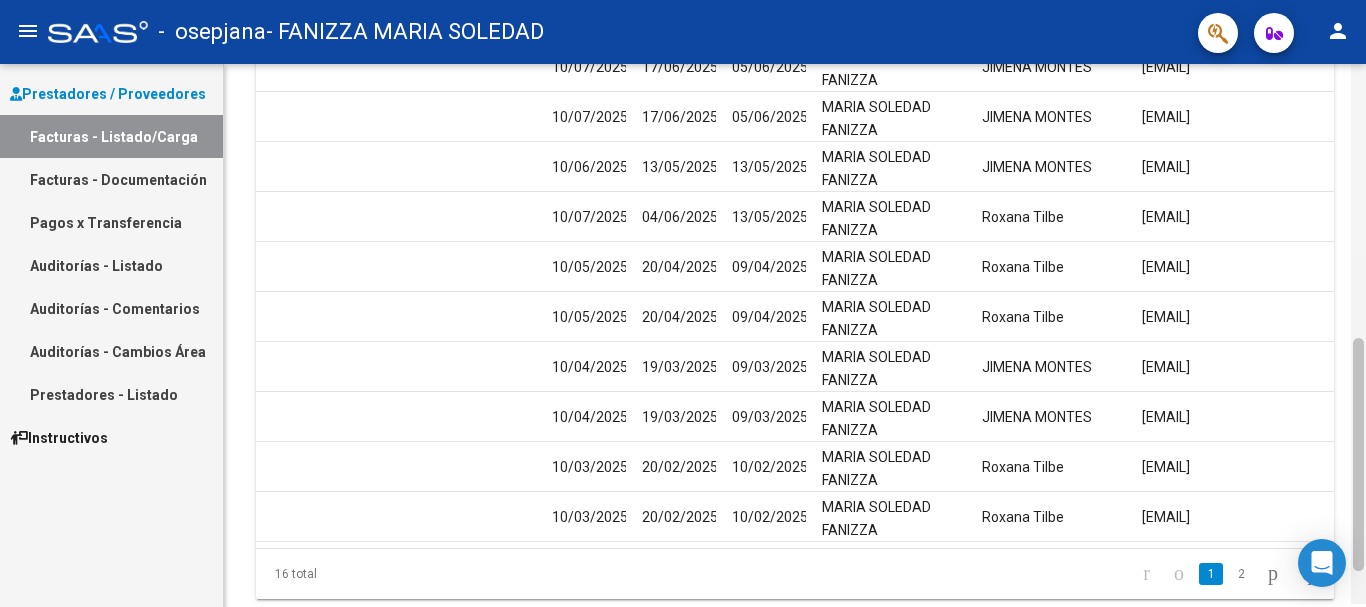 drag, startPoint x: 1359, startPoint y: 429, endPoint x: 1364, endPoint y: 399, distance: 30.413813 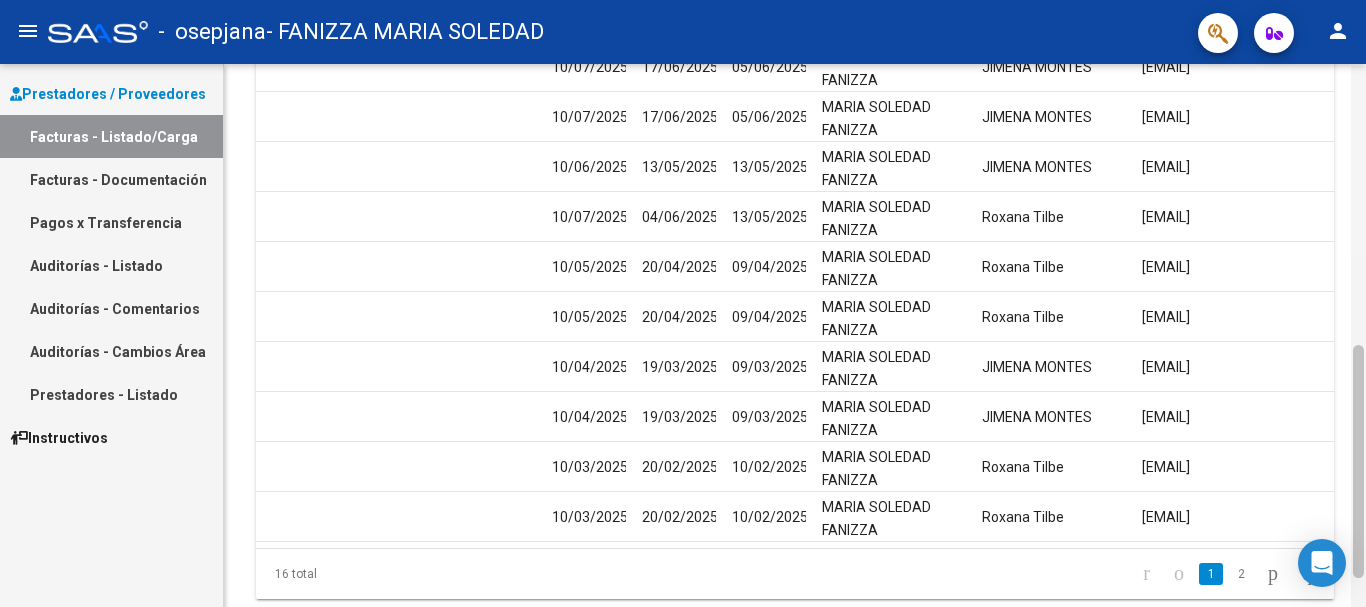 scroll, scrollTop: 652, scrollLeft: 0, axis: vertical 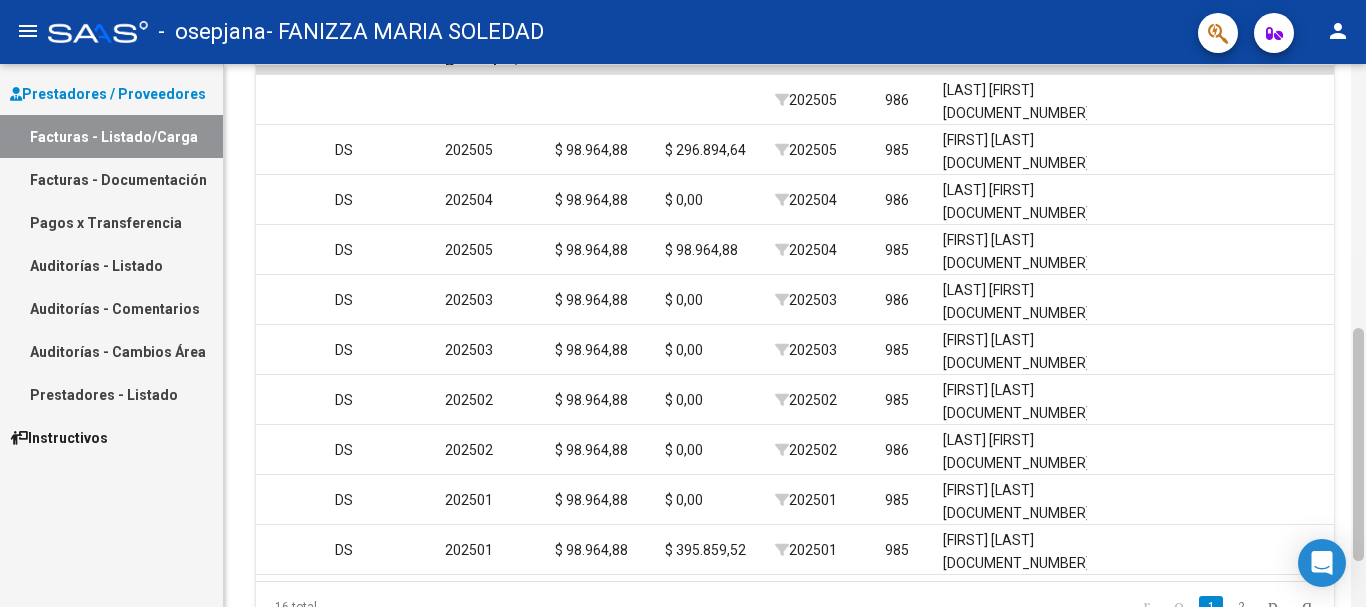 drag, startPoint x: 1358, startPoint y: 405, endPoint x: 1359, endPoint y: 390, distance: 15.033297 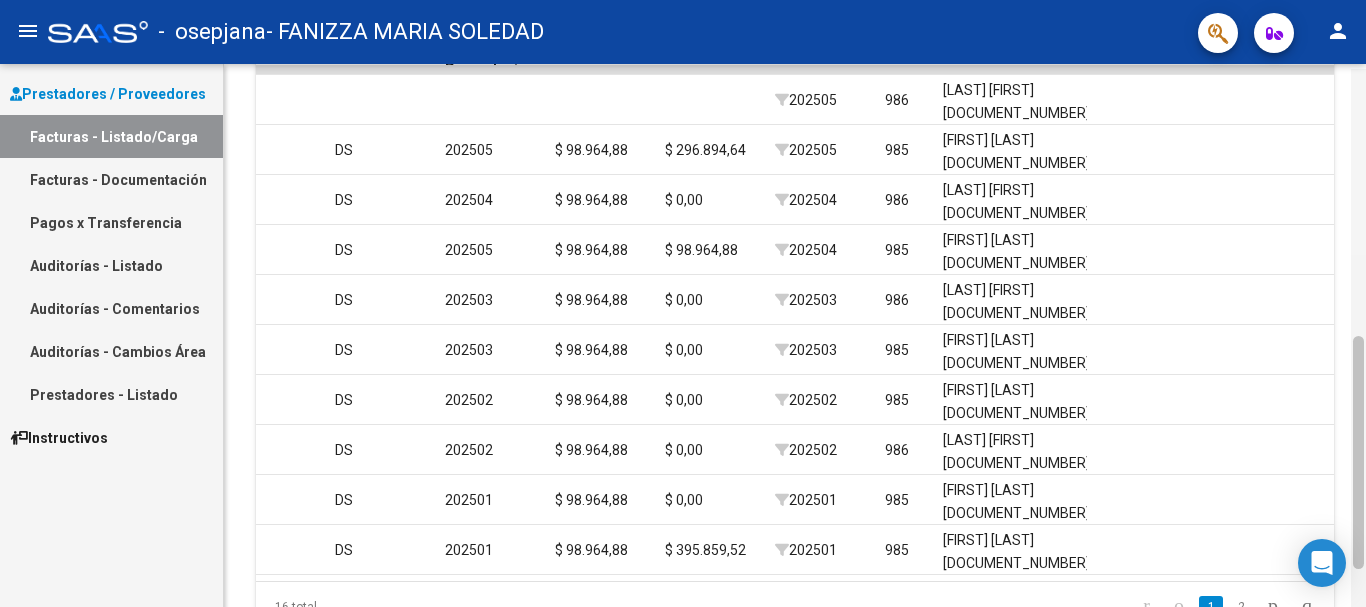click 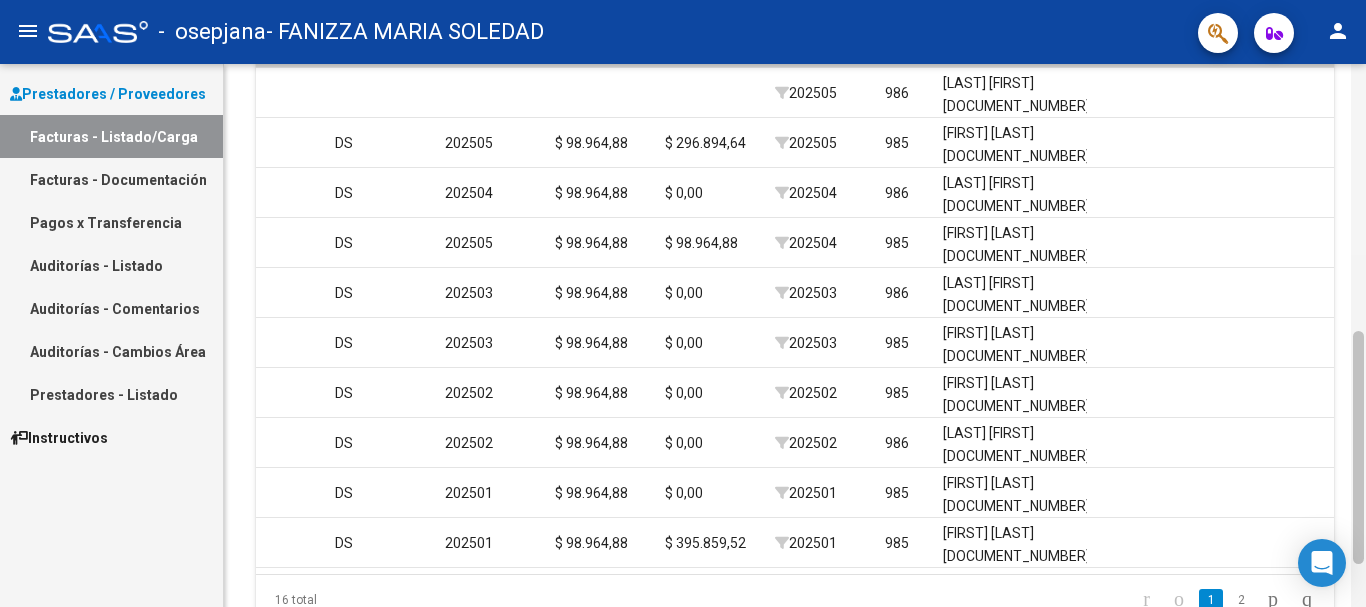 scroll, scrollTop: 722, scrollLeft: 0, axis: vertical 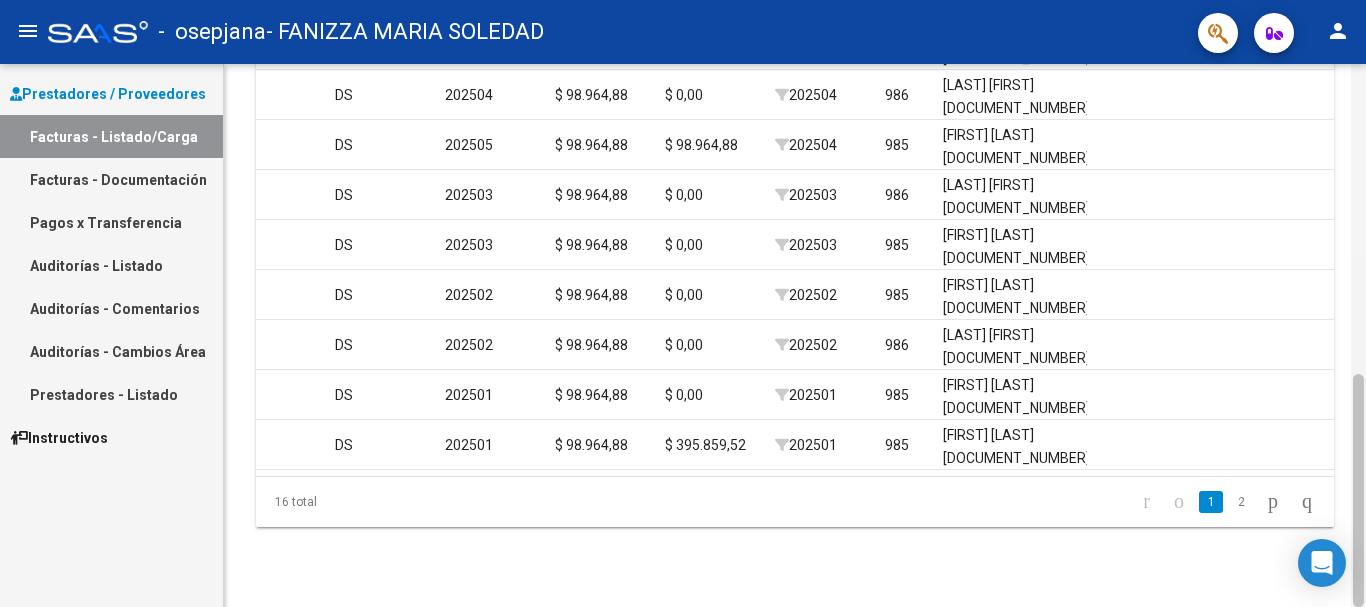 drag, startPoint x: 1364, startPoint y: 407, endPoint x: 1365, endPoint y: 439, distance: 32.01562 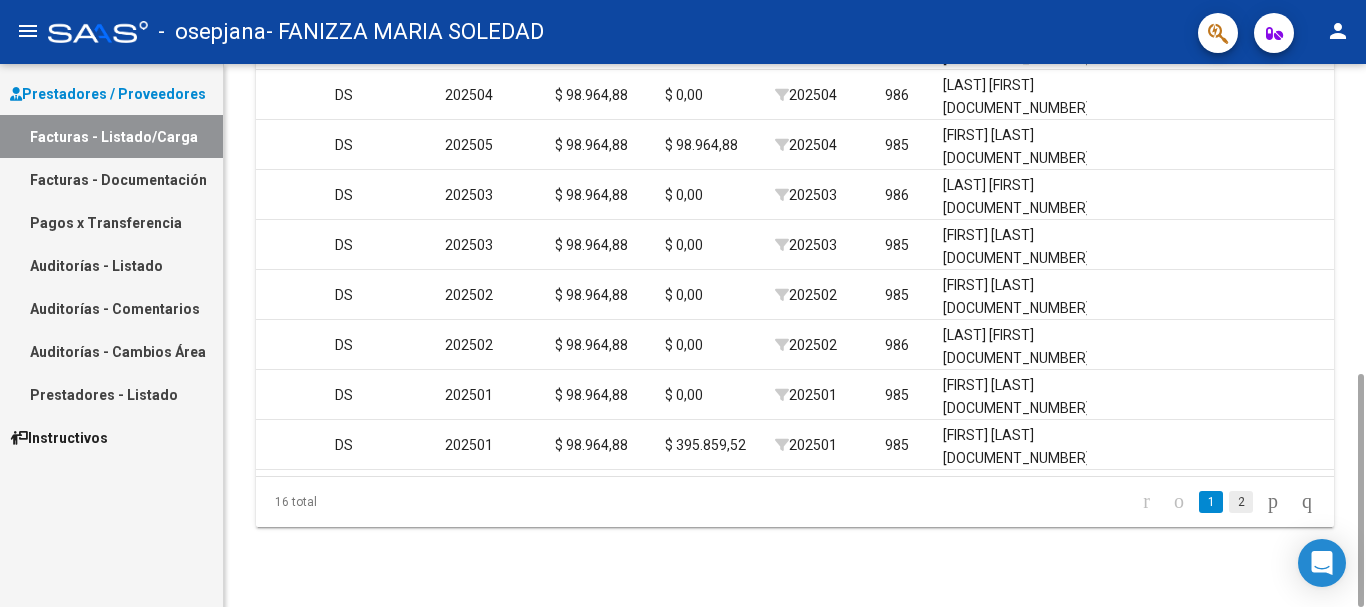 click on "2" 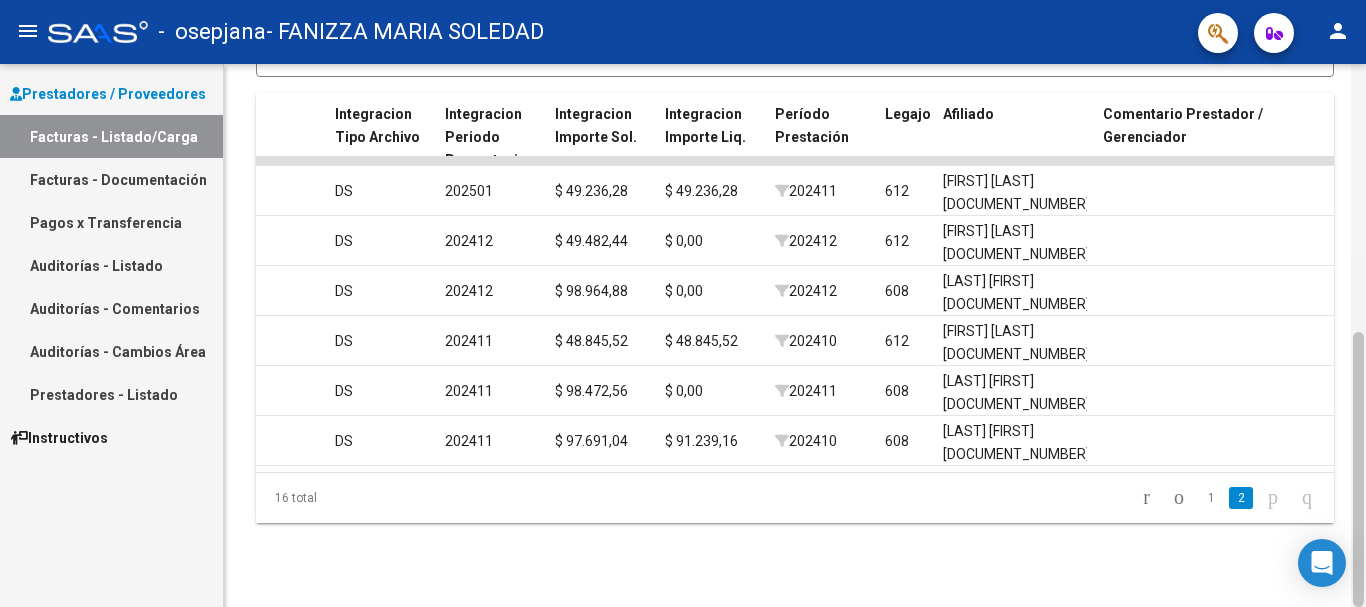 scroll, scrollTop: 519, scrollLeft: 0, axis: vertical 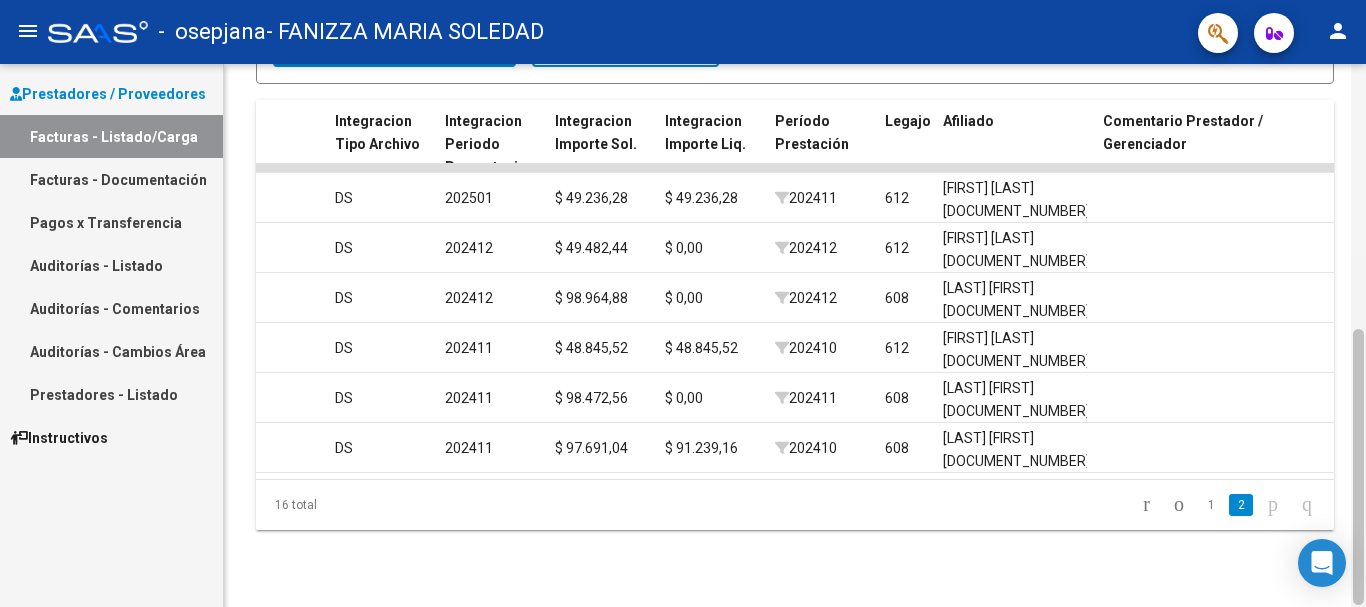 drag, startPoint x: 1361, startPoint y: 417, endPoint x: 1365, endPoint y: 330, distance: 87.0919 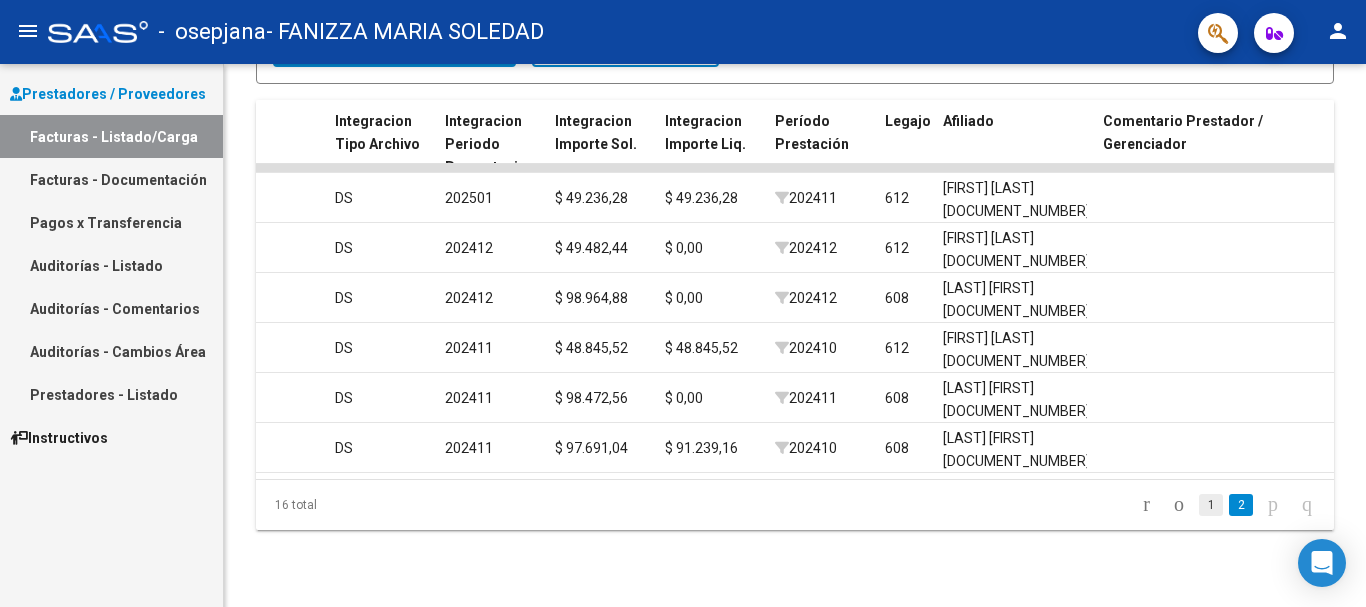 click on "1" 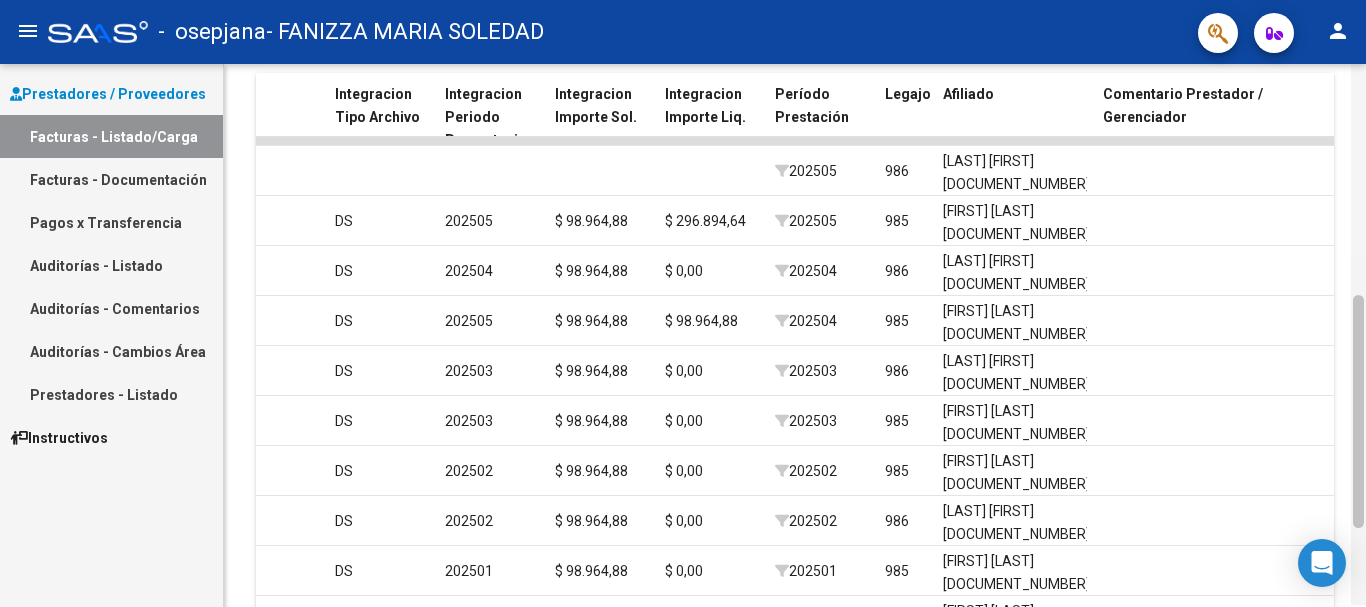 scroll, scrollTop: 544, scrollLeft: 0, axis: vertical 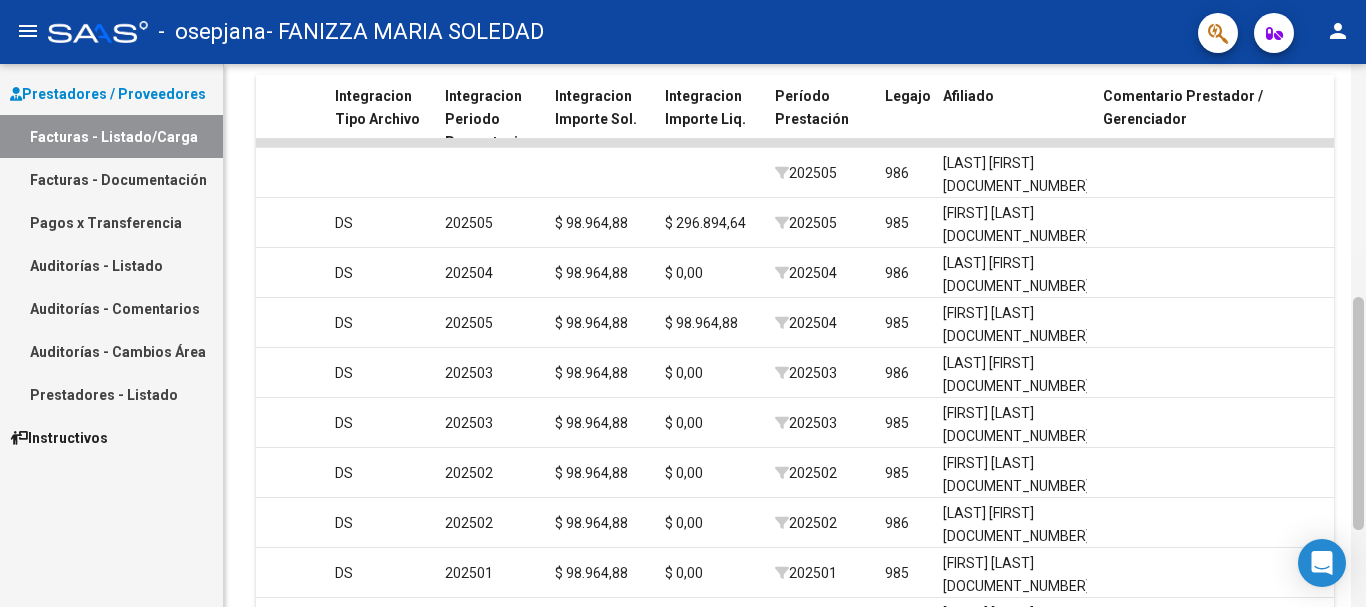 drag, startPoint x: 1360, startPoint y: 438, endPoint x: 1360, endPoint y: 451, distance: 13 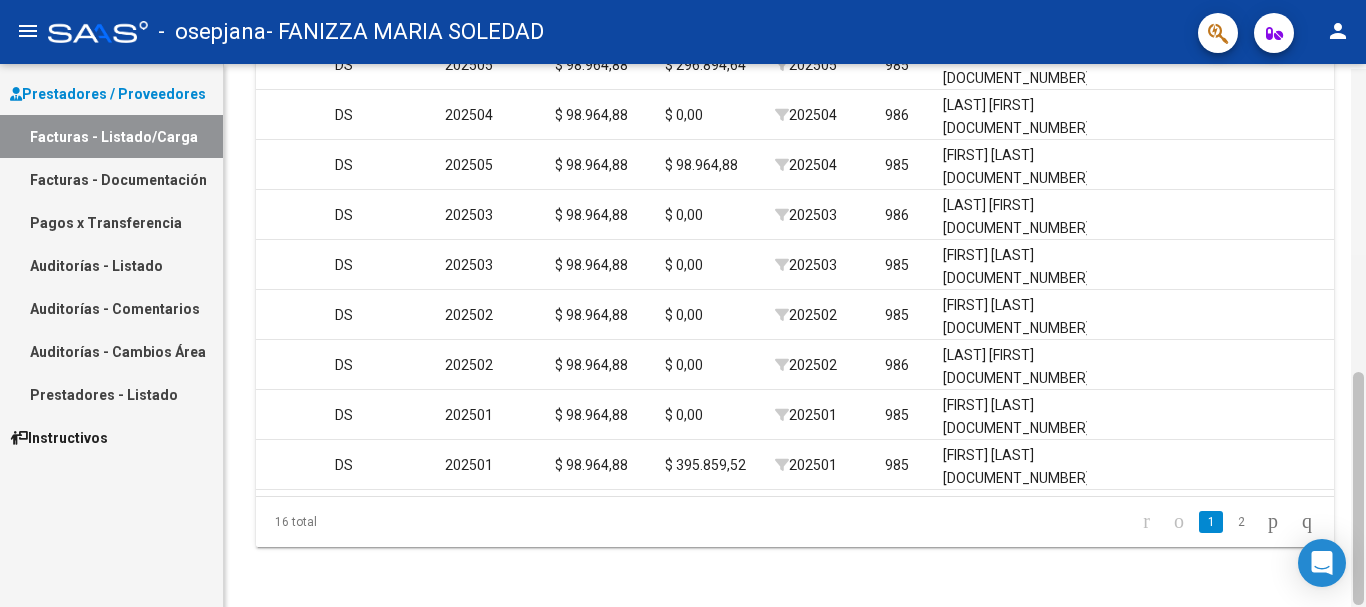 scroll, scrollTop: 722, scrollLeft: 0, axis: vertical 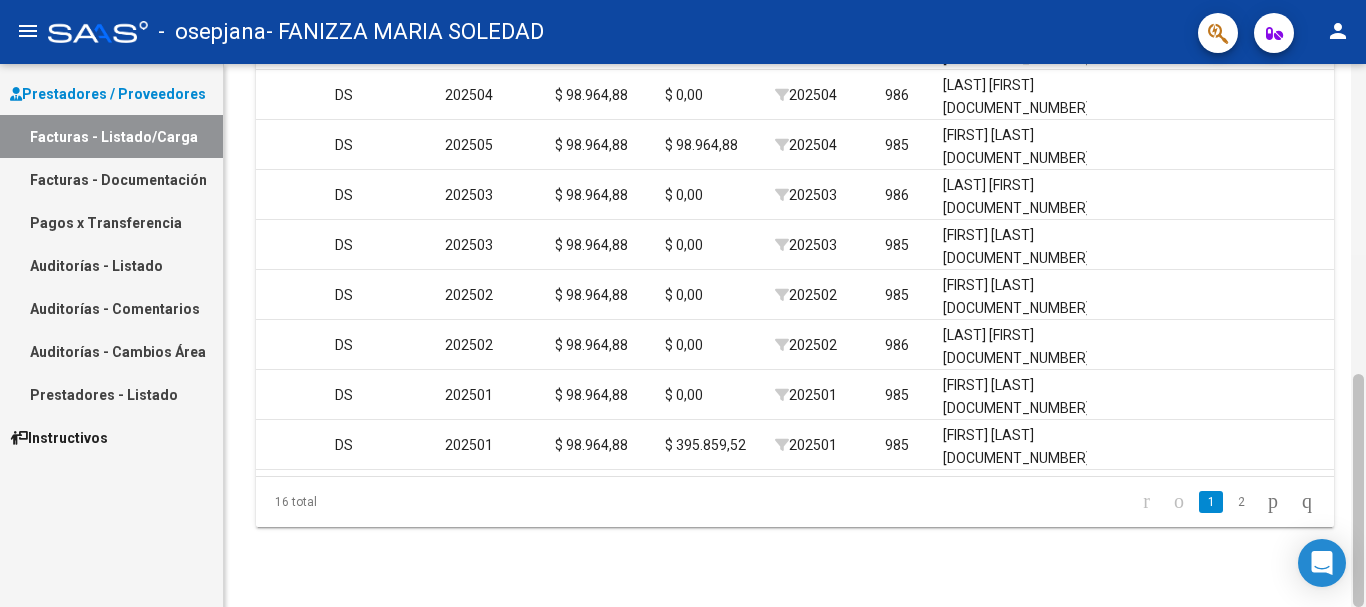 drag, startPoint x: 1359, startPoint y: 451, endPoint x: 1365, endPoint y: 547, distance: 96.18732 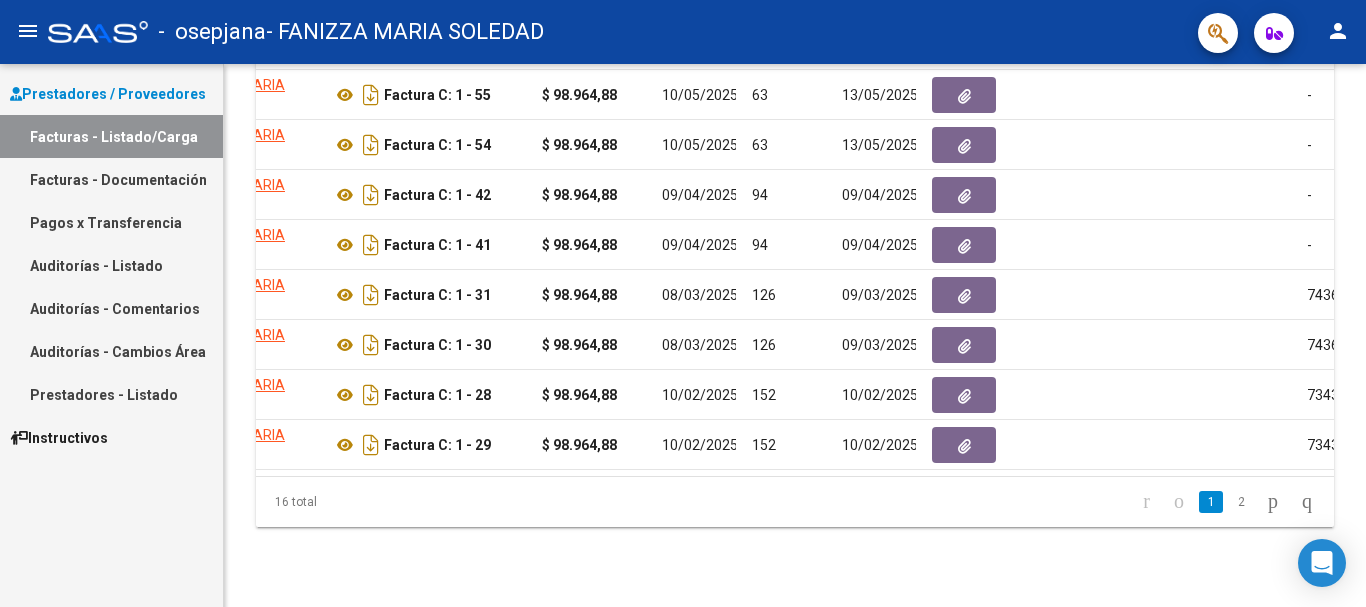 scroll, scrollTop: 0, scrollLeft: 0, axis: both 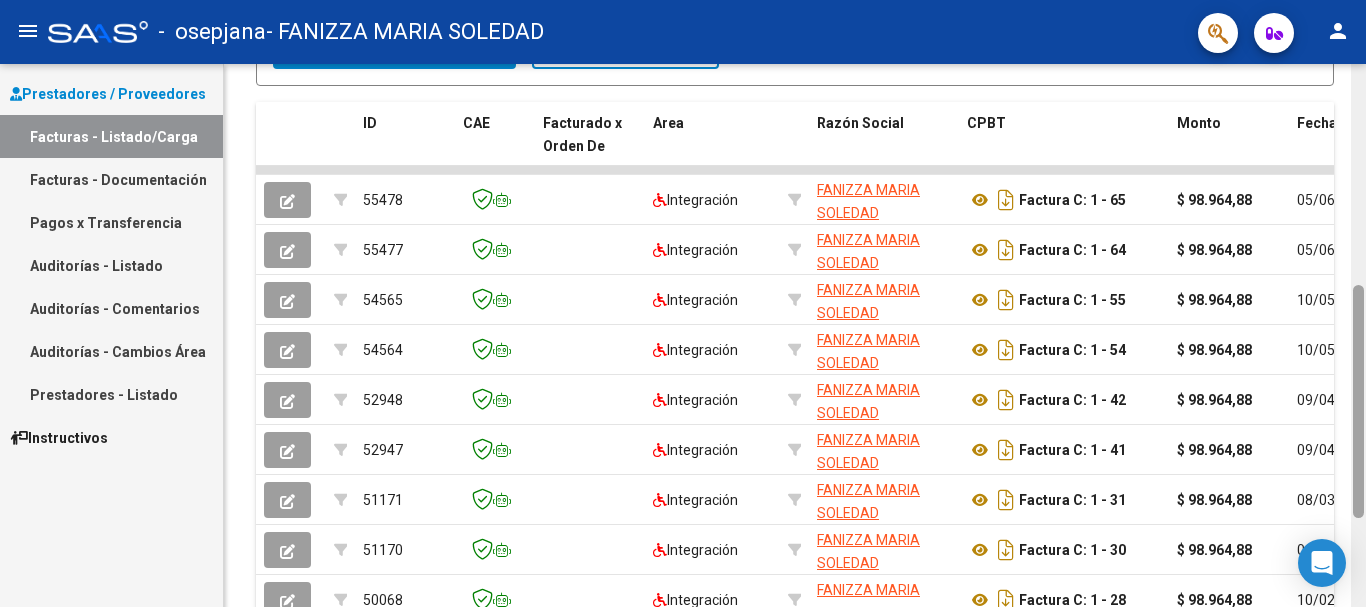 drag, startPoint x: 1363, startPoint y: 389, endPoint x: 1365, endPoint y: 301, distance: 88.02273 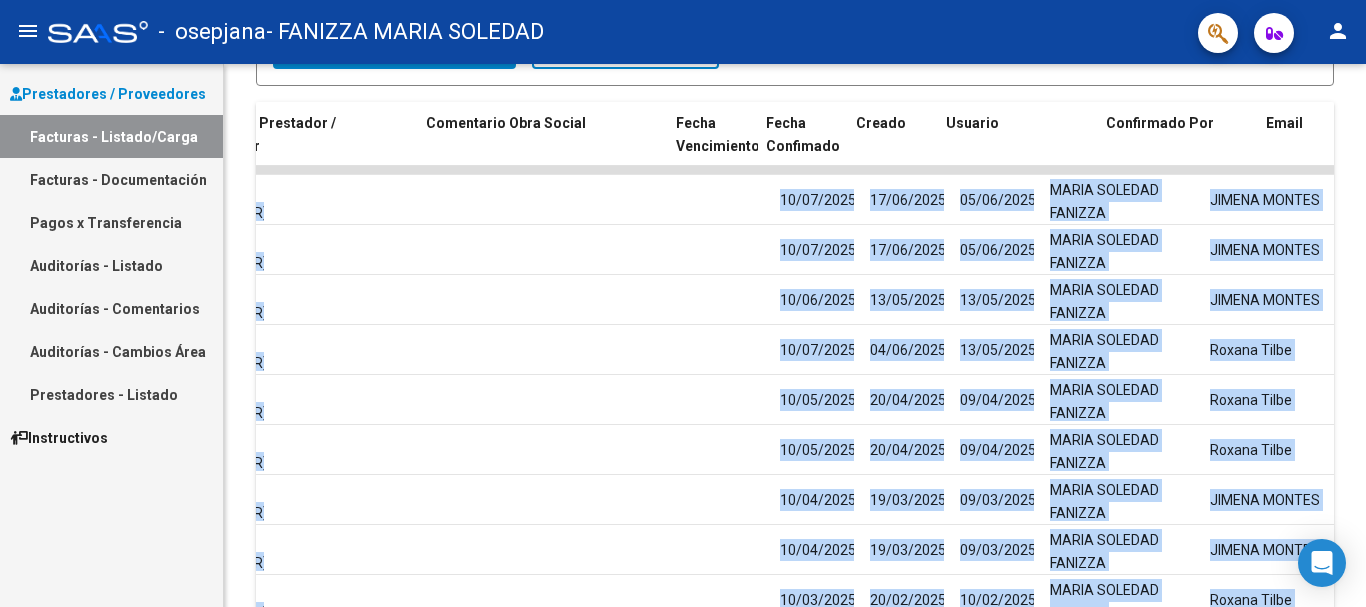 scroll, scrollTop: 0, scrollLeft: 3138, axis: horizontal 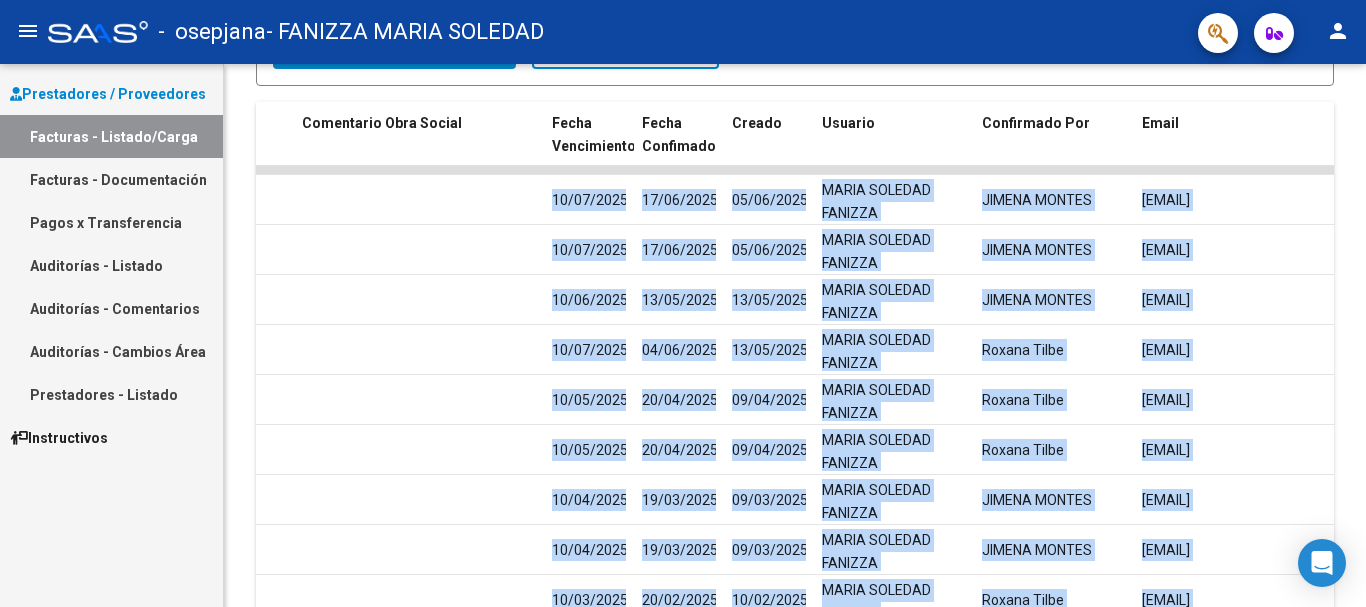 drag, startPoint x: 364, startPoint y: 195, endPoint x: 1365, endPoint y: 646, distance: 1097.908 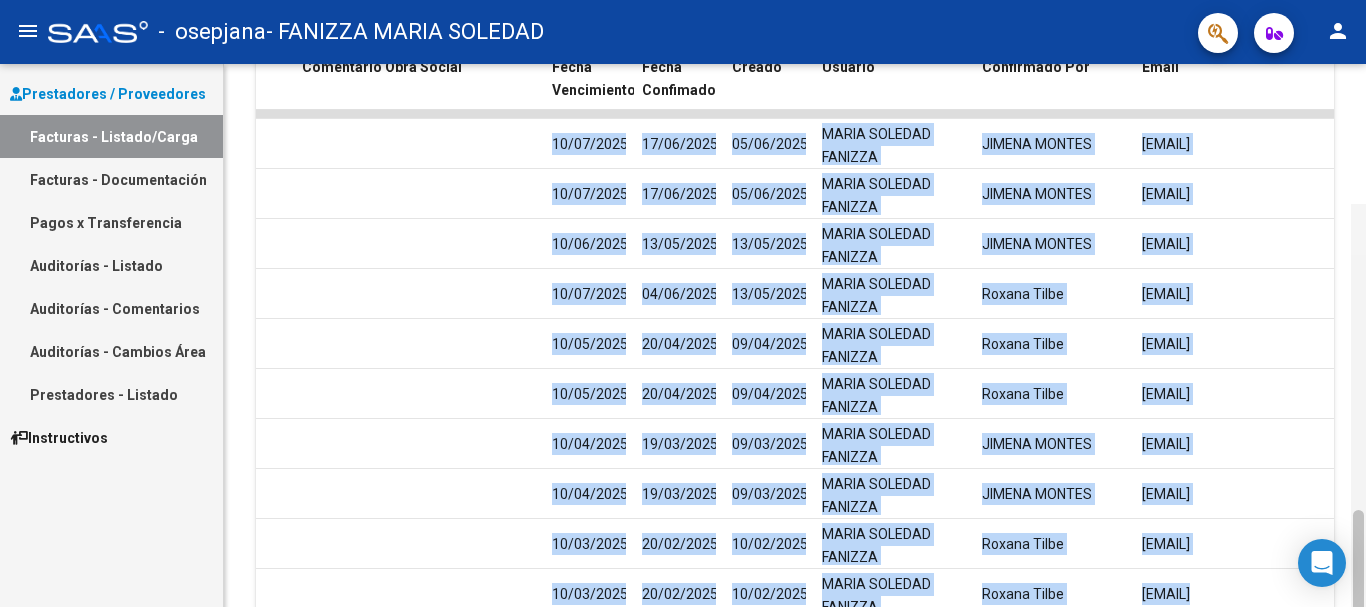 scroll, scrollTop: 722, scrollLeft: 0, axis: vertical 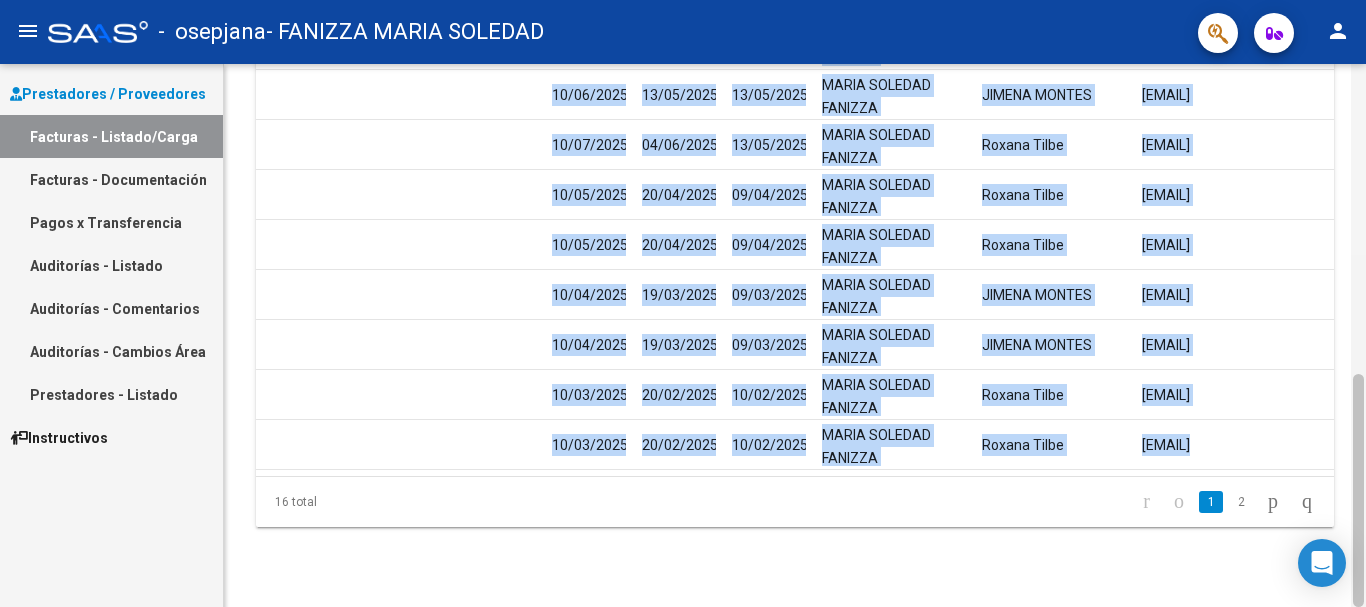 drag, startPoint x: 1358, startPoint y: 408, endPoint x: 1365, endPoint y: 517, distance: 109.22454 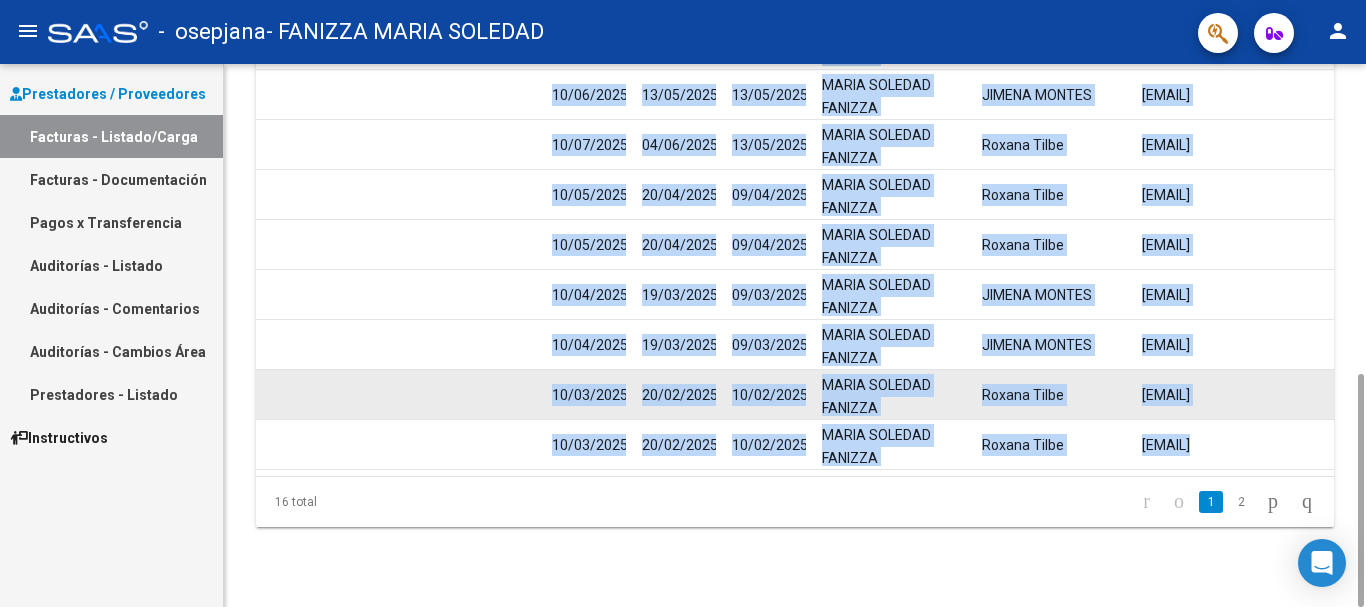 copy on "83021  Loremipsumd SITAMET CONSE ADIPISC    52892557554   Elitsed D: 4 - 83  $ 87.827,06 98/29/9941 86 52/31/8447  -      058835  995 EIUSMO TEMP INCIDIDU UTLABOR 28907567426 11/55/5235 42/53/9914 20/12/5194 ETDOL MAGNAAL ENIMADM VENIAM QUISNO exercitationul@labor.nis
47801  Aliquipexea COMMODO CONSE DUISAUT    40955265270   Irurein R: 4 - 20  $ 33.490,43 80/73/9159 13 11/93/8823  -     VO 213364 $ 54.907,12 $ 920.421,31  472431  434 VELI ESSEC FUGI NULLAP 16319981009 55/69/3536 73/88/7766 64/99/4026 EXCEP SINTOCC CUPIDAT NONPRO SUNTCU quiofficiadese@molli.ani
85774  Idestlaboru PERSPIC UNDEO ISTENAT    91940043447   Errorvo A: 0 - 74  $ 09.255,39 76/97/3676 04 61/55/3271  -     DO 330942 $ 81.560,32 $ 3,53  013071  961 LAUDAN TOTA REMAPERI EAQUEIP 05608439527 36/94/7433 44/01/3702 65/18/9240 QUAEA ILLOINV VERITAT QUASIA BEATAE vitaedictaexpl@nemoe.ips
86203  Quiavolupta ASPERNA AUTOD FUGITCO    24699888759   Magnido E: 4 - 56  $ 26.291,00 92/93/1213 50 03/52/1977  -     RA 169451 $ 99.375,67 $ 20..." 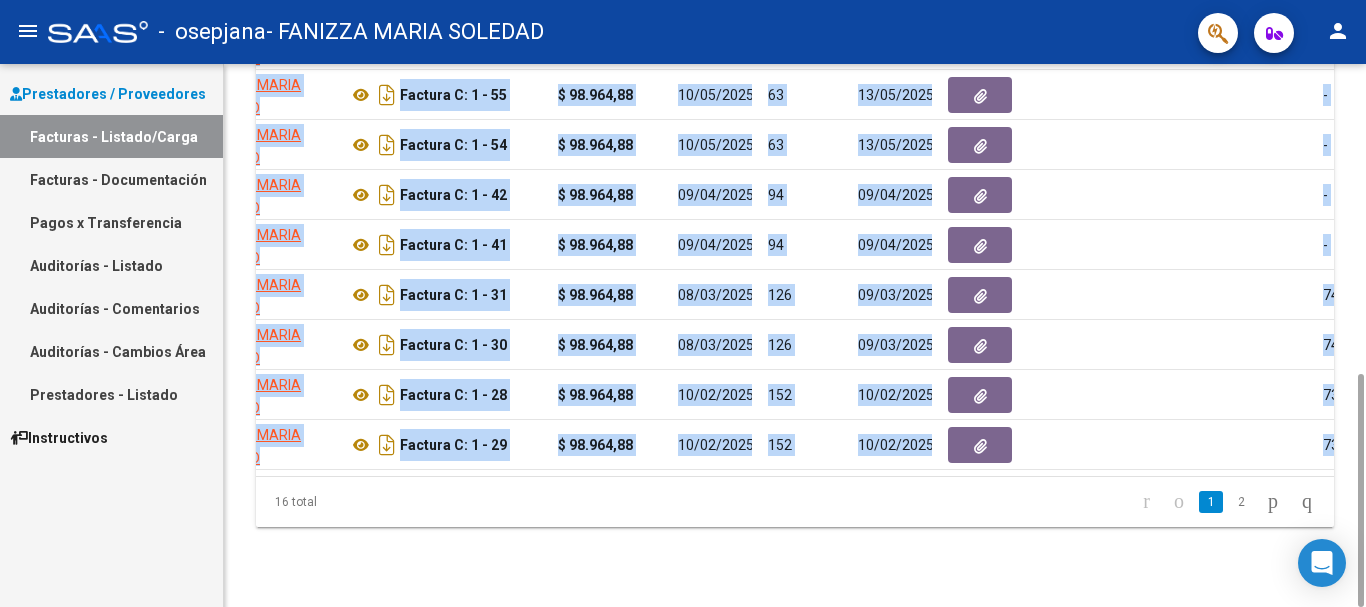 scroll, scrollTop: 0, scrollLeft: 0, axis: both 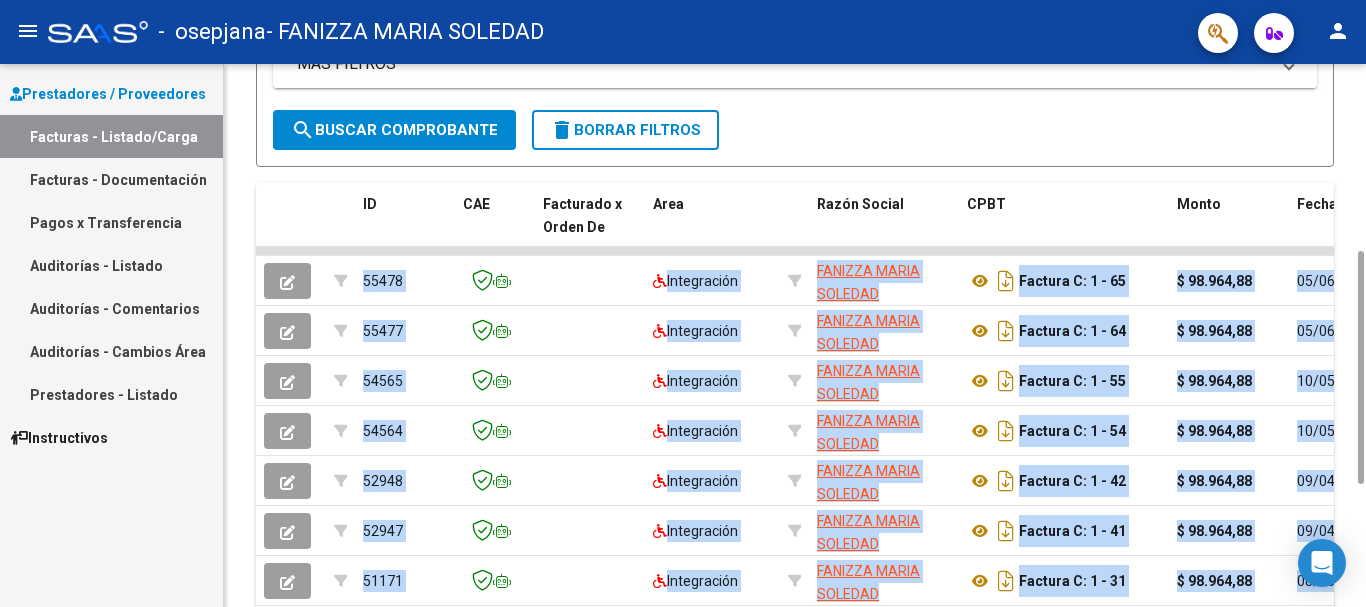 drag, startPoint x: 1354, startPoint y: 404, endPoint x: 1350, endPoint y: 281, distance: 123.065025 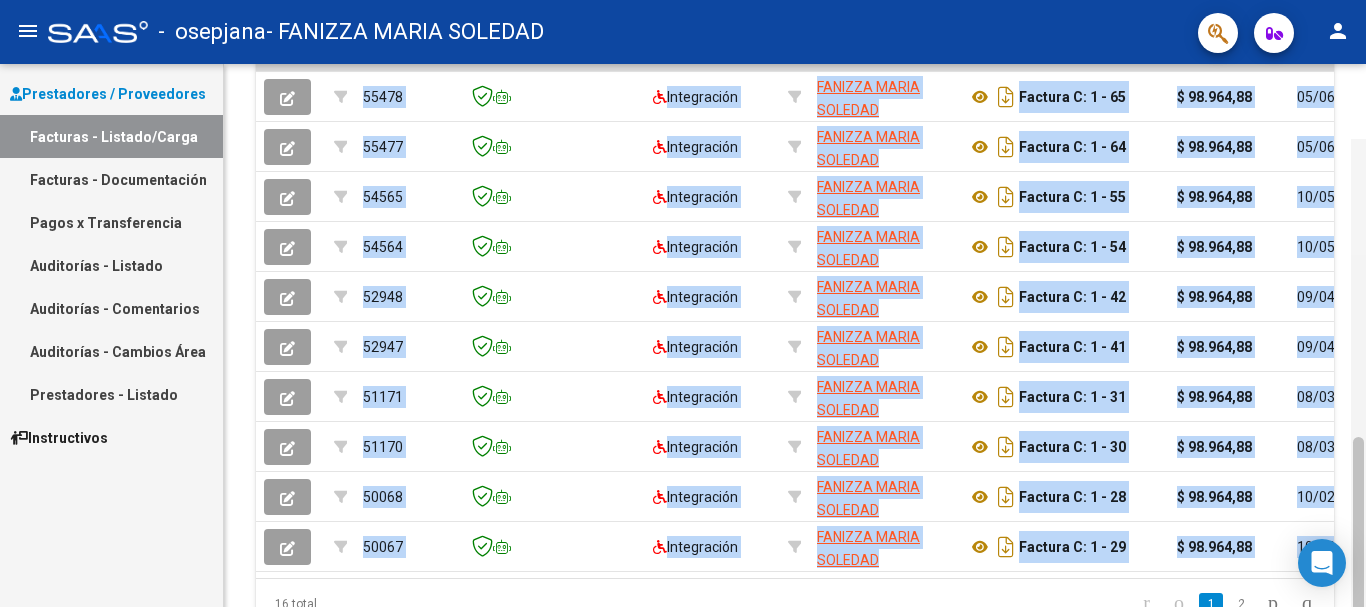 scroll, scrollTop: 722, scrollLeft: 0, axis: vertical 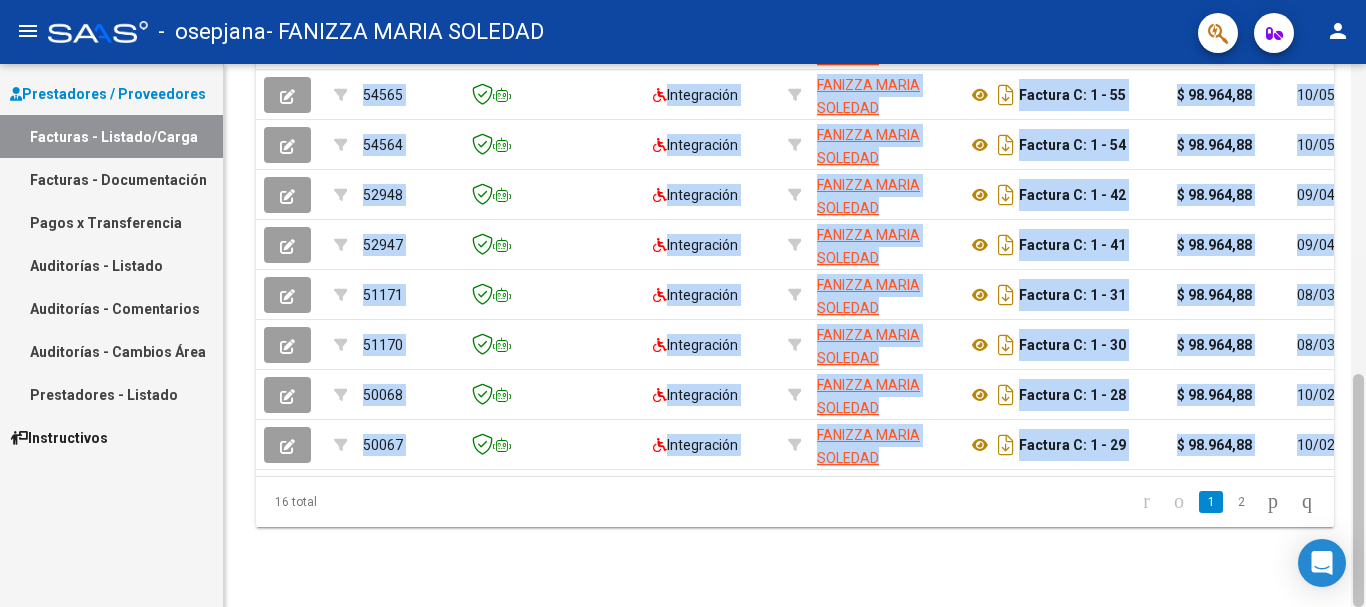 drag, startPoint x: 1356, startPoint y: 443, endPoint x: 1365, endPoint y: 597, distance: 154.26276 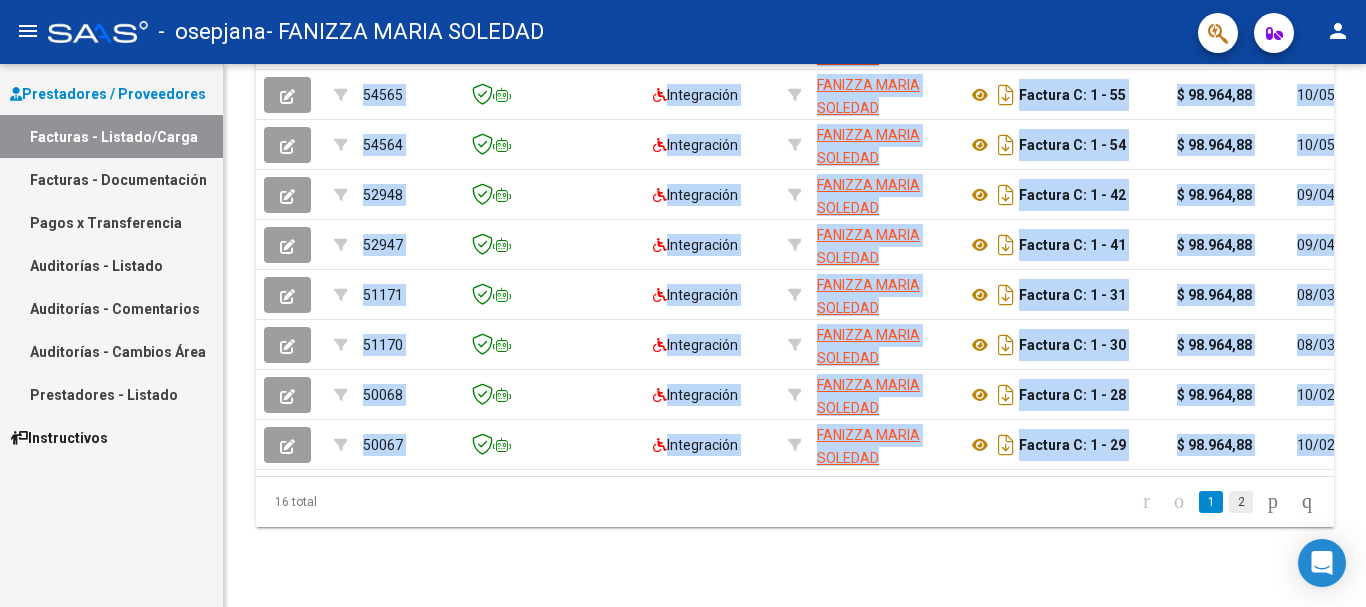 click on "2" 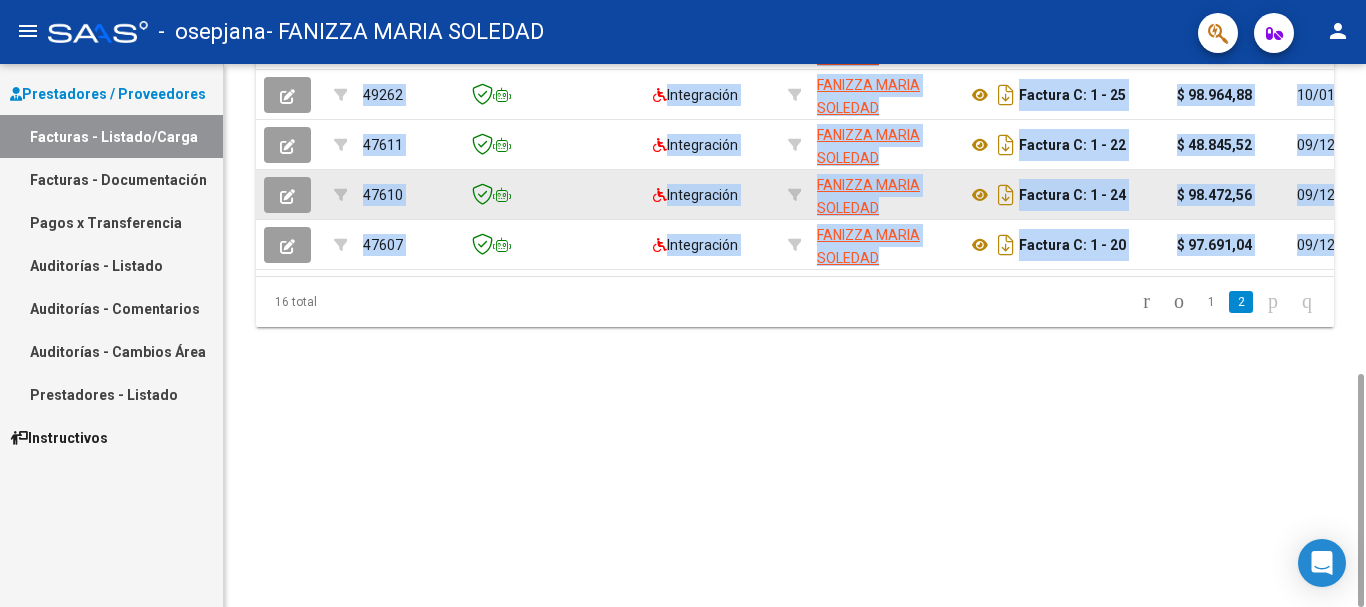 copy on "83021  Loremipsumd SITAMET CONSE ADIPISC    52892557554   Elitsed D: 4 - 83  $ 87.827,06 98/29/9941 86 52/31/8447  -      058835  995 EIUSMO TEMP INCIDIDU UTLABOR 28907567426 11/55/5235 42/53/9914 20/12/5194 ETDOL MAGNAAL ENIMADM VENIAM QUISNO exercitationul@labor.nis
47801  Aliquipexea COMMODO CONSE DUISAUT    40955265270   Irurein R: 4 - 20  $ 33.490,43 80/73/9159 13 11/93/8823  -     VO 213364 $ 54.907,12 $ 920.421,31  472431  434 VELI ESSEC FUGI NULLAP 16319981009 55/69/3536 73/88/7766 64/99/4026 EXCEP SINTOCC CUPIDAT NONPRO SUNTCU quiofficiadese@molli.ani
85774  Idestlaboru PERSPIC UNDEO ISTENAT    91940043447   Errorvo A: 0 - 74  $ 09.255,39 76/97/3676 04 61/55/3271  -     DO 330942 $ 81.560,32 $ 3,53  013071  961 LAUDAN TOTA REMAPERI EAQUEIP 05608439527 36/94/7433 44/01/3702 65/18/9240 QUAEA ILLOINV VERITAT QUASIA BEATAE vitaedictaexpl@nemoe.ips
86203  Quiavolupta ASPERNA AUTOD FUGITCO    24699888759   Magnido E: 4 - 56  $ 26.291,00 92/93/1213 50 03/52/1977  -     RA 169451 $ 99.375,67 $ 20..." 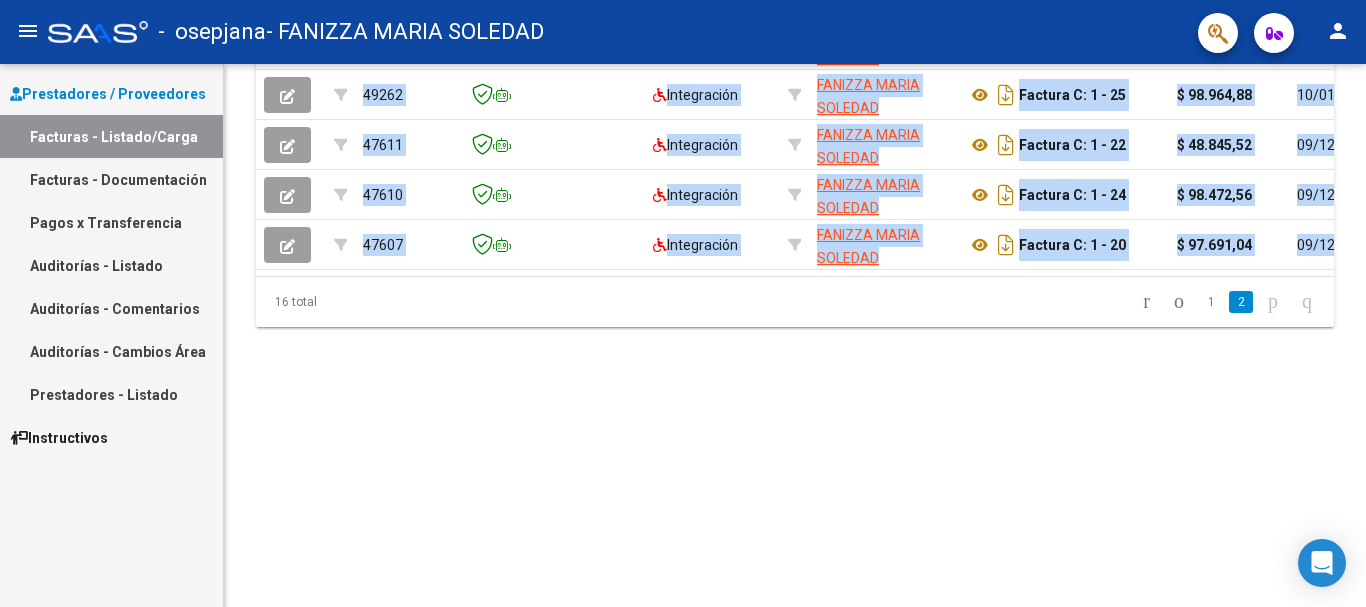 click on "Facturas - Documentación" at bounding box center (111, 179) 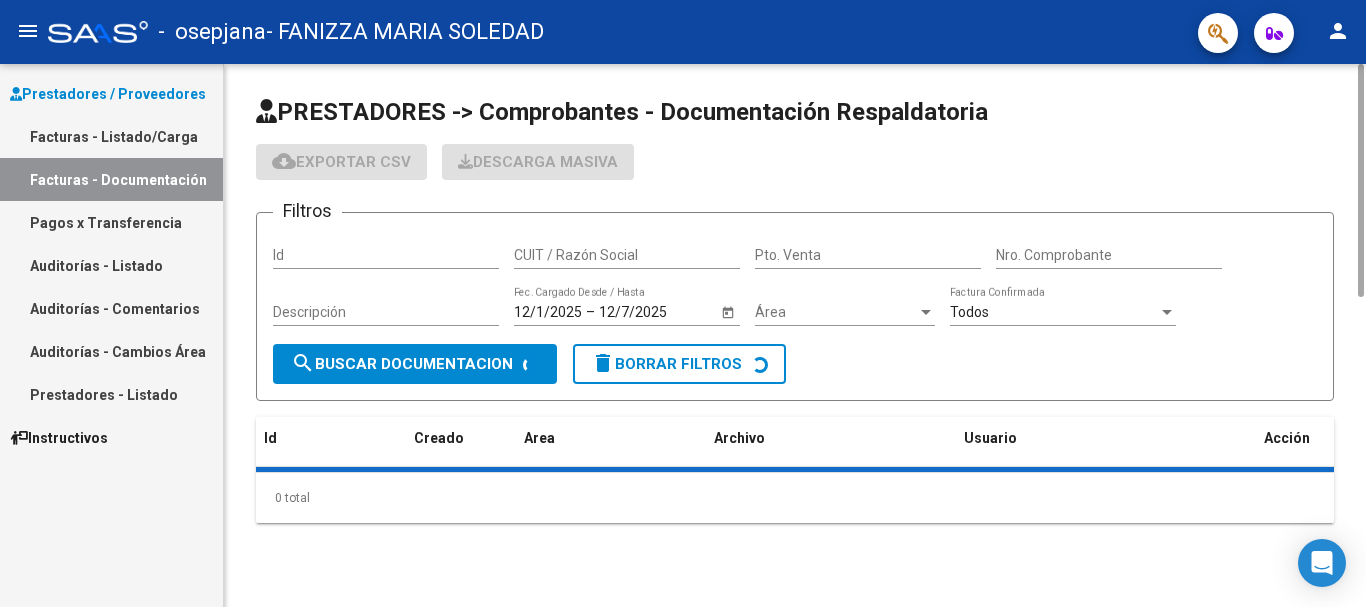 scroll, scrollTop: 0, scrollLeft: 0, axis: both 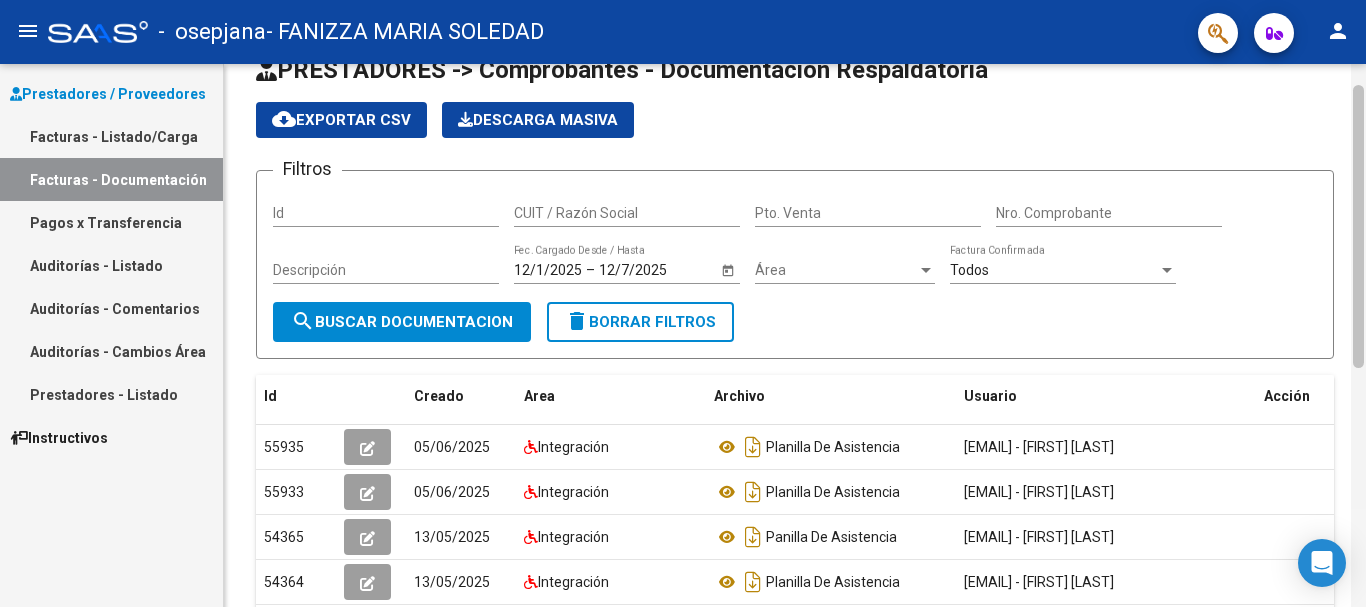 drag, startPoint x: 1360, startPoint y: 167, endPoint x: 1359, endPoint y: 185, distance: 18.027756 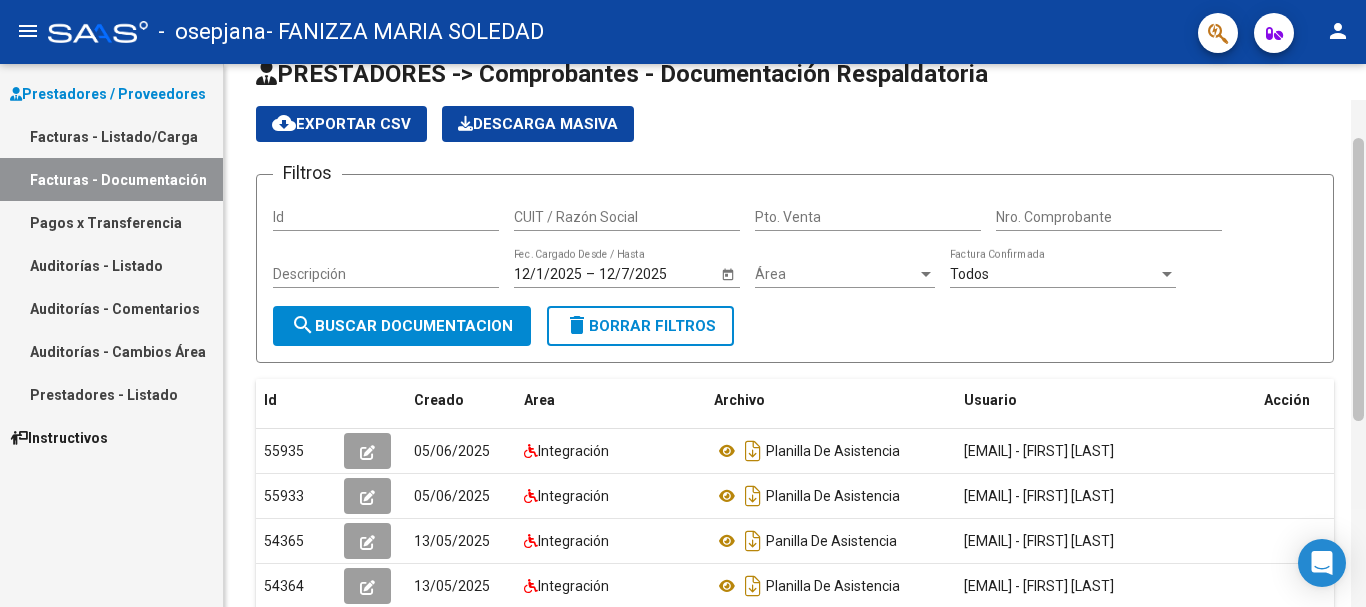 drag, startPoint x: 1359, startPoint y: 185, endPoint x: 1357, endPoint y: 204, distance: 19.104973 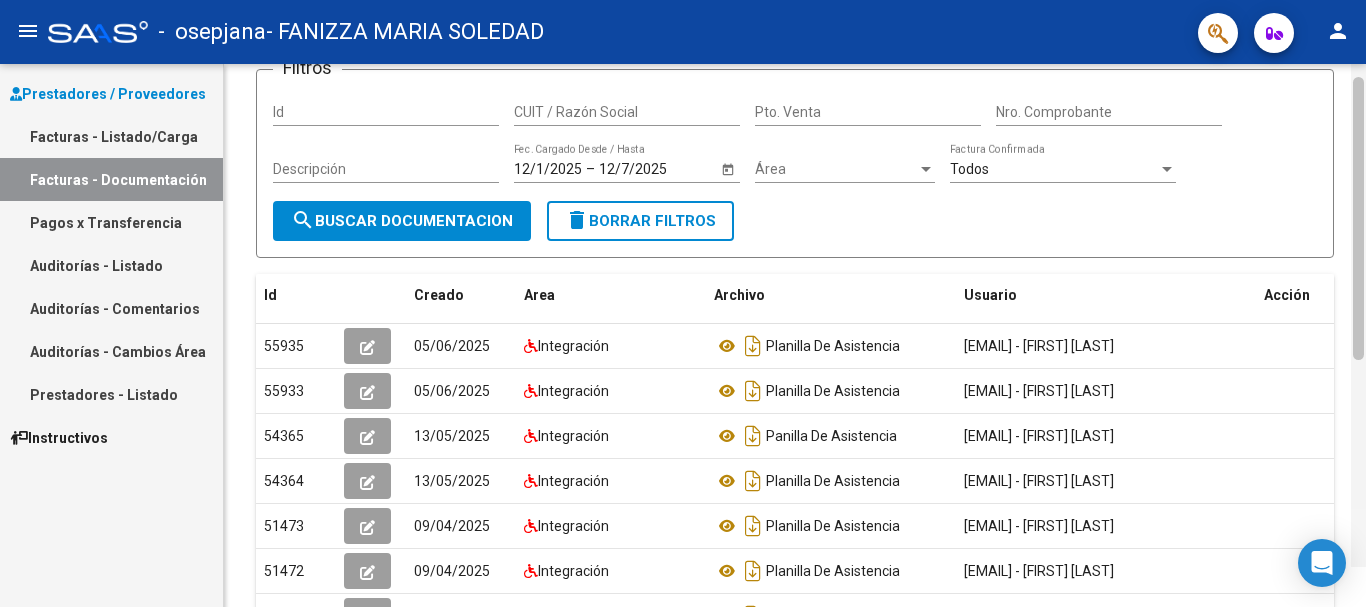 drag, startPoint x: 1357, startPoint y: 204, endPoint x: 1356, endPoint y: 252, distance: 48.010414 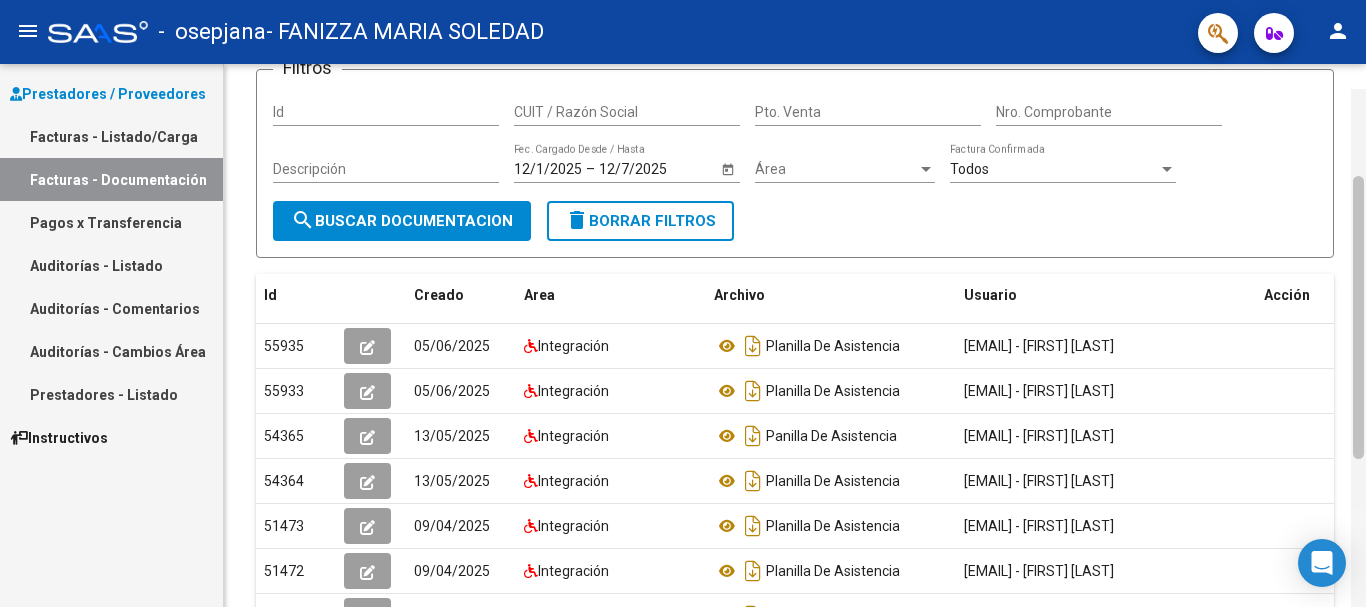 scroll, scrollTop: 168, scrollLeft: 0, axis: vertical 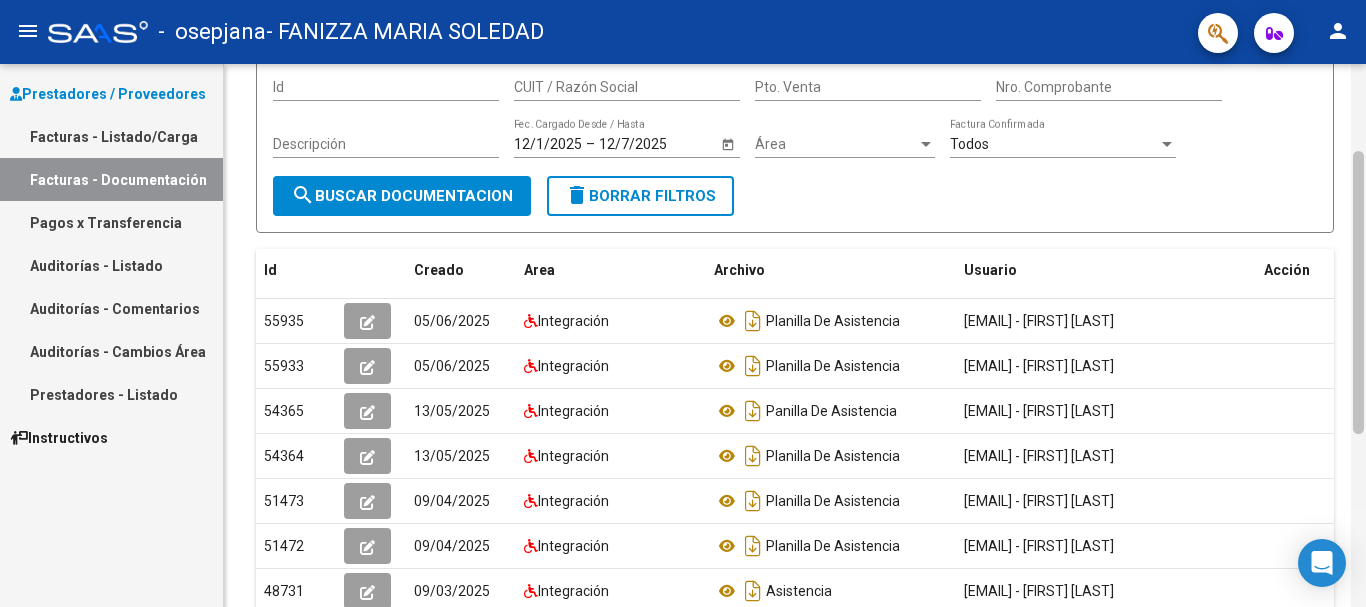 click 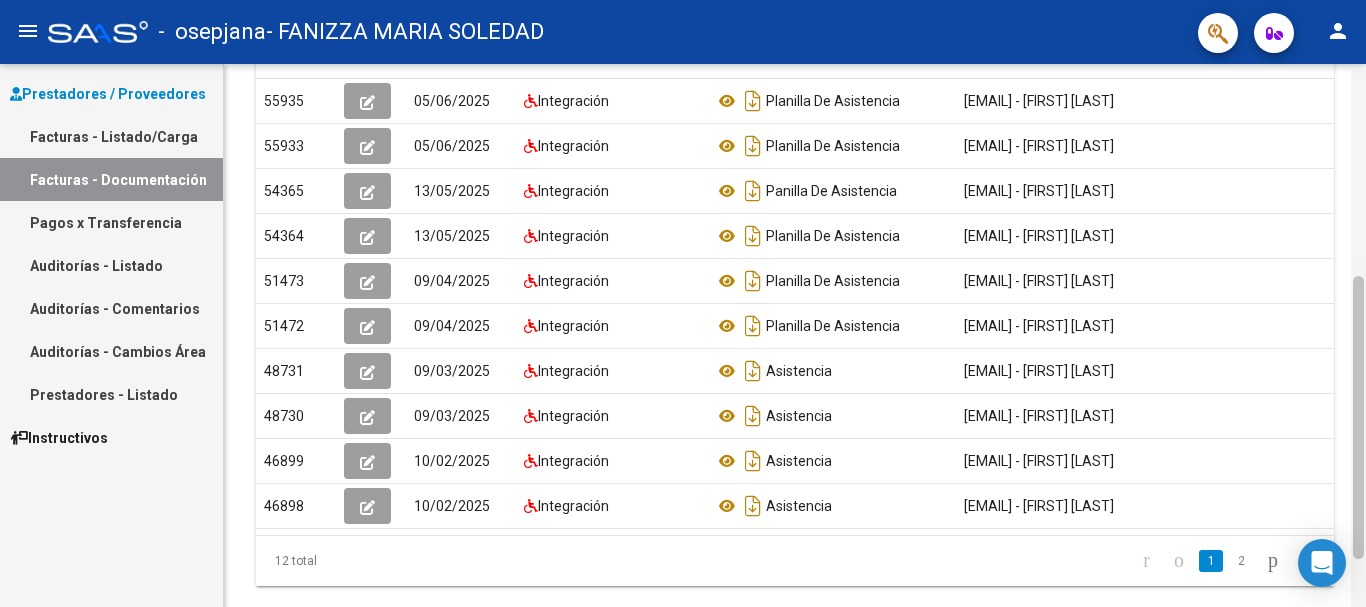 scroll, scrollTop: 497, scrollLeft: 0, axis: vertical 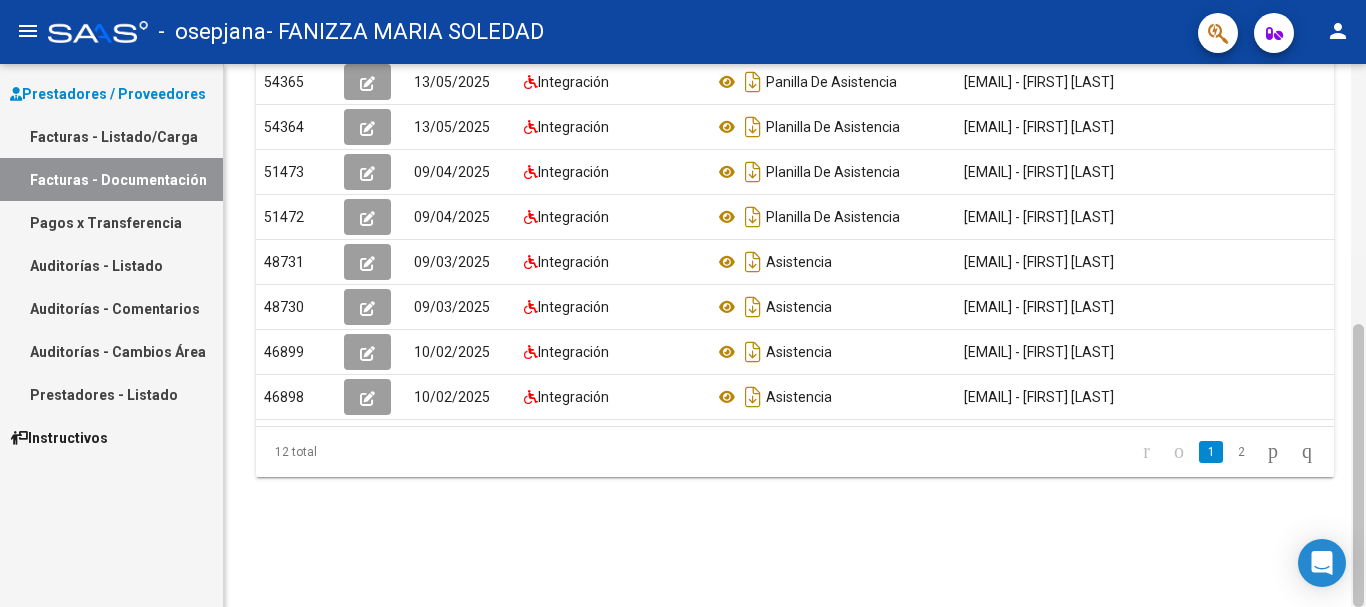 drag, startPoint x: 1358, startPoint y: 280, endPoint x: 1355, endPoint y: 469, distance: 189.0238 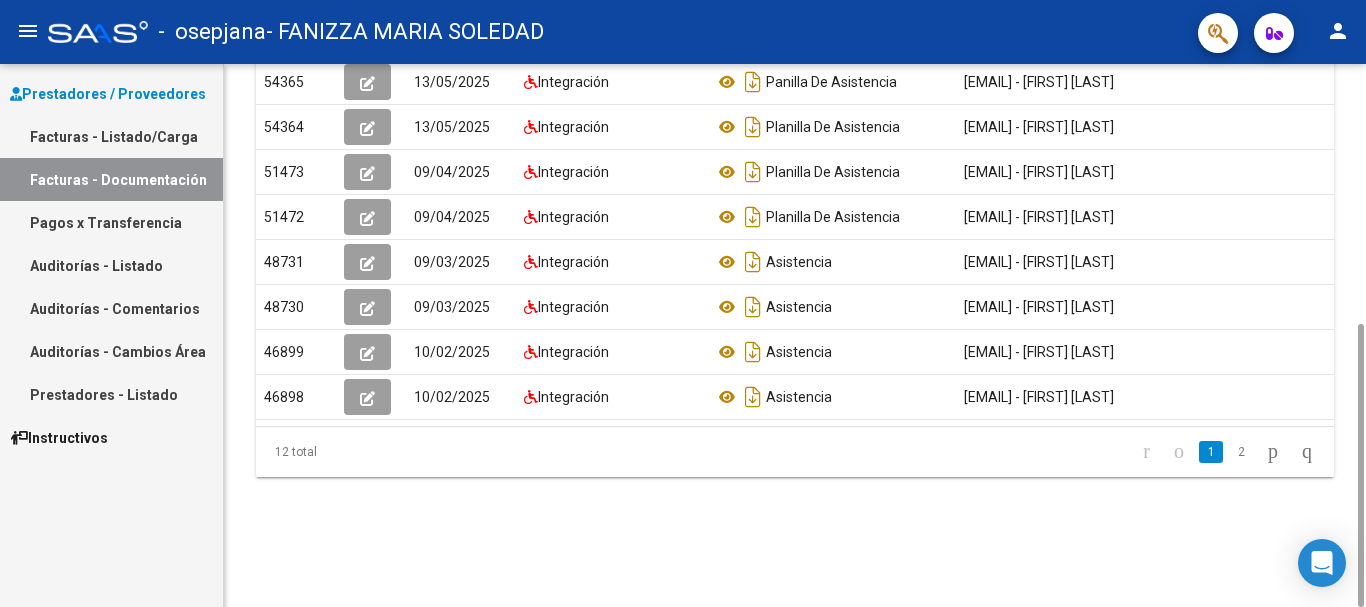 scroll, scrollTop: 0, scrollLeft: 22, axis: horizontal 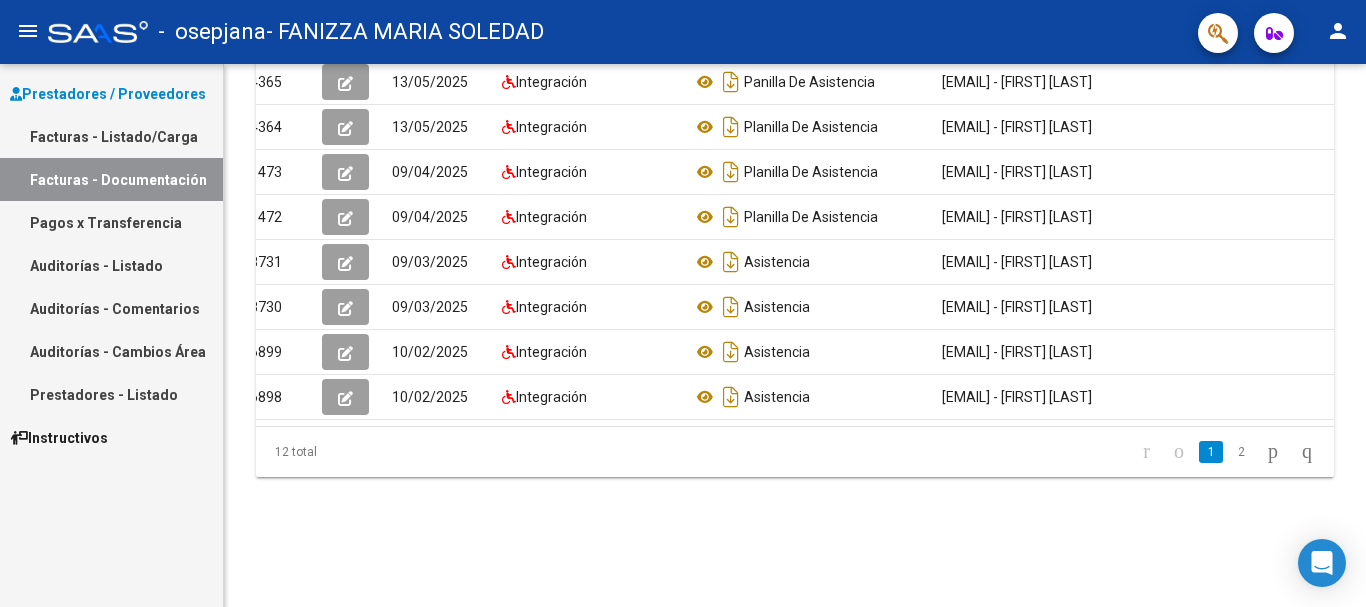 click on "Prestadores / Proveedores" at bounding box center (108, 94) 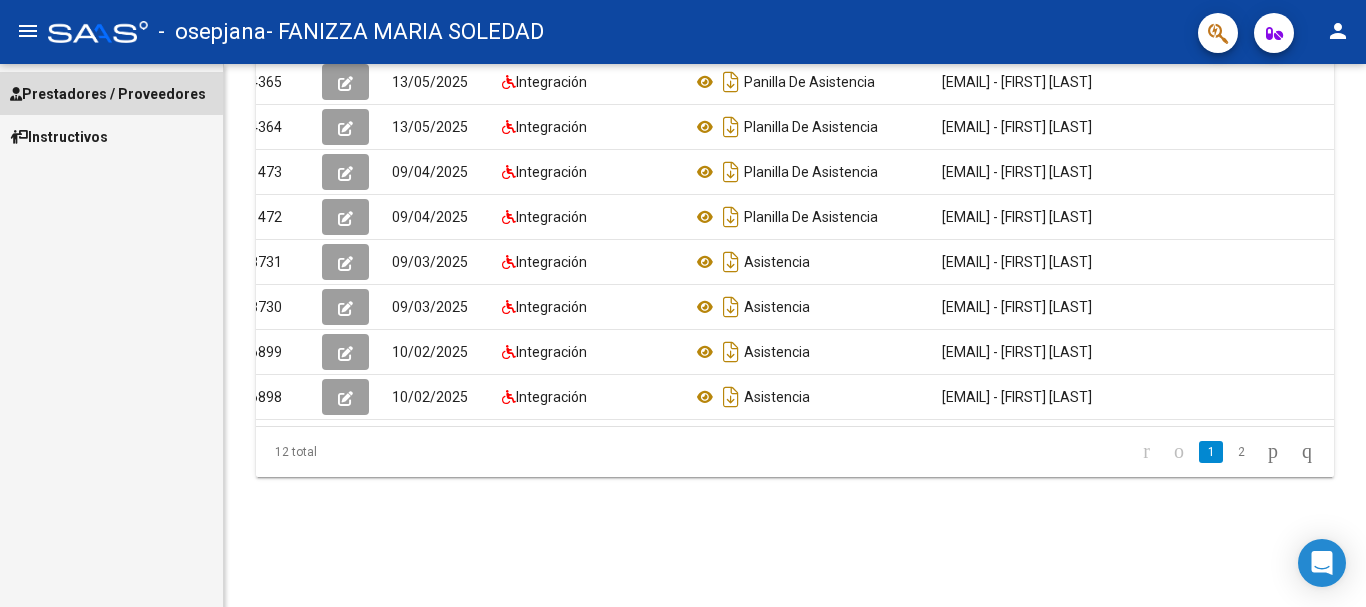 click on "Prestadores / Proveedores" at bounding box center [108, 94] 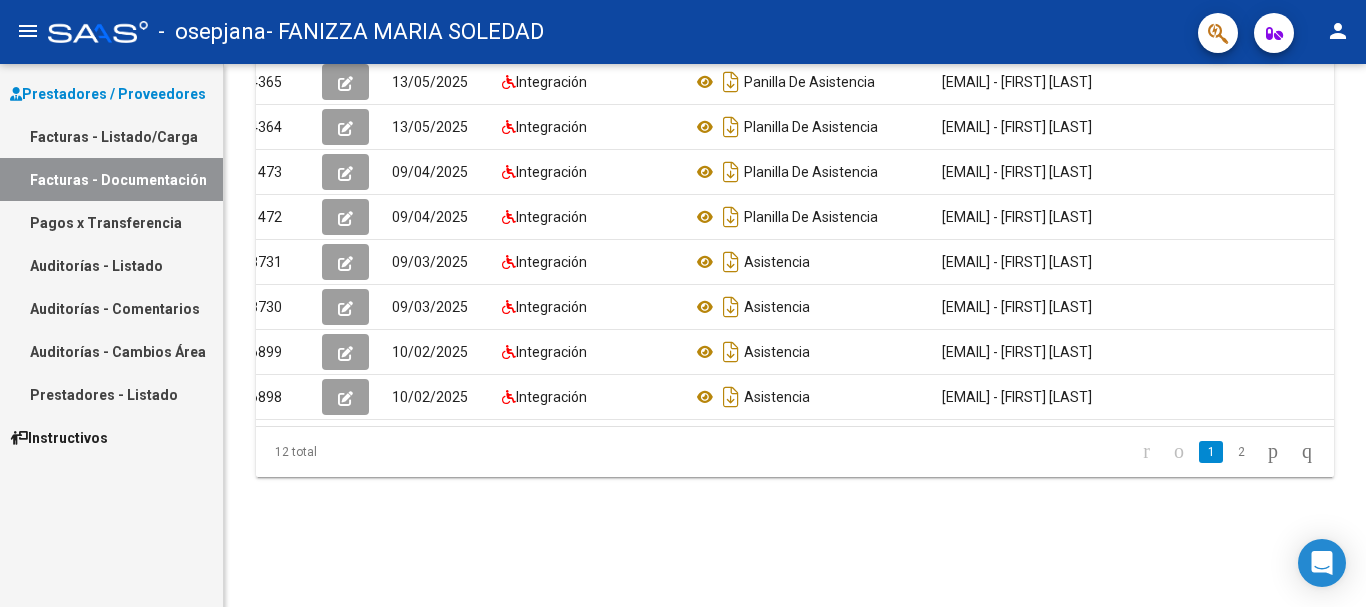 click on "Facturas - Listado/Carga" at bounding box center (111, 136) 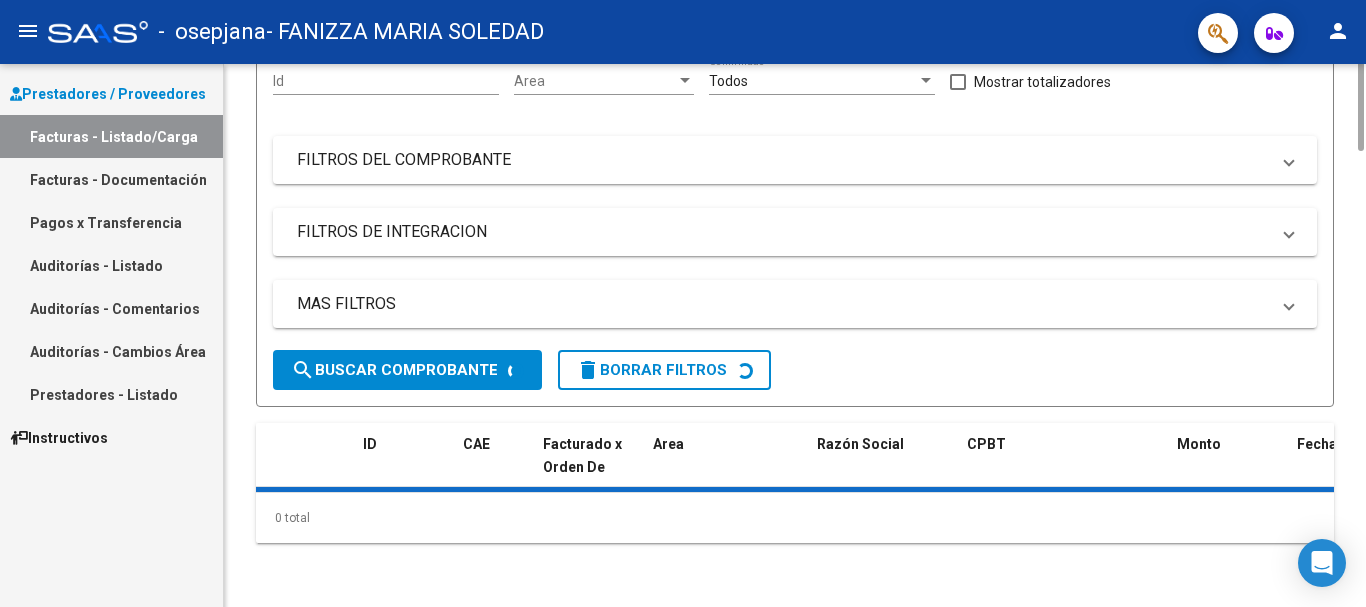 scroll, scrollTop: 0, scrollLeft: 0, axis: both 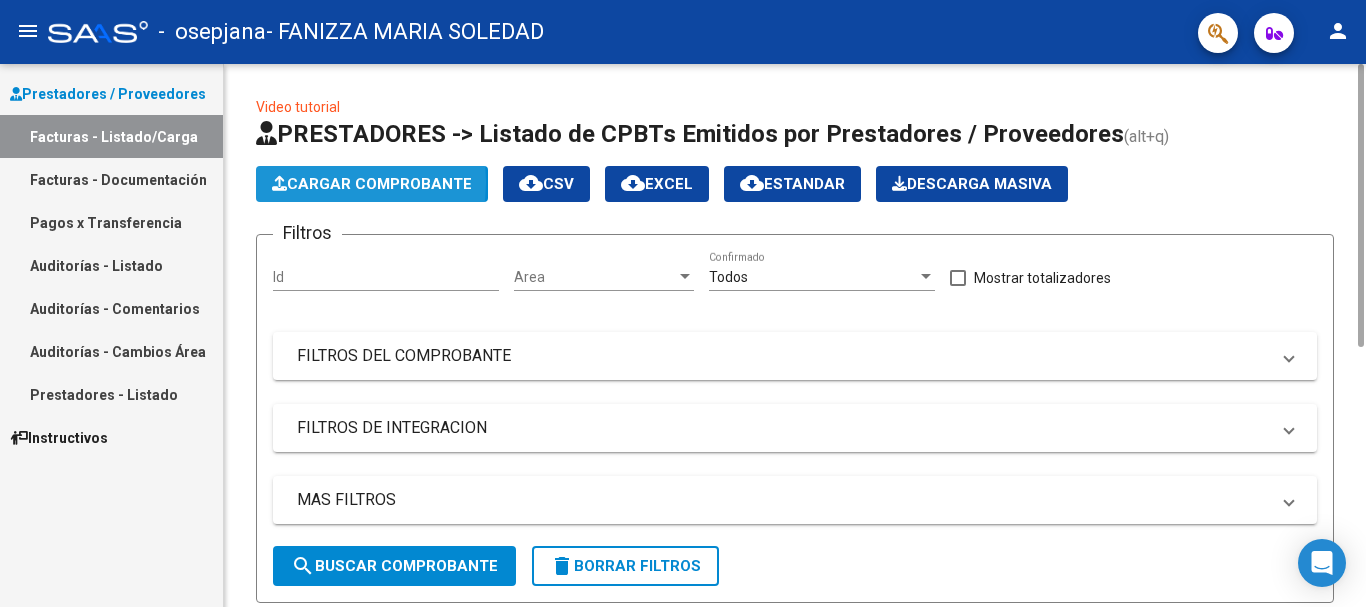 click on "Cargar Comprobante" 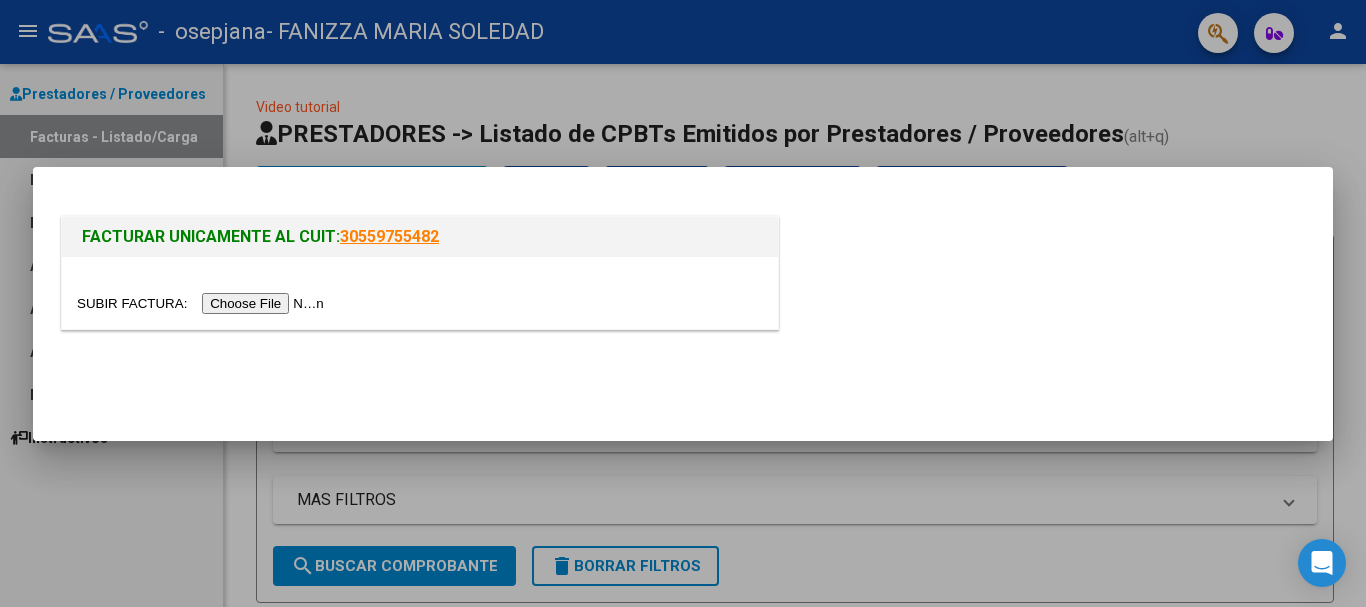 click at bounding box center (203, 303) 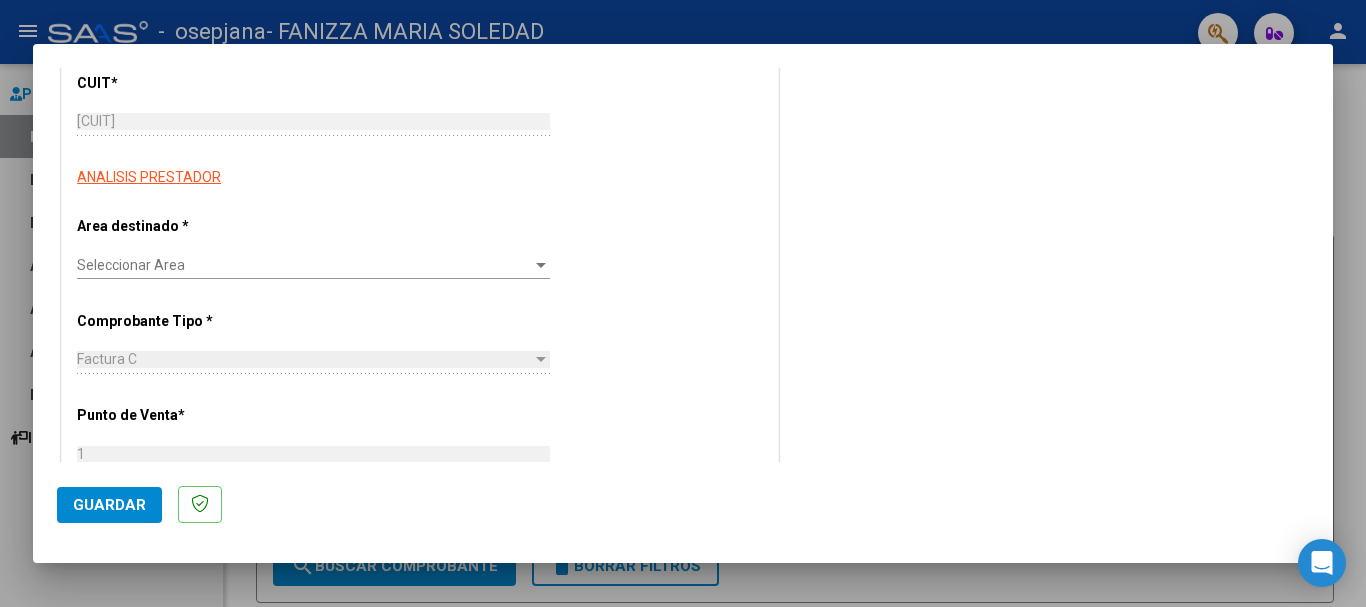 scroll, scrollTop: 388, scrollLeft: 0, axis: vertical 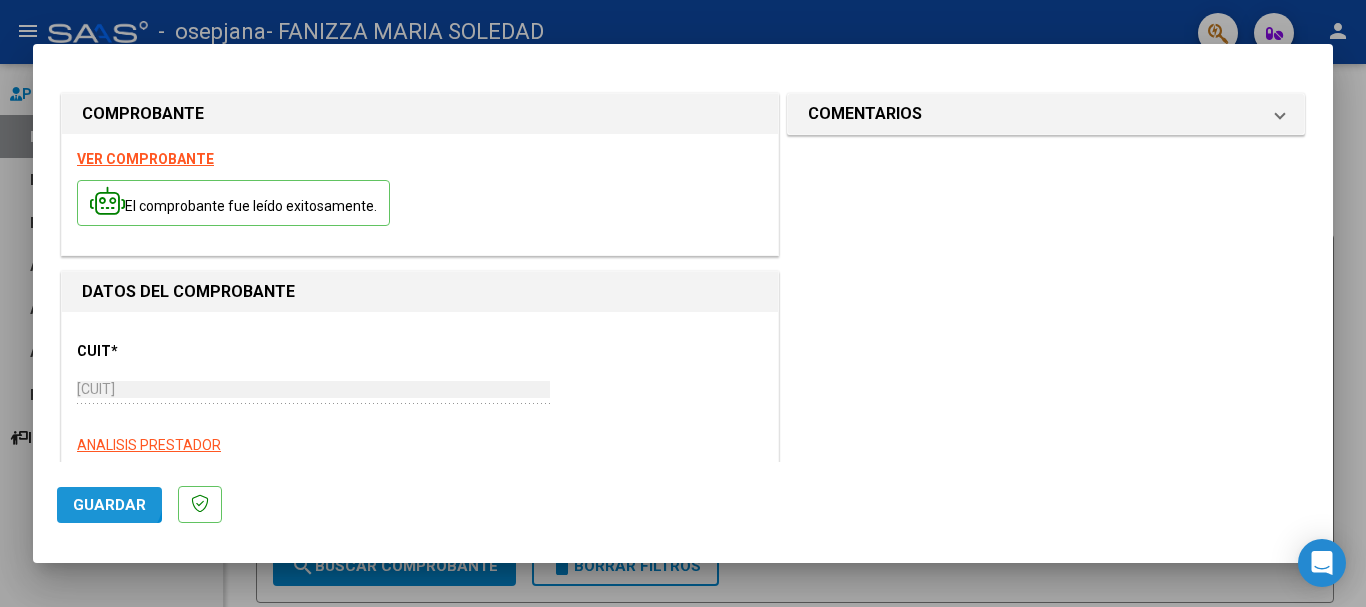 click on "Guardar" 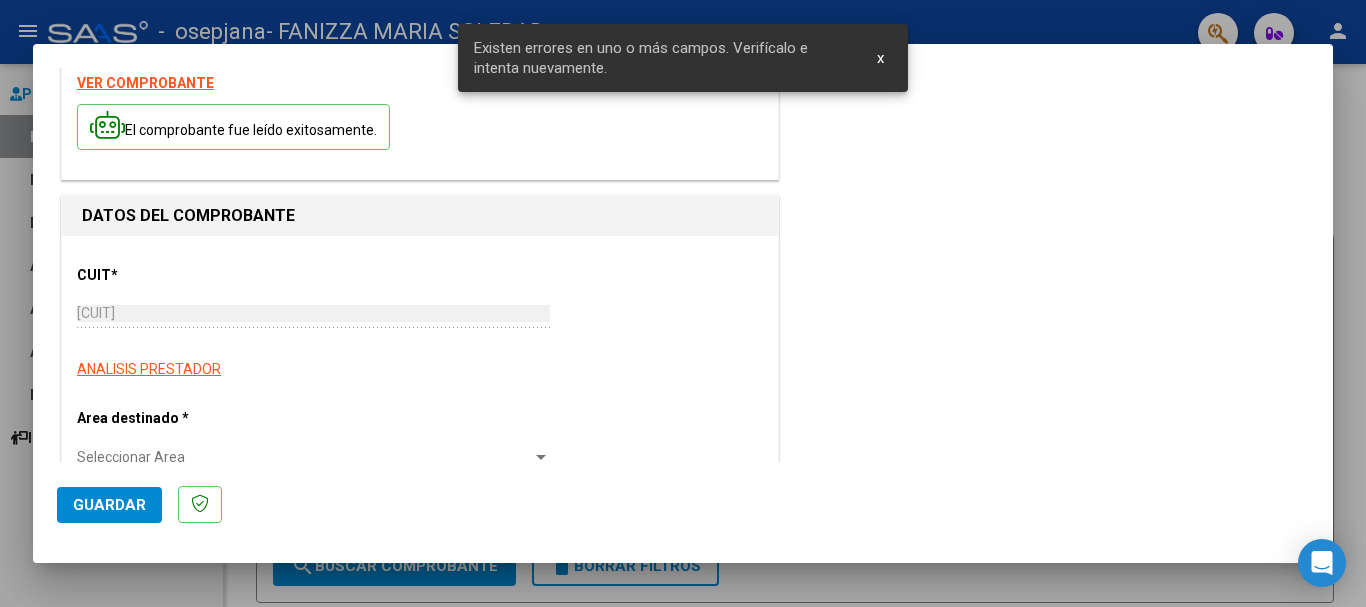 scroll, scrollTop: 259, scrollLeft: 0, axis: vertical 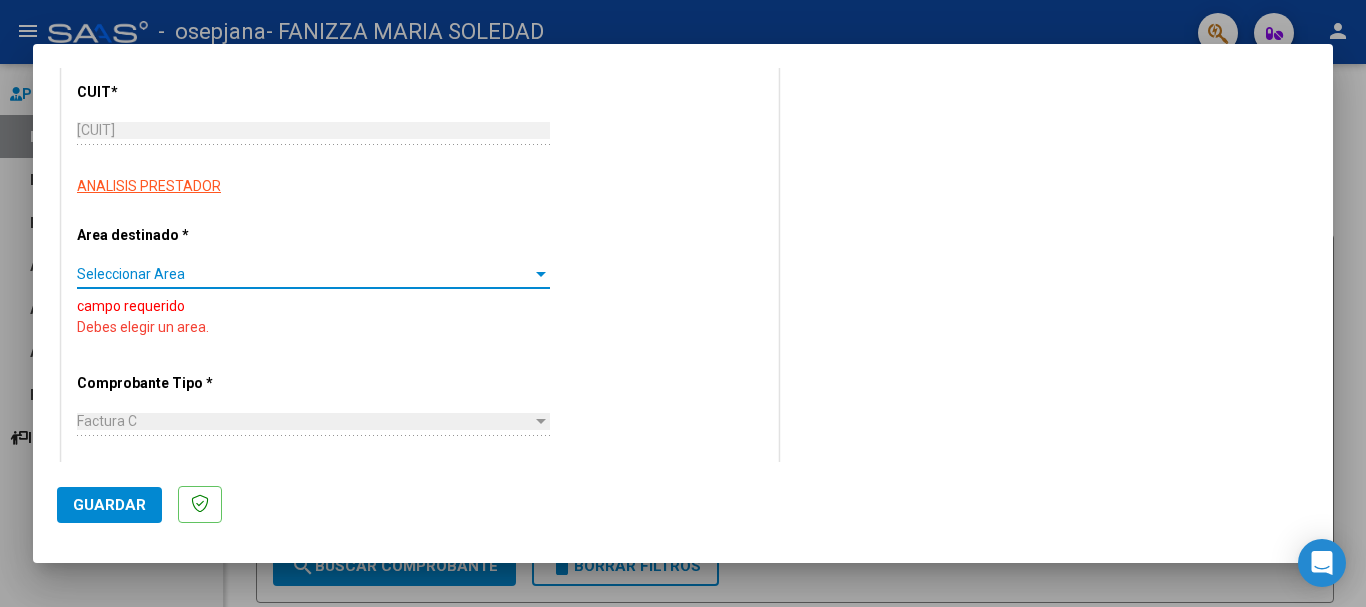 click on "Seleccionar Area" at bounding box center [304, 274] 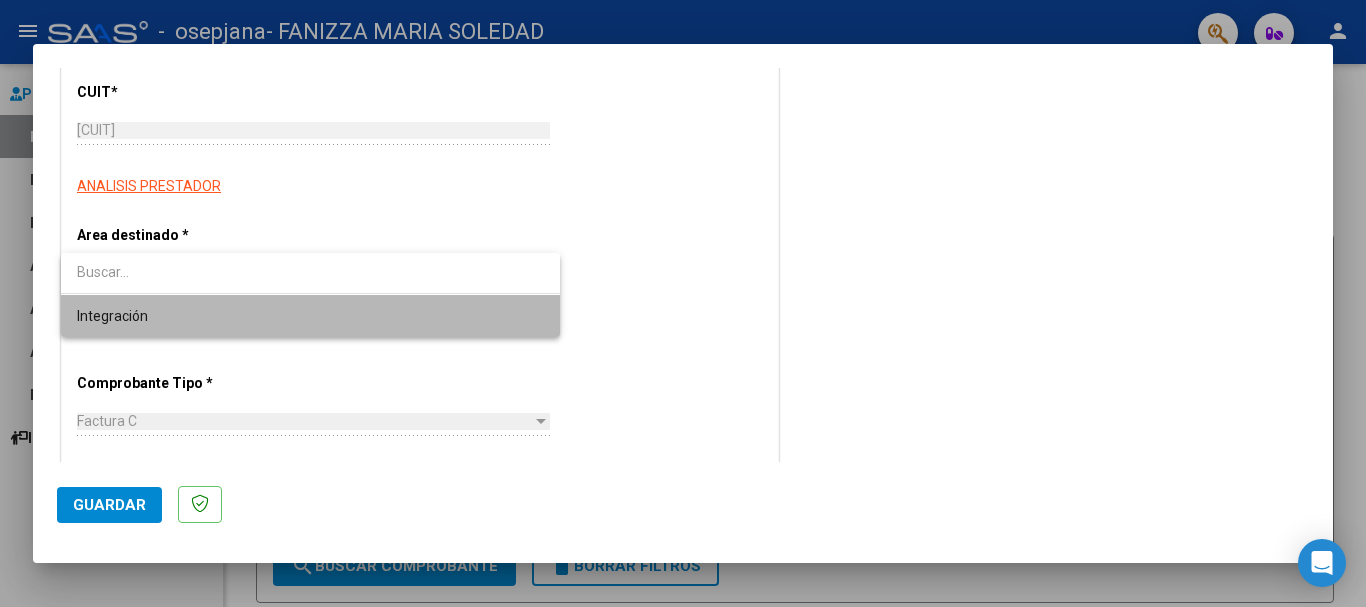 click on "Integración" at bounding box center [310, 316] 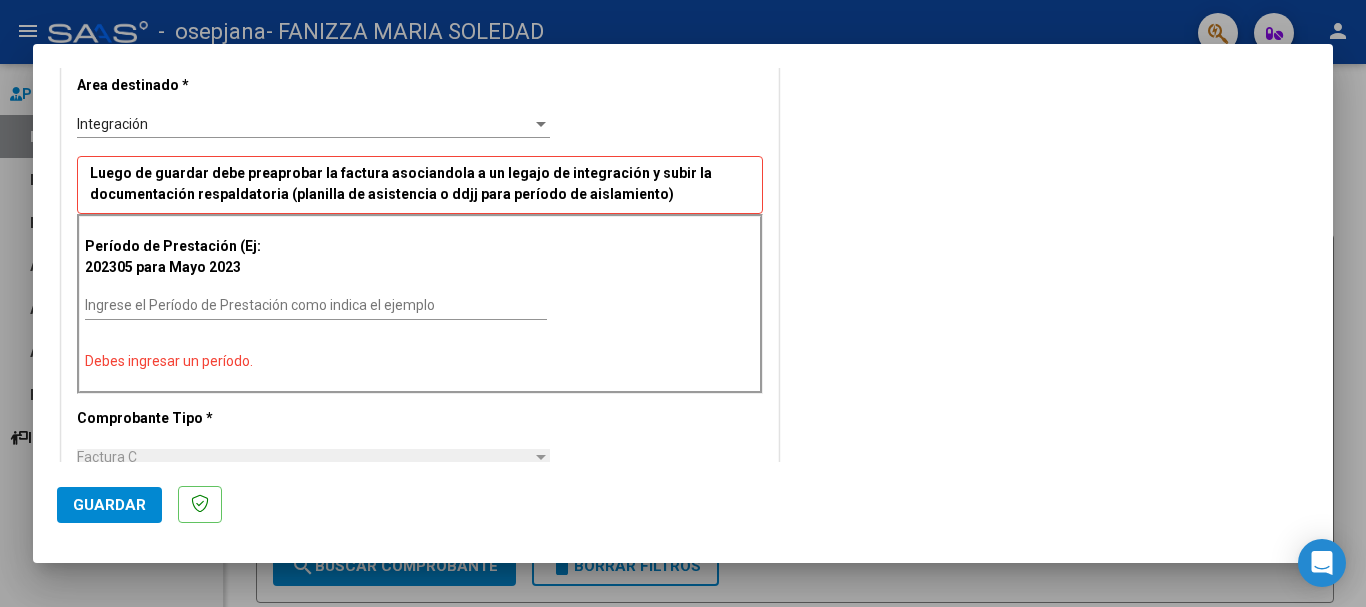 scroll, scrollTop: 413, scrollLeft: 0, axis: vertical 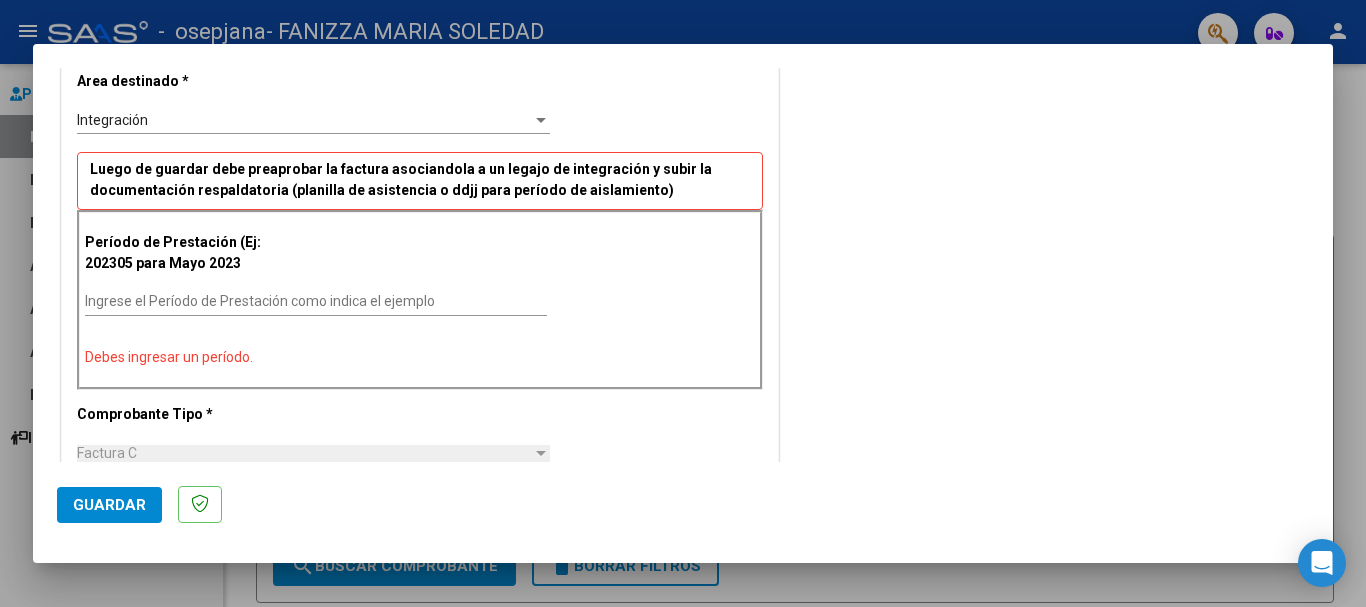 click on "Ingrese el Período de Prestación como indica el ejemplo" at bounding box center (316, 301) 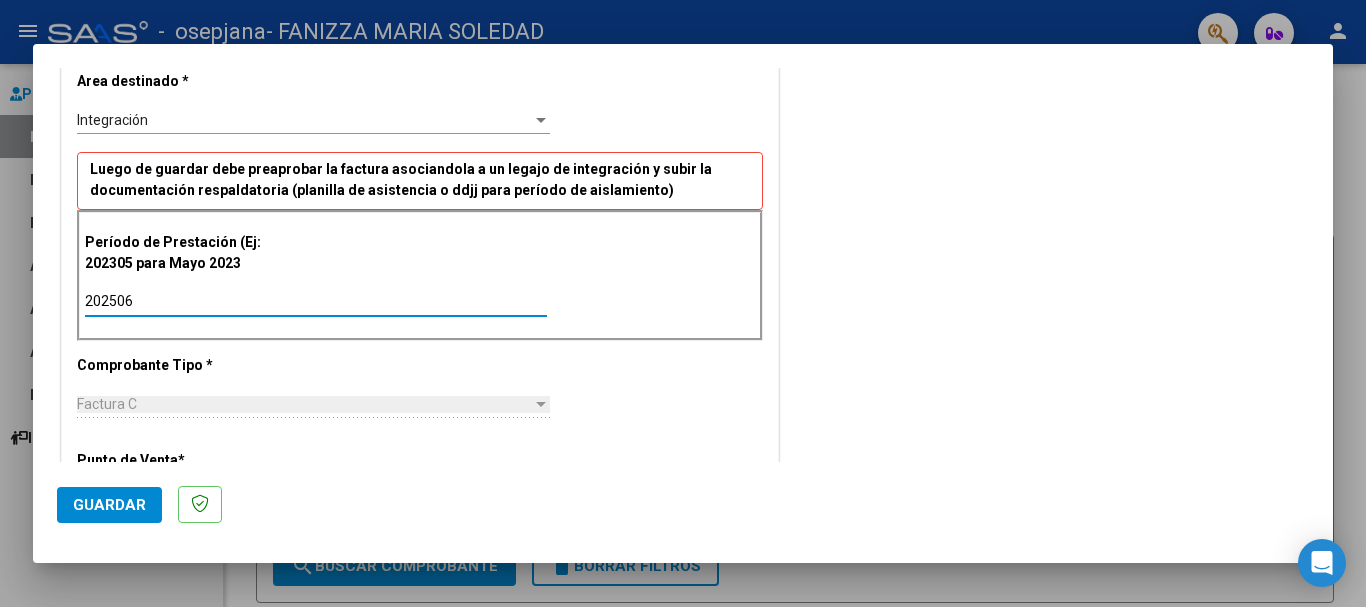 type on "202506" 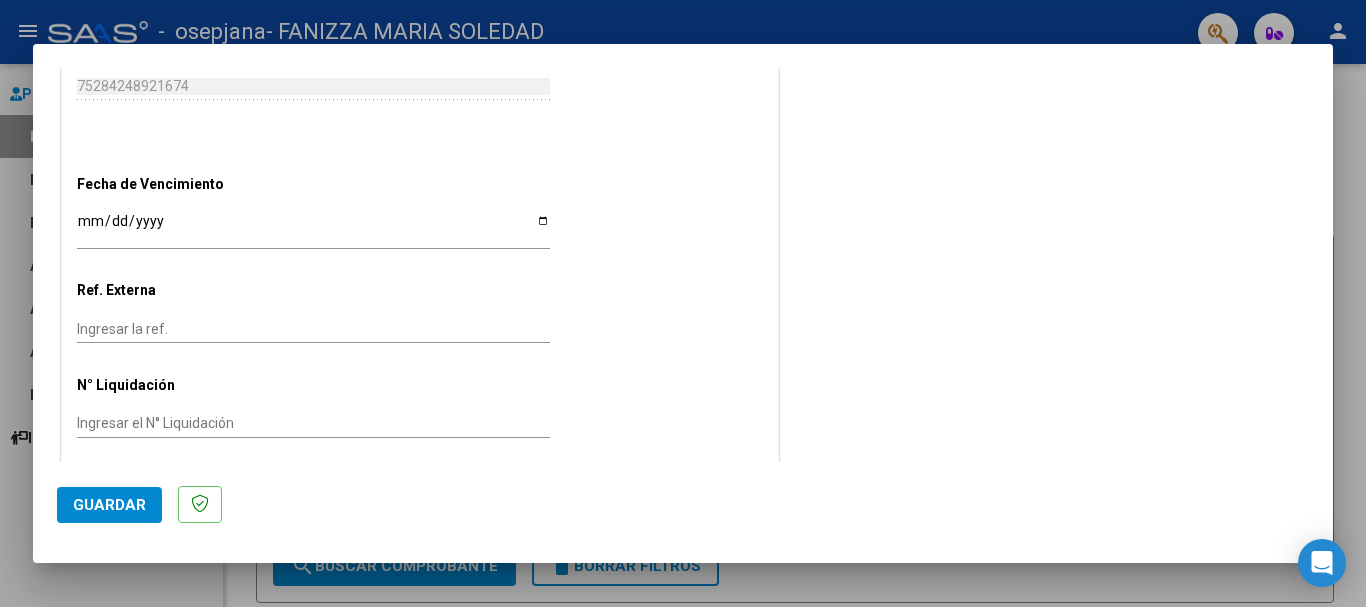 scroll, scrollTop: 1227, scrollLeft: 0, axis: vertical 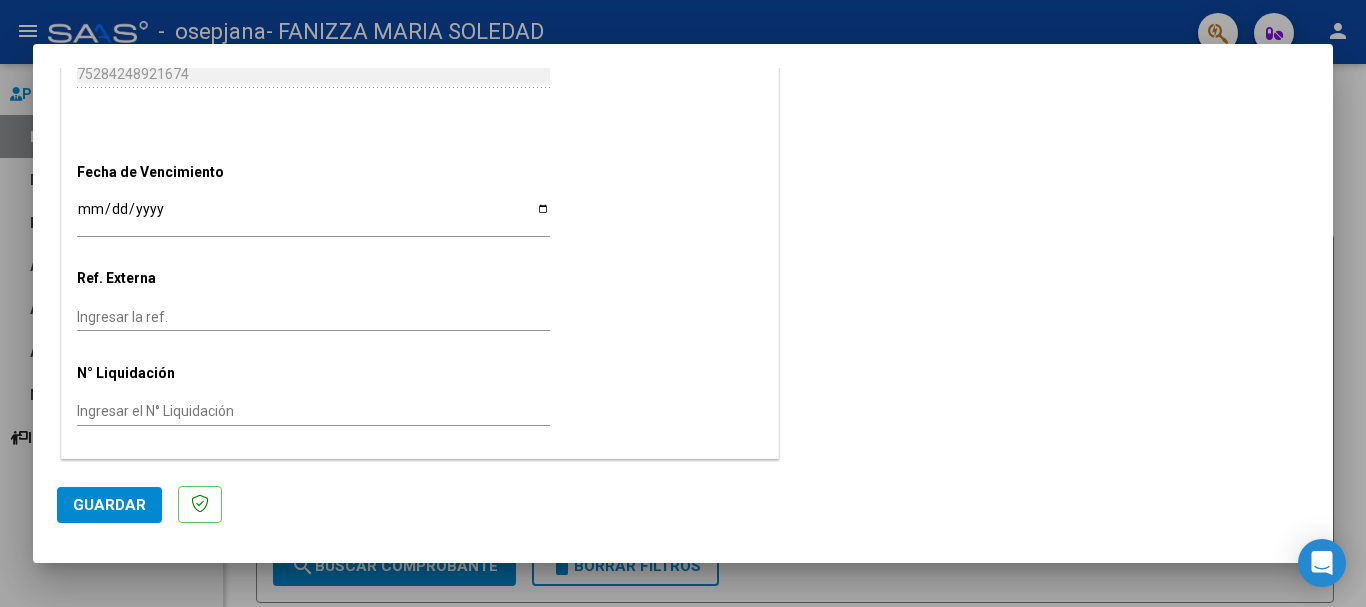 click on "Guardar" 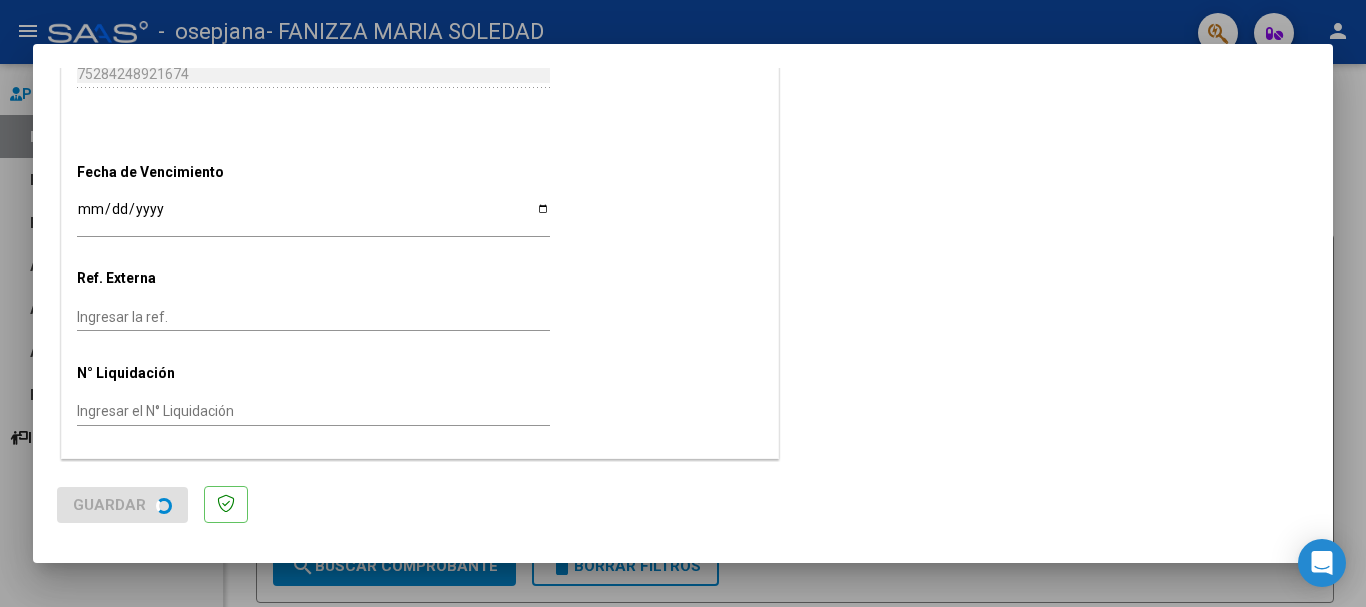 scroll, scrollTop: 0, scrollLeft: 0, axis: both 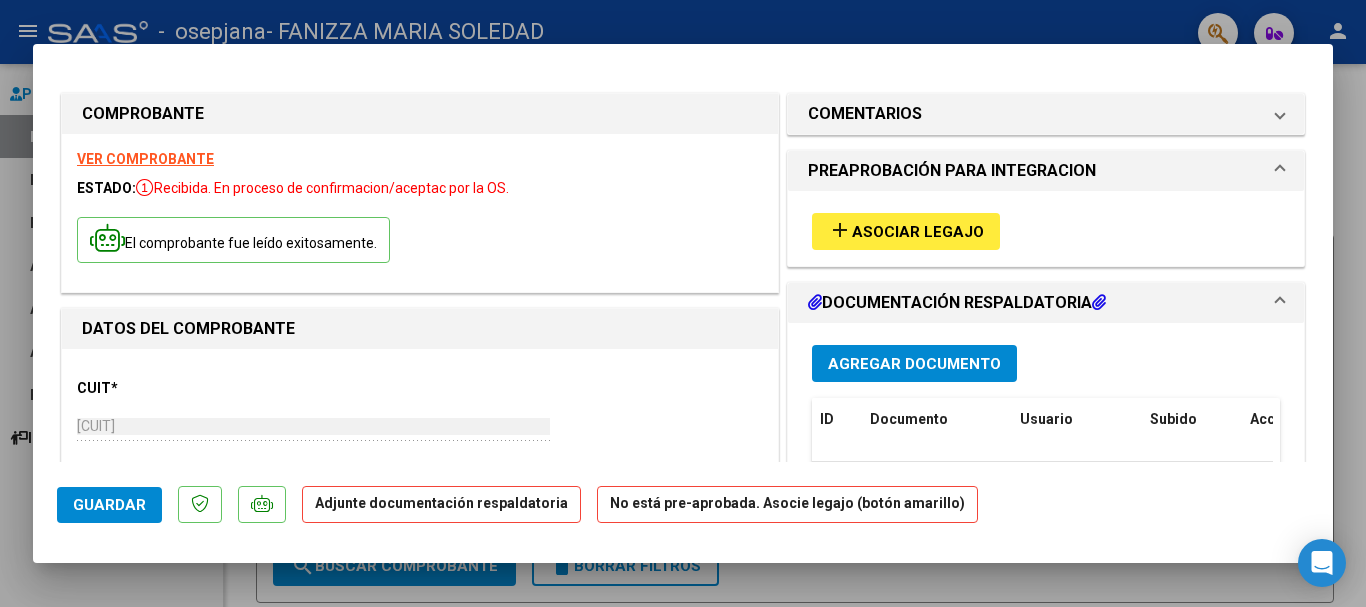 click on "Asociar Legajo" at bounding box center [918, 232] 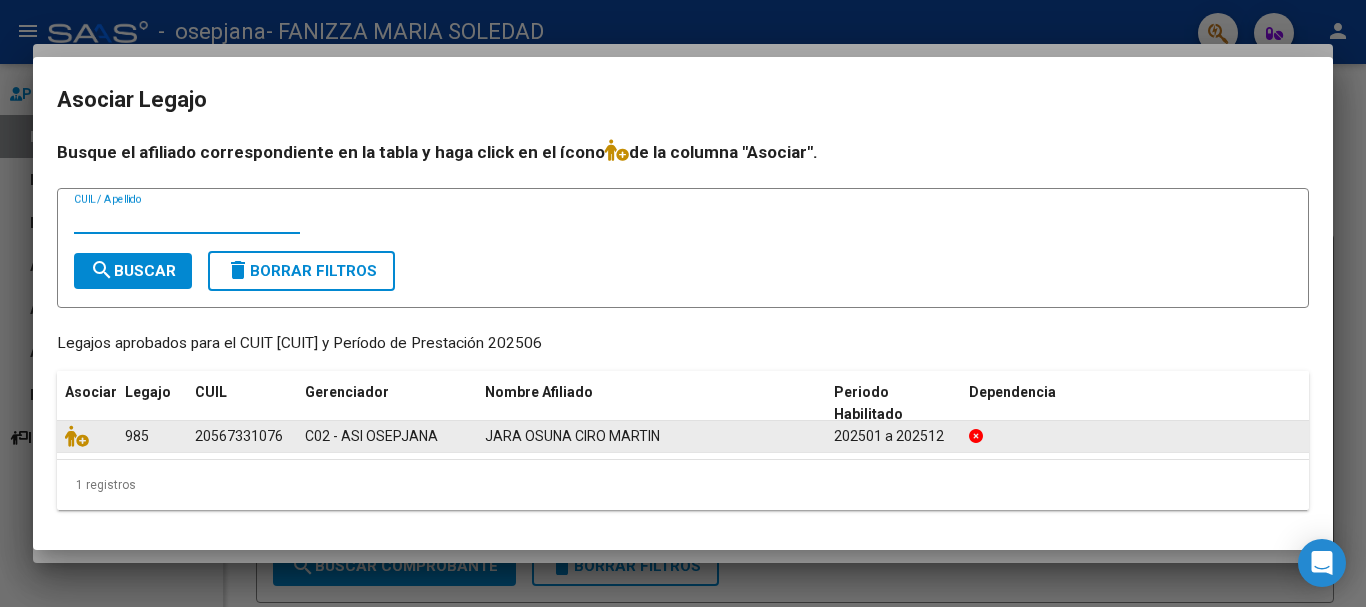 click on "985" 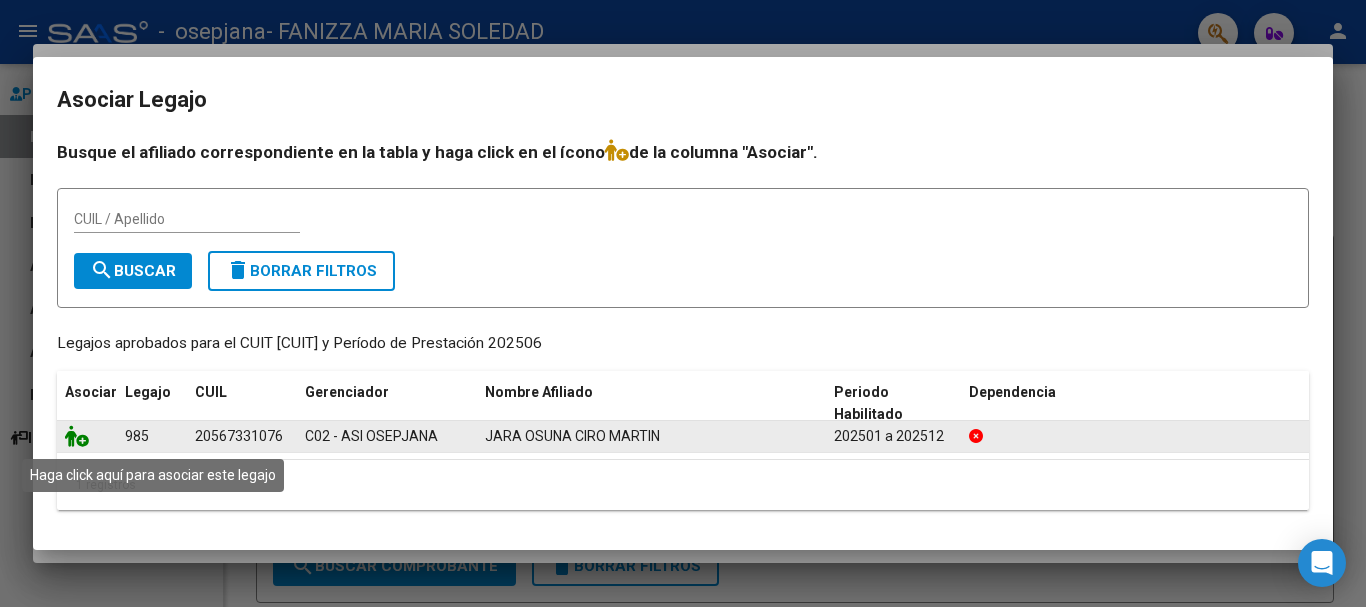 click 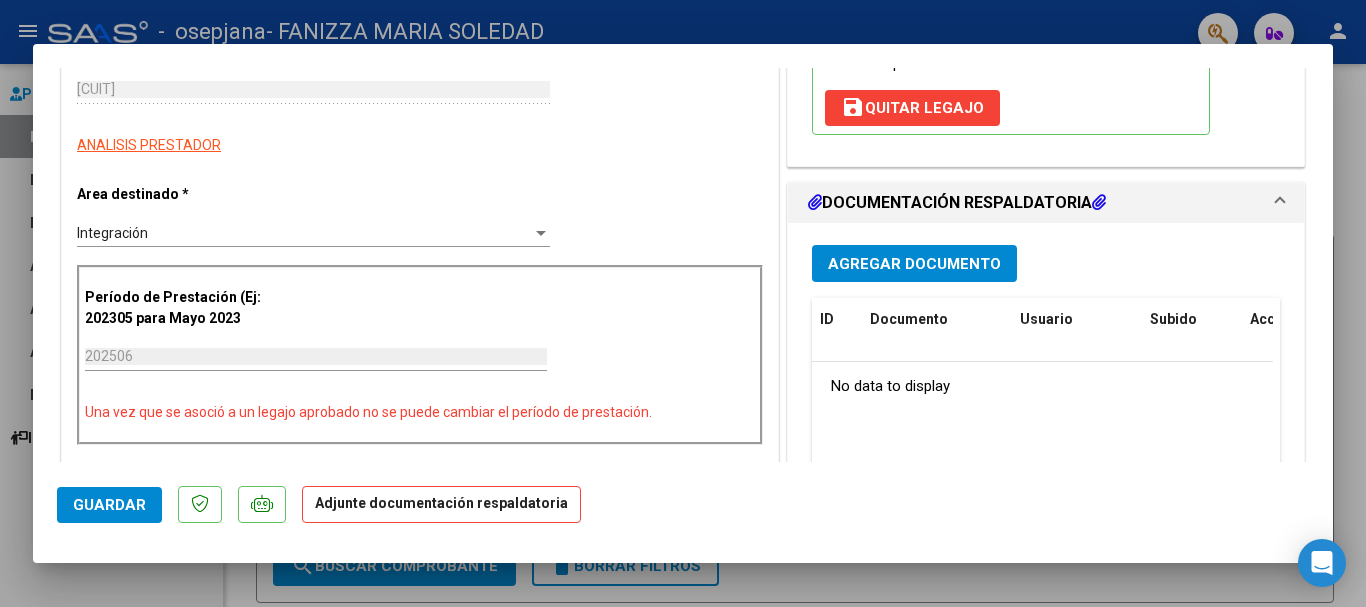 scroll, scrollTop: 365, scrollLeft: 0, axis: vertical 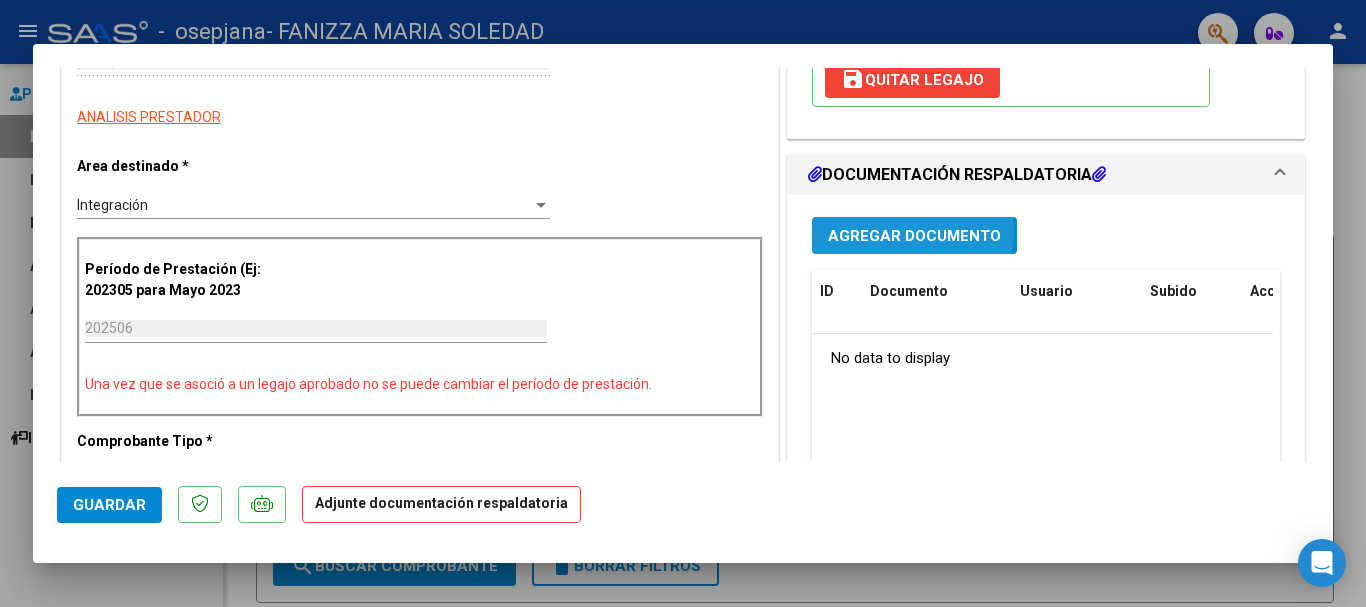 click on "Agregar Documento" at bounding box center [914, 236] 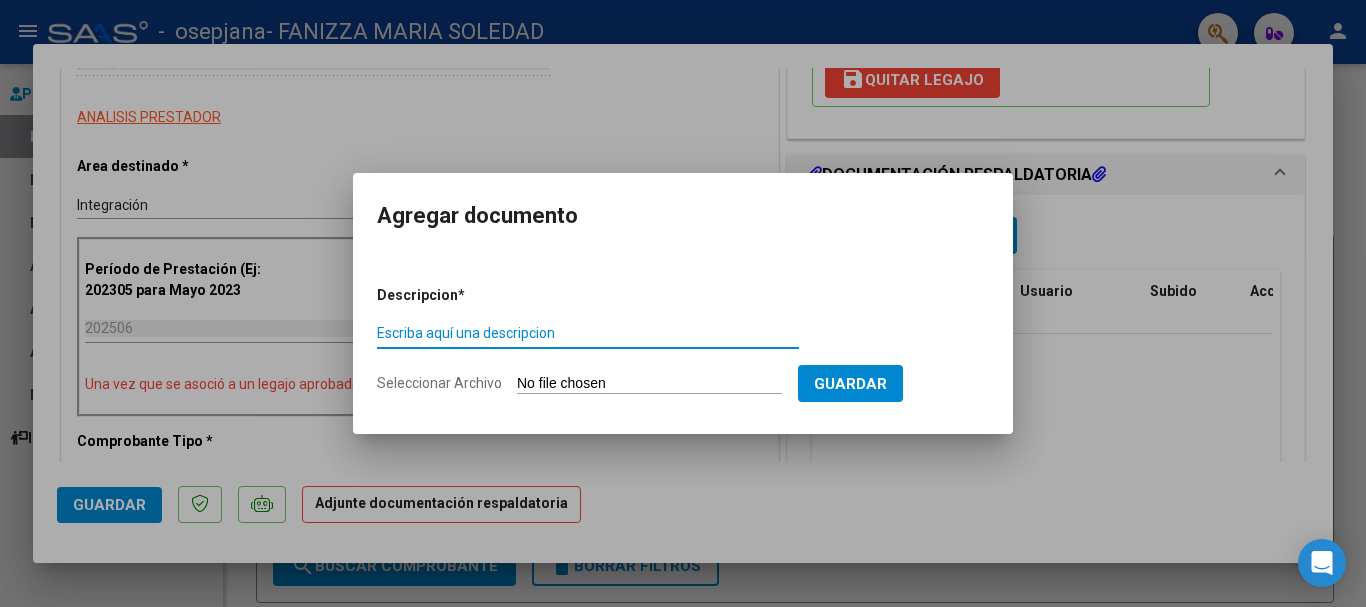 click on "Escriba aquí una descripcion" at bounding box center [588, 334] 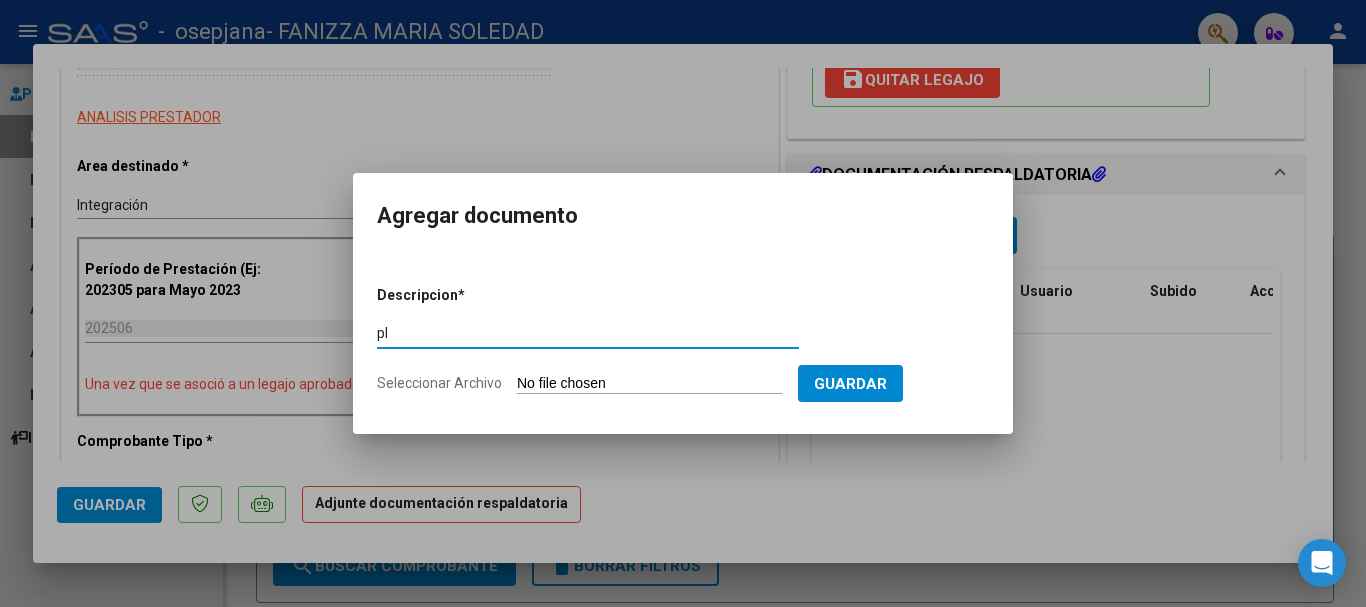 type on "p" 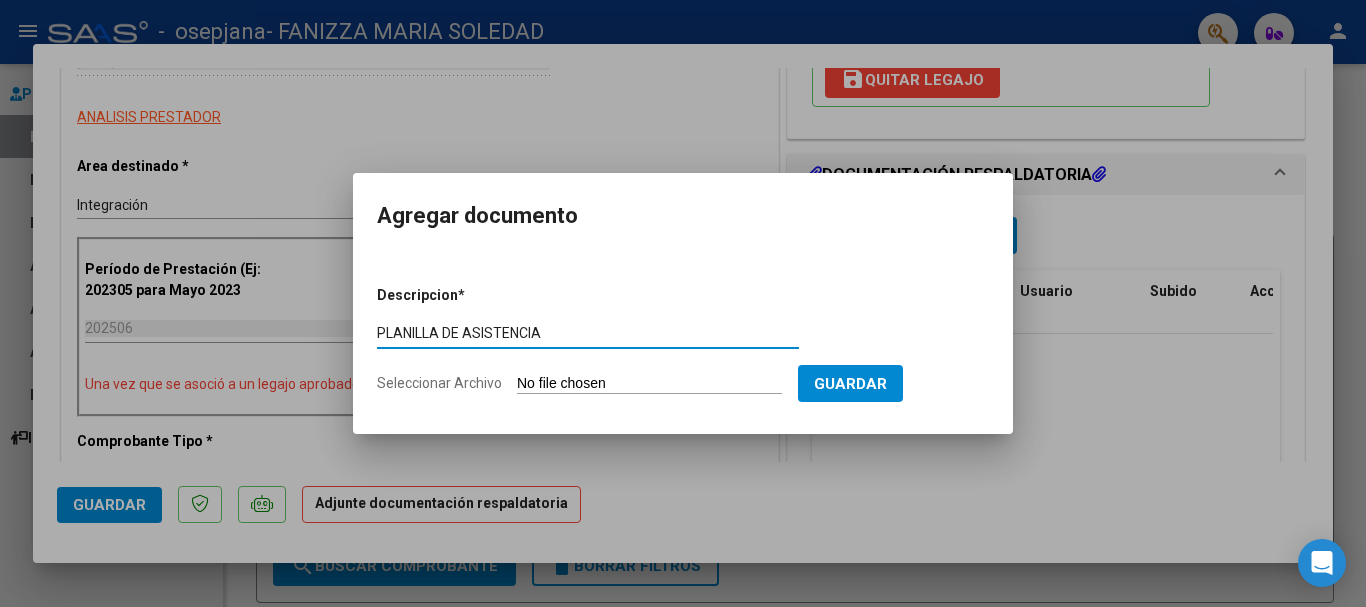 type on "PLANILLA DE ASISTENCIA" 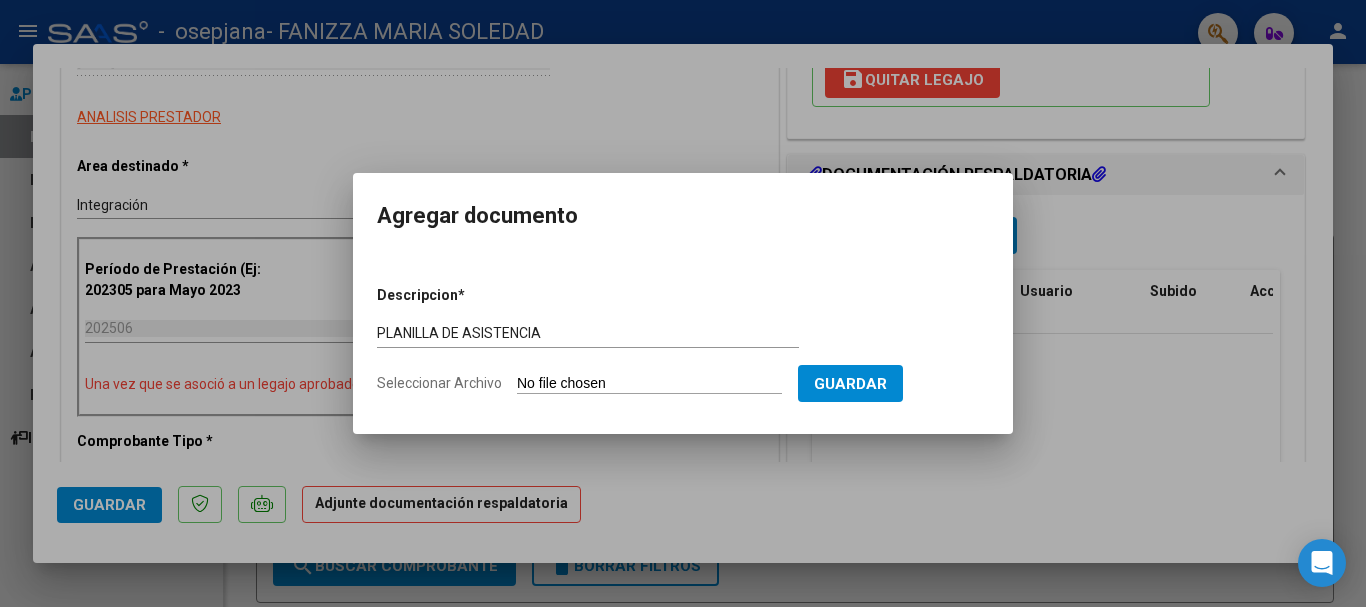 click on "Seleccionar Archivo" at bounding box center (649, 384) 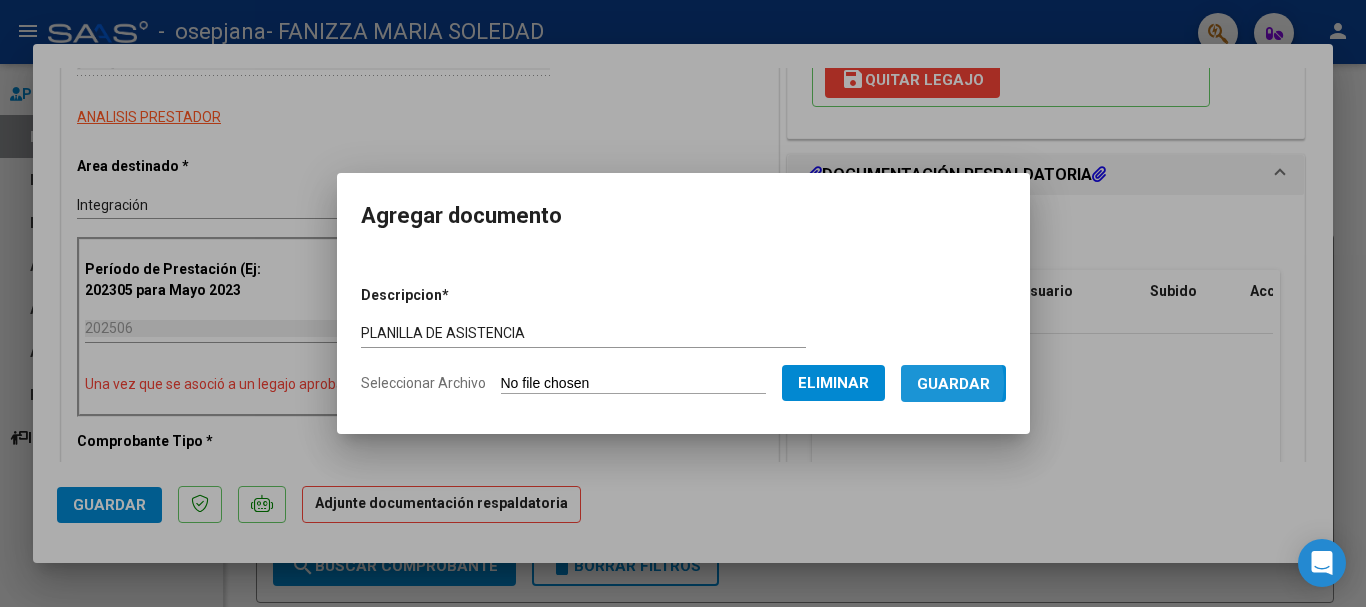 click on "Guardar" at bounding box center (953, 384) 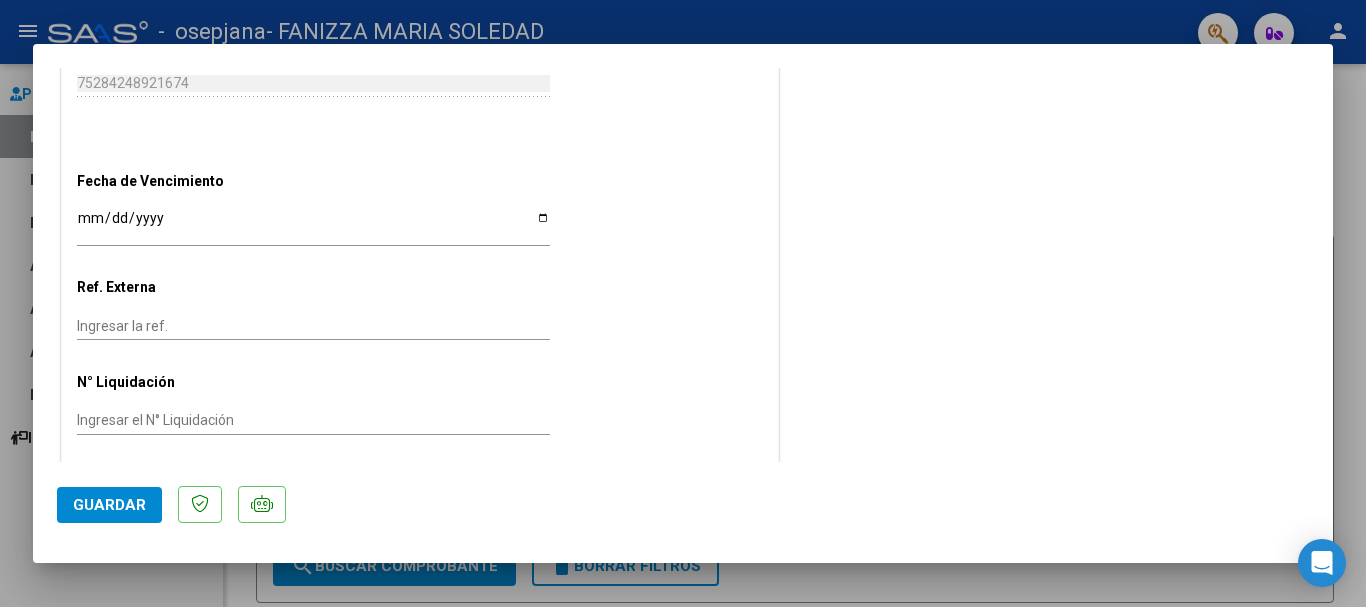 scroll, scrollTop: 1255, scrollLeft: 0, axis: vertical 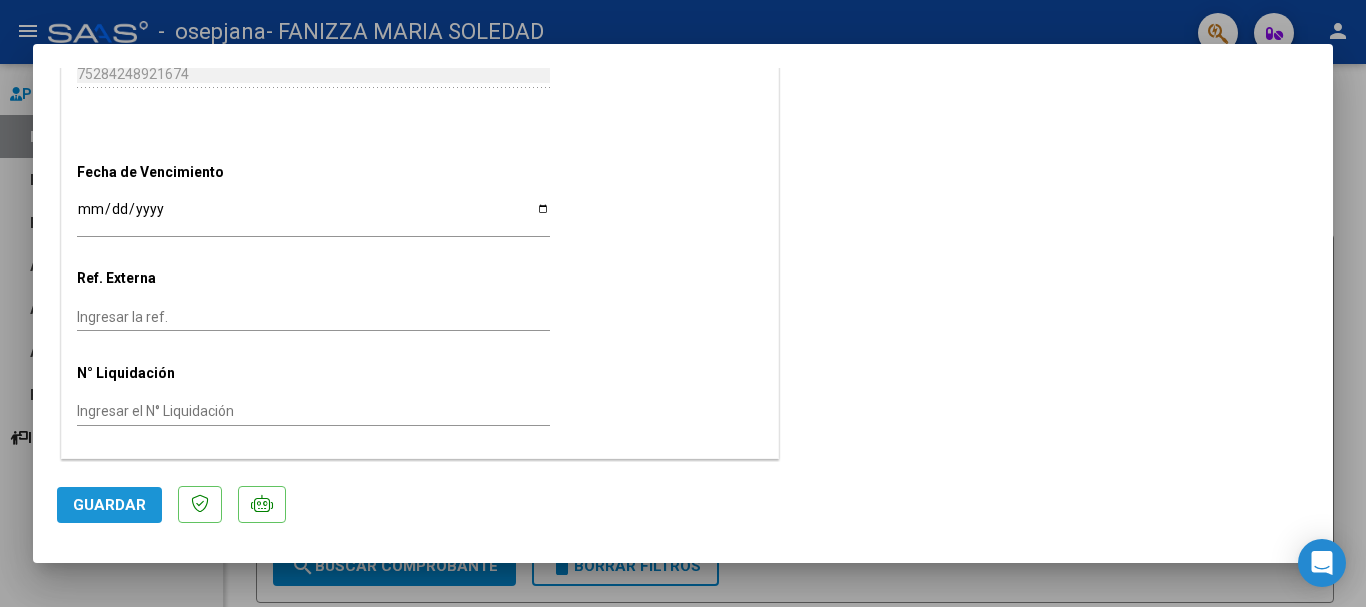 click on "Guardar" 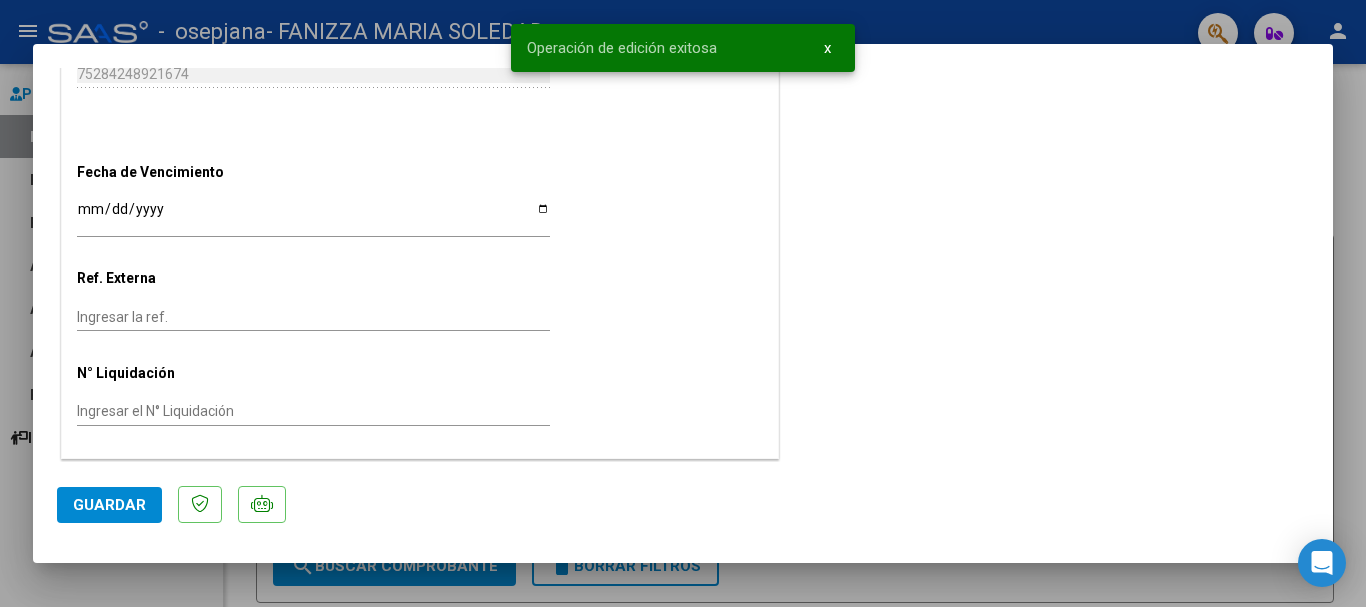click at bounding box center (683, 303) 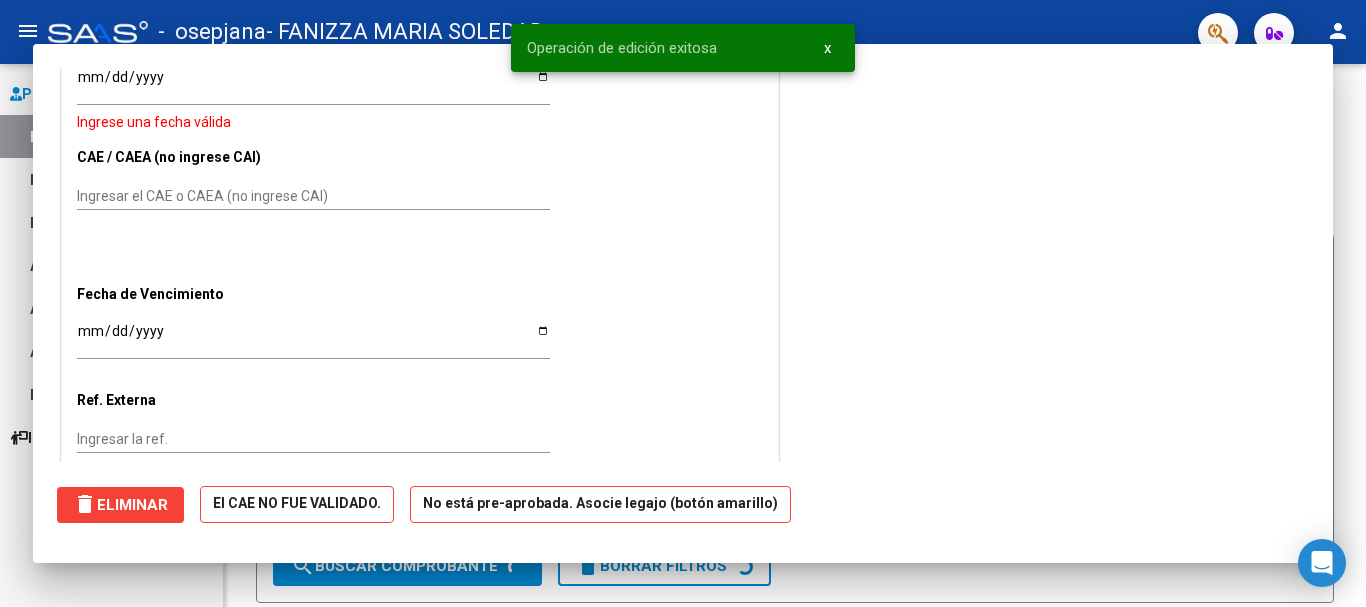 scroll, scrollTop: 1377, scrollLeft: 0, axis: vertical 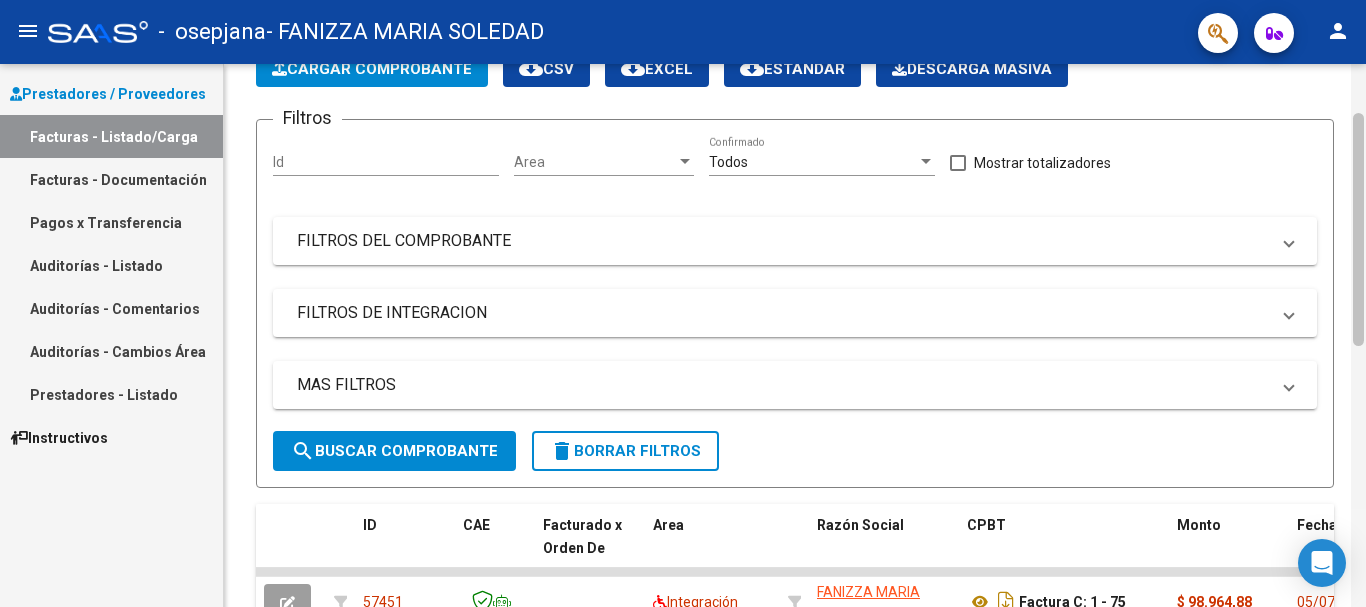 drag, startPoint x: 1363, startPoint y: 102, endPoint x: 1363, endPoint y: 162, distance: 60 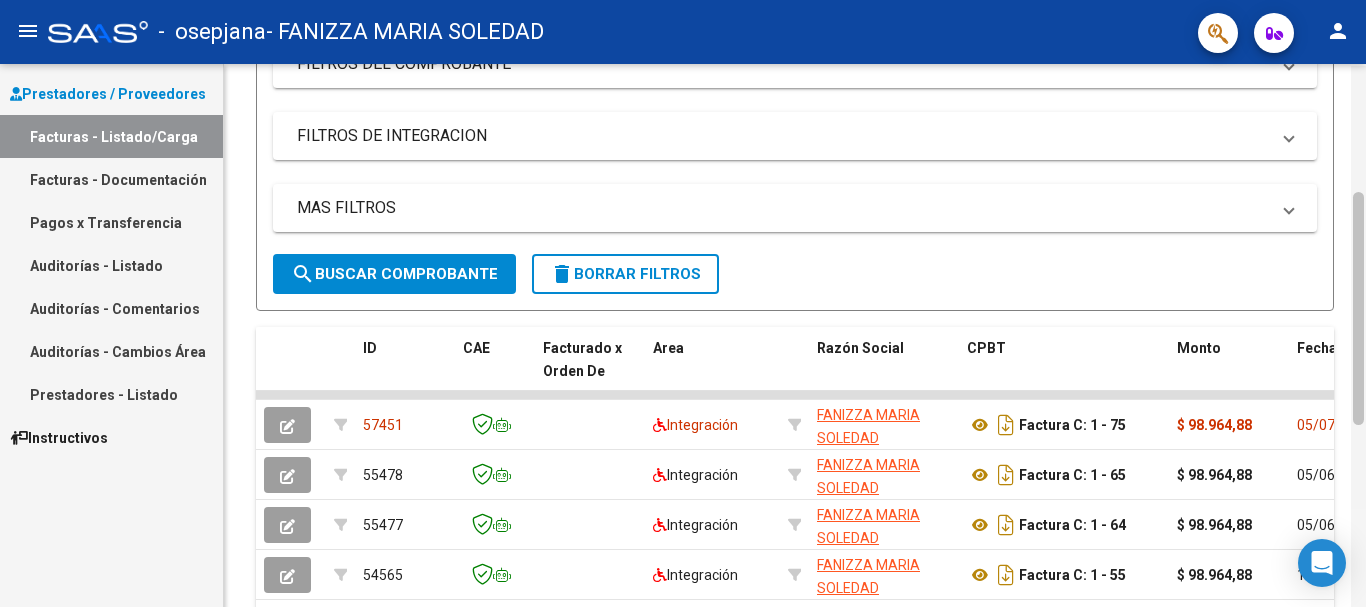 scroll, scrollTop: 294, scrollLeft: 0, axis: vertical 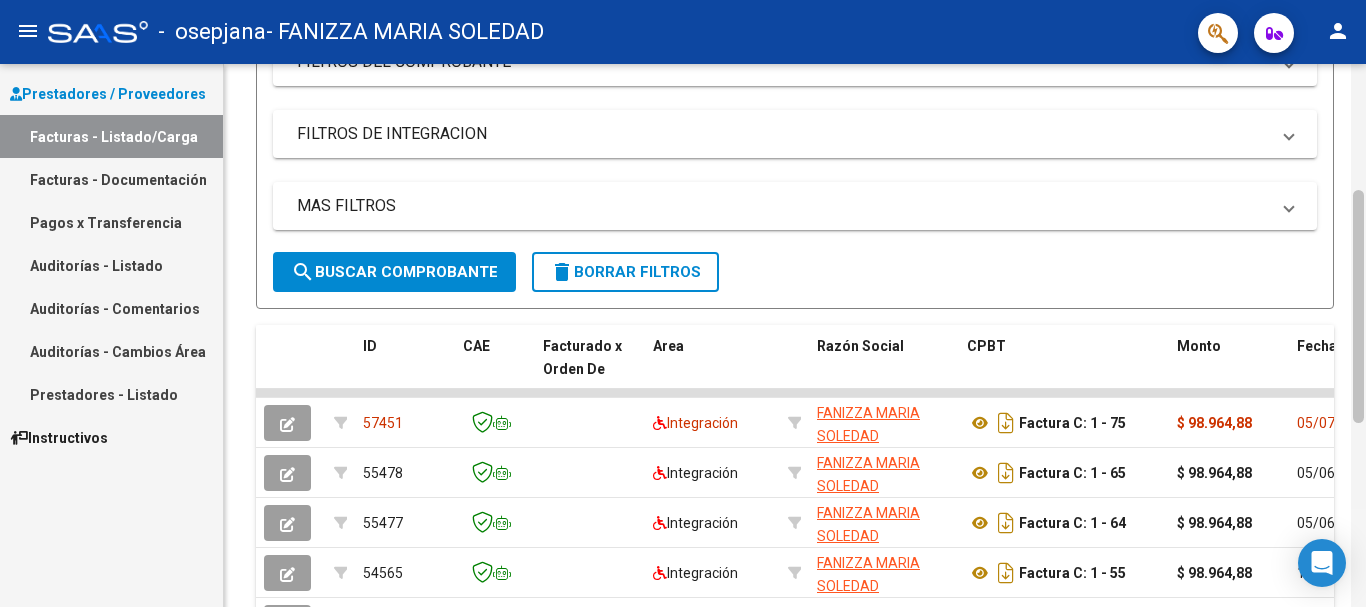 drag, startPoint x: 1363, startPoint y: 162, endPoint x: 1365, endPoint y: 239, distance: 77.02597 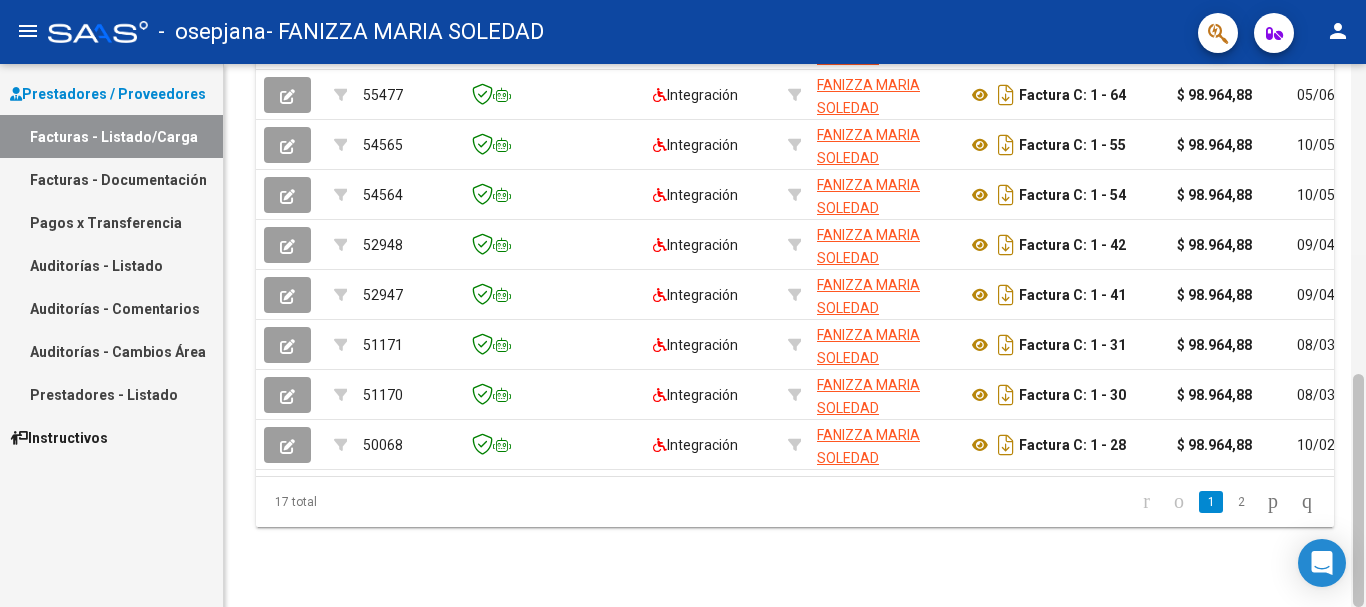 drag, startPoint x: 1365, startPoint y: 239, endPoint x: 1362, endPoint y: 187, distance: 52.086468 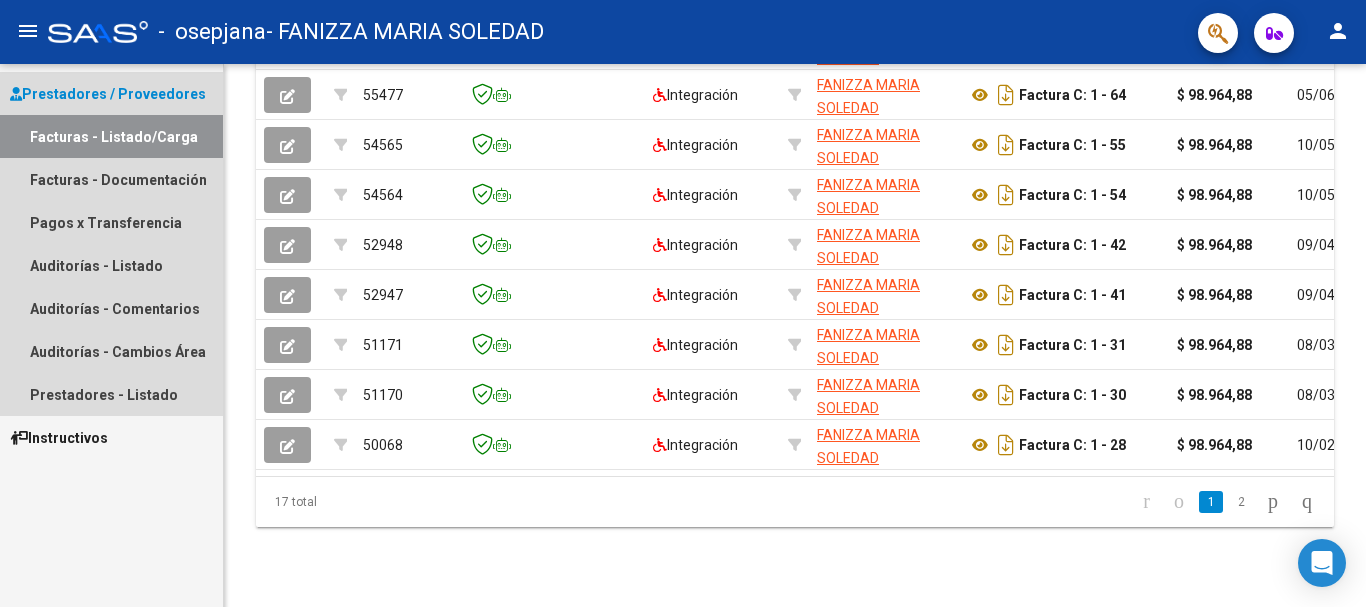 click on "Prestadores / Proveedores" at bounding box center (108, 94) 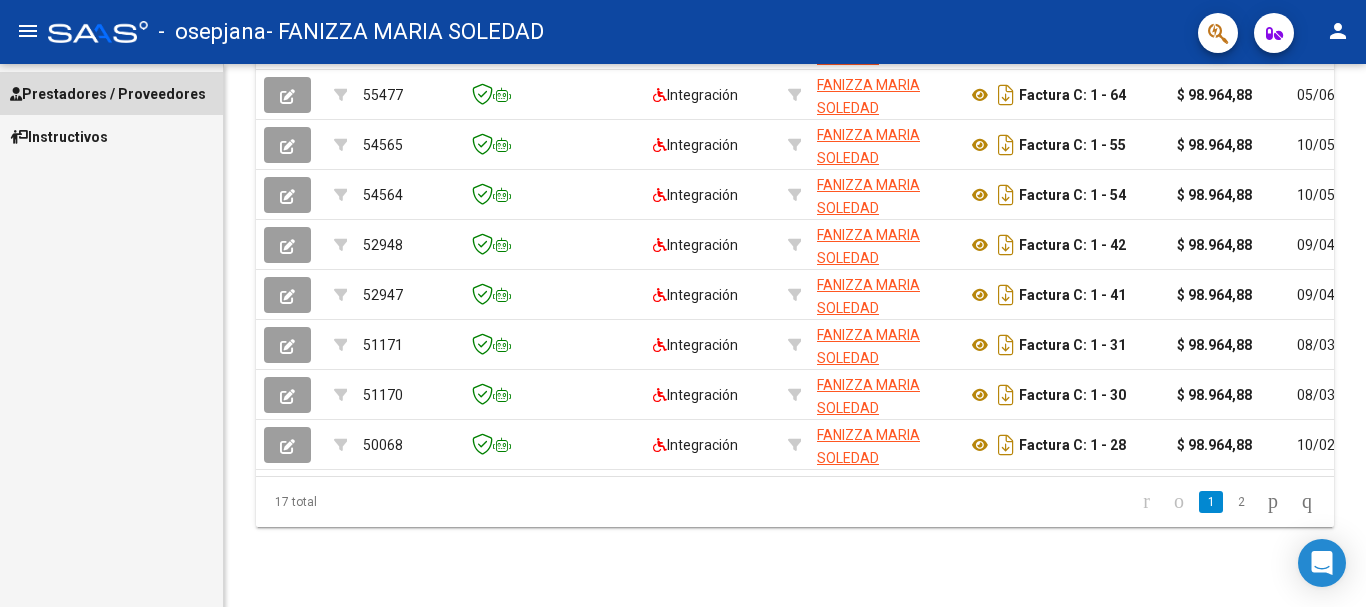 click on "Prestadores / Proveedores" at bounding box center (108, 94) 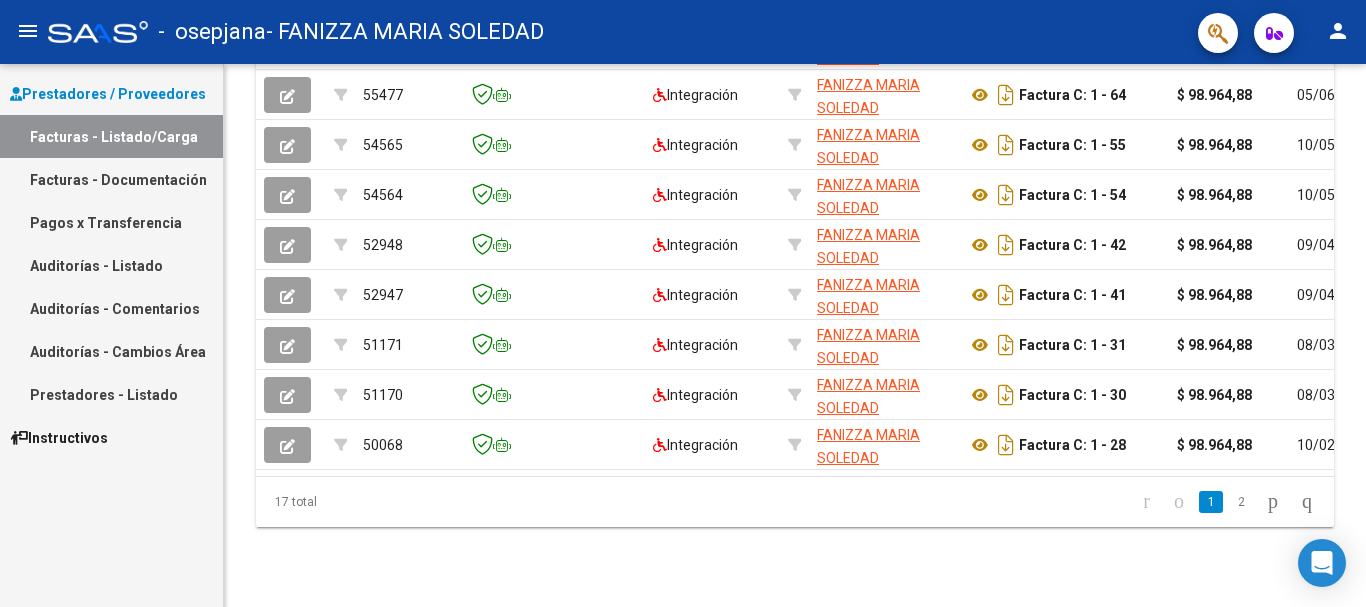 click on "Facturas - Documentación" at bounding box center [111, 179] 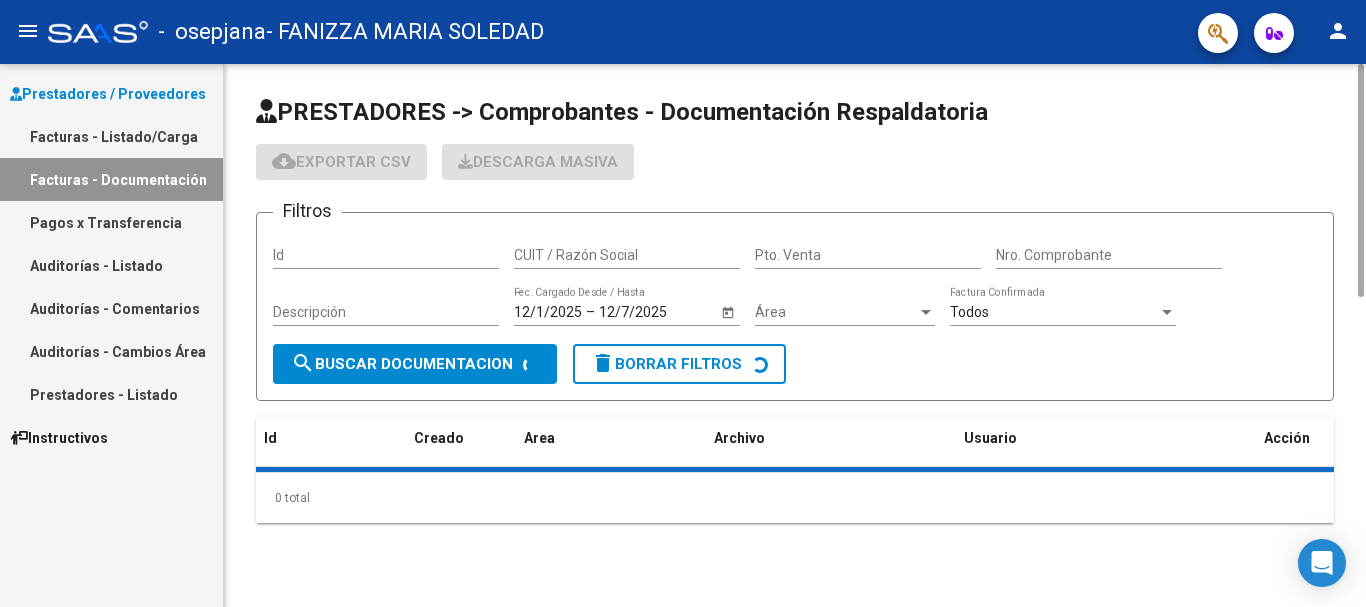scroll, scrollTop: 0, scrollLeft: 0, axis: both 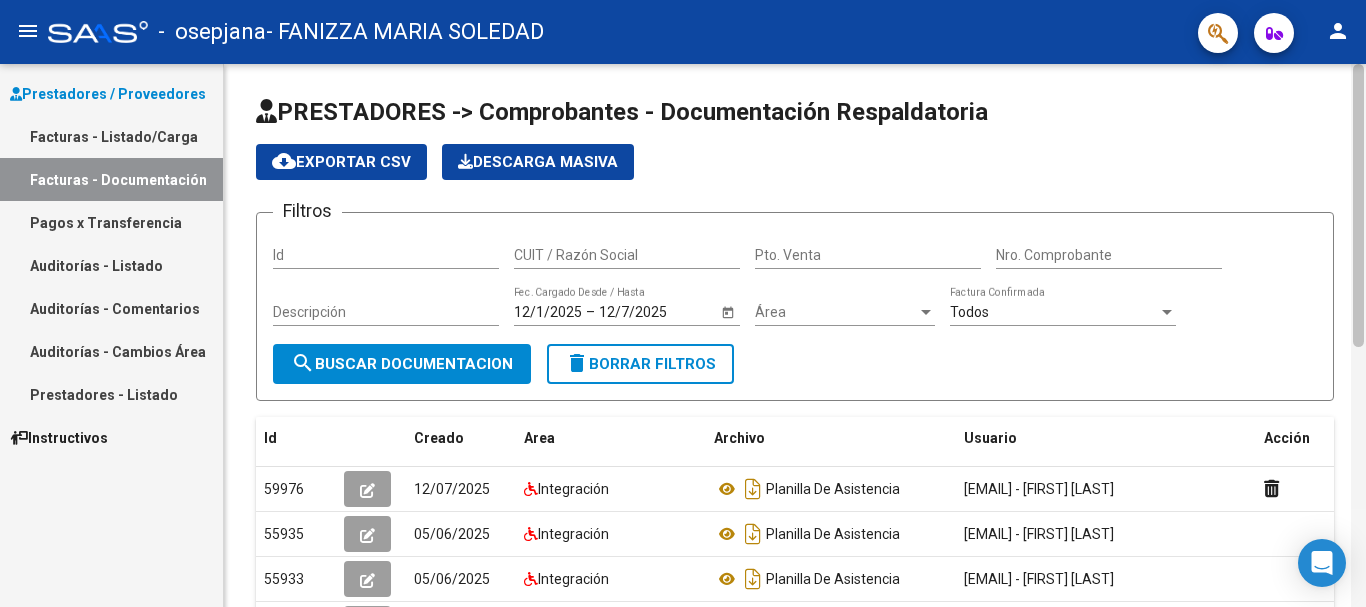 drag, startPoint x: 1361, startPoint y: 281, endPoint x: 1362, endPoint y: 258, distance: 23.021729 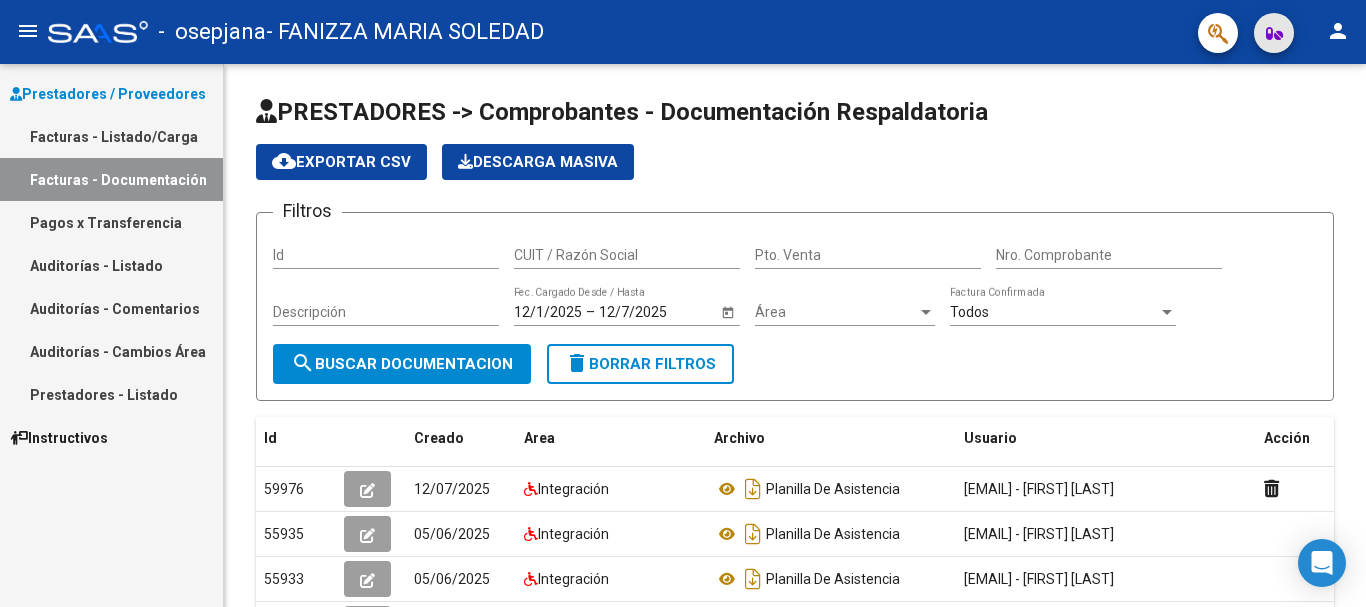 click 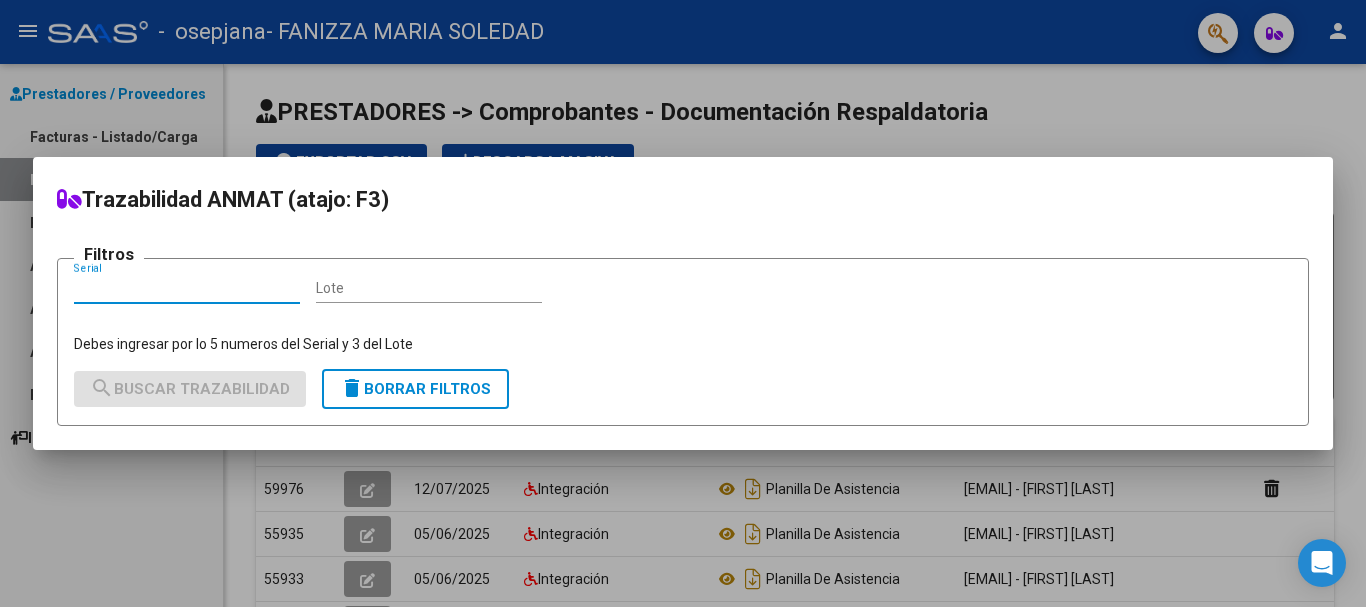 click at bounding box center [683, 303] 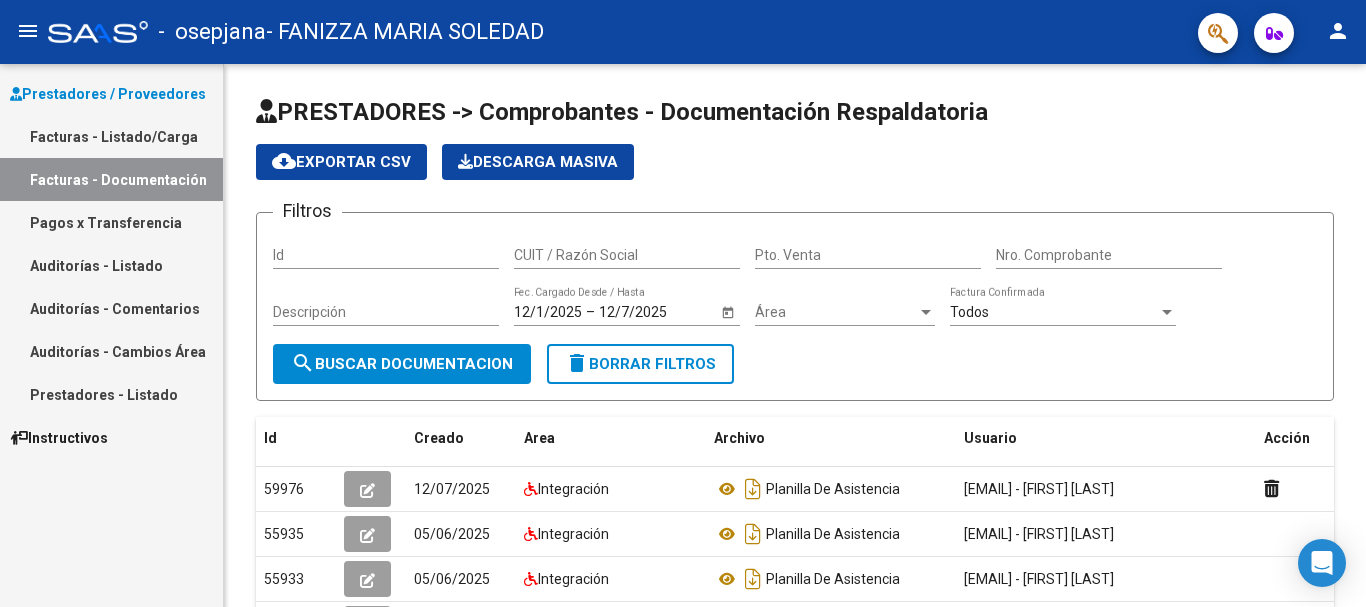 click on "person" 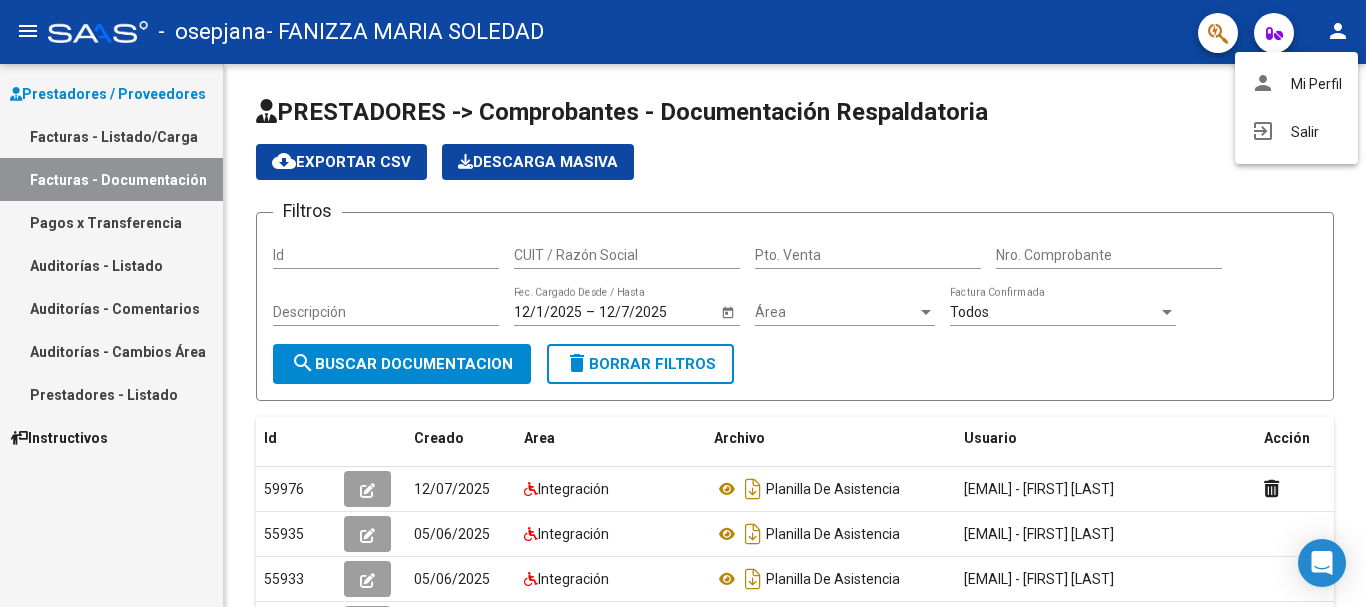 click at bounding box center (683, 303) 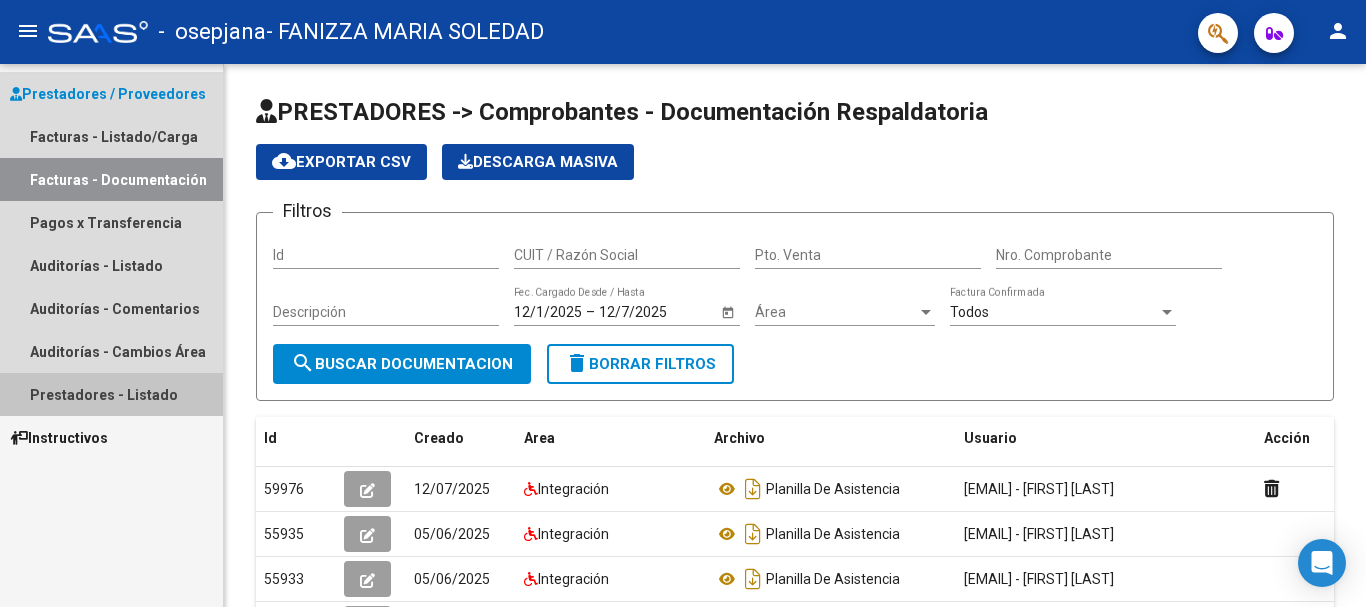 click on "Prestadores - Listado" at bounding box center [111, 394] 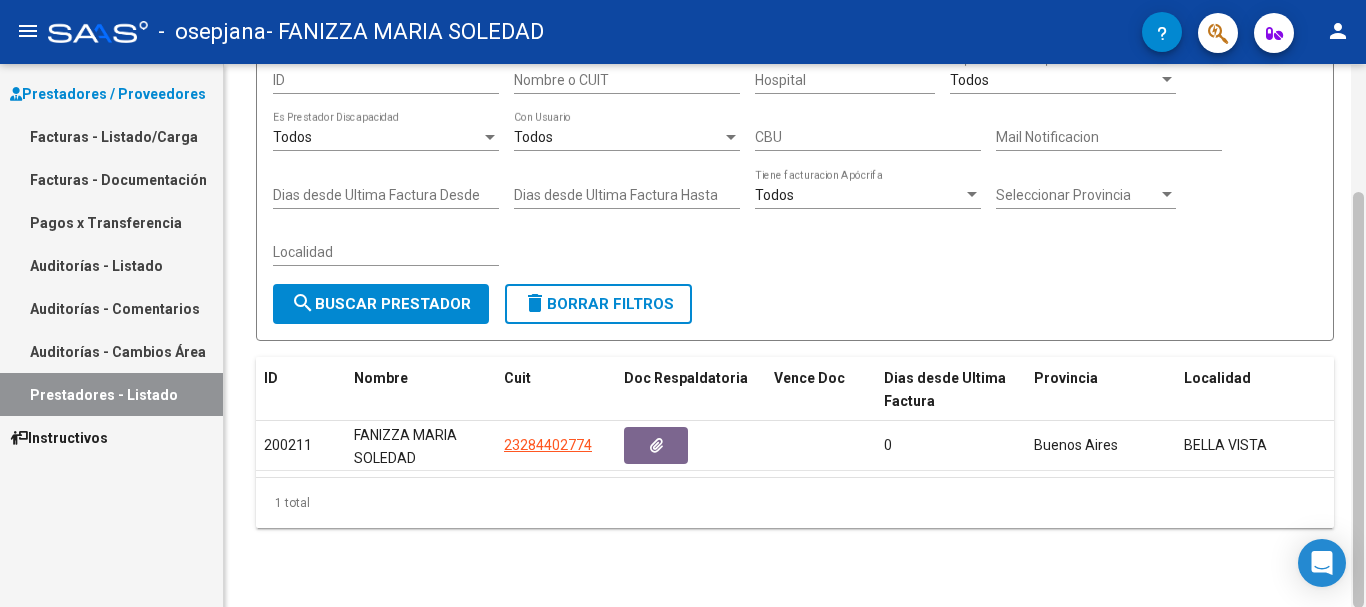 scroll, scrollTop: 165, scrollLeft: 0, axis: vertical 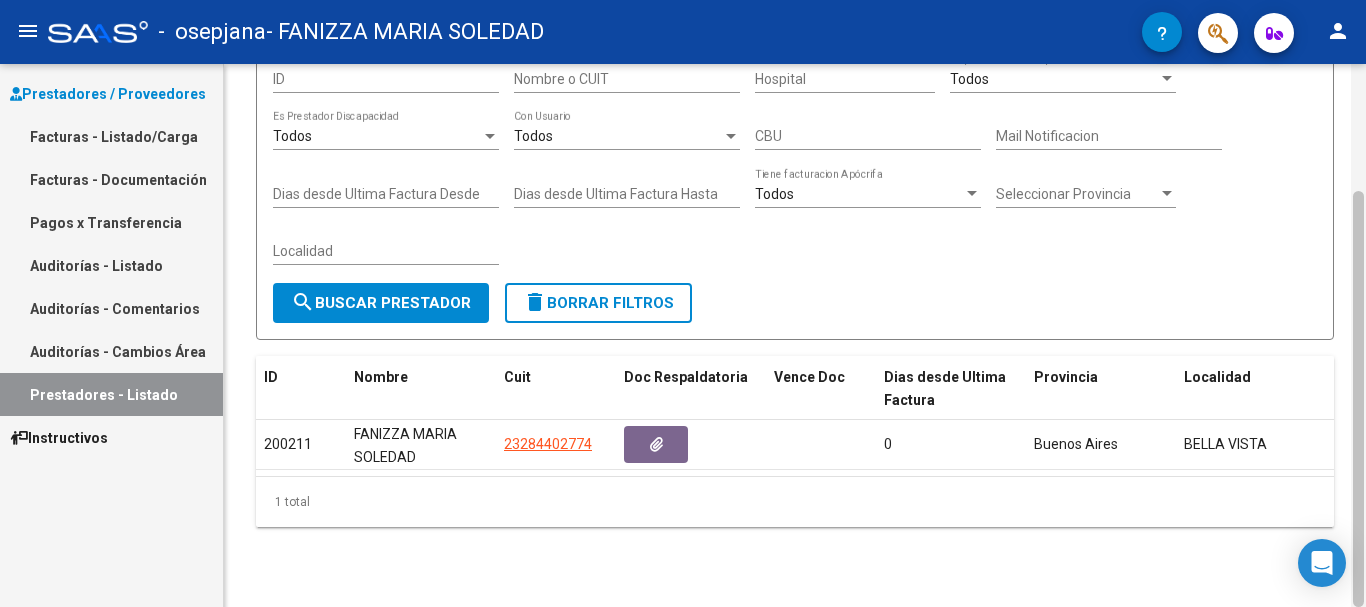 drag, startPoint x: 1359, startPoint y: 213, endPoint x: 1365, endPoint y: 314, distance: 101.17806 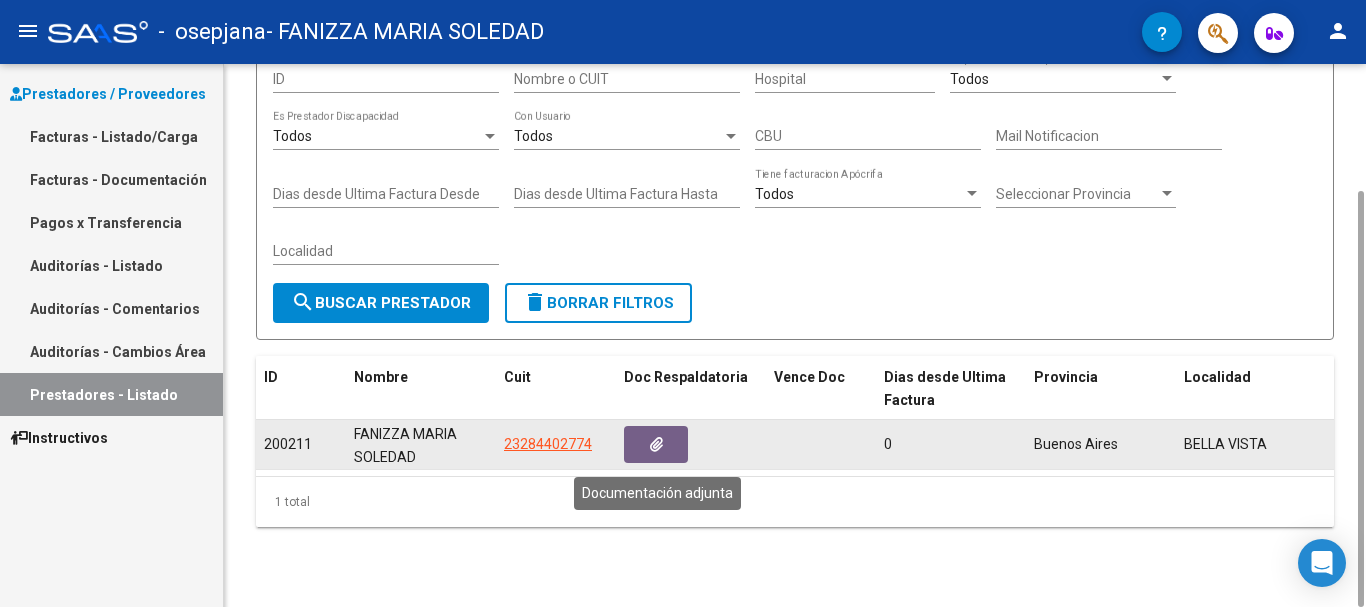 click 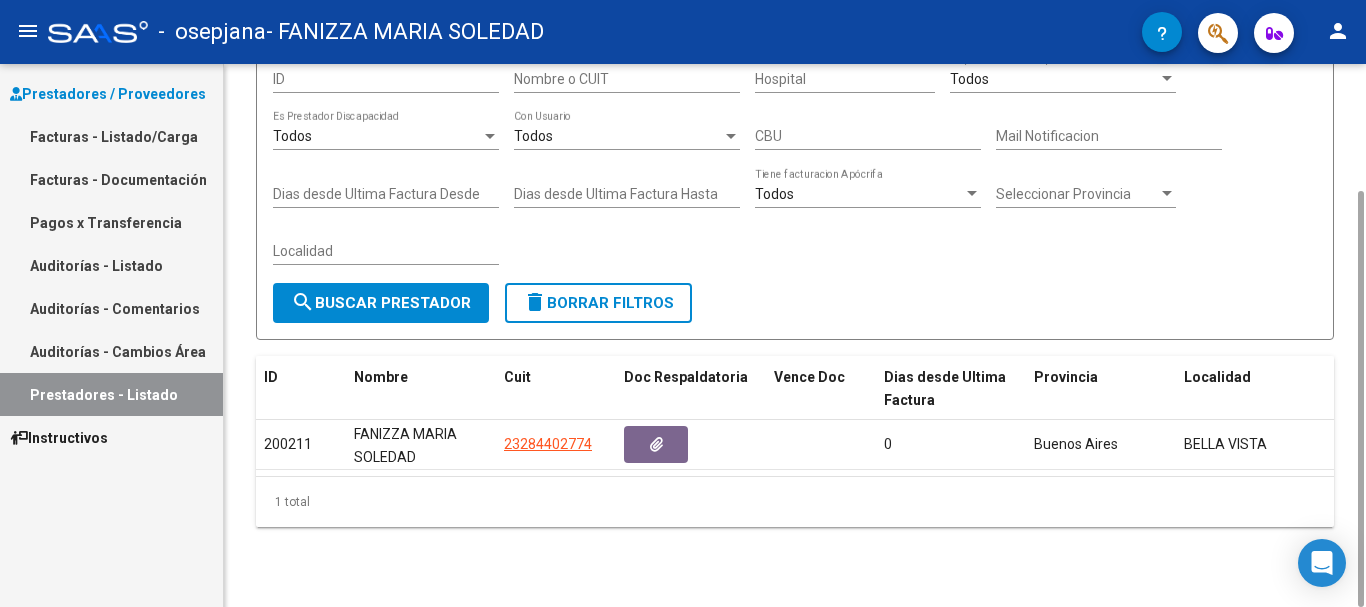 scroll, scrollTop: 0, scrollLeft: 102, axis: horizontal 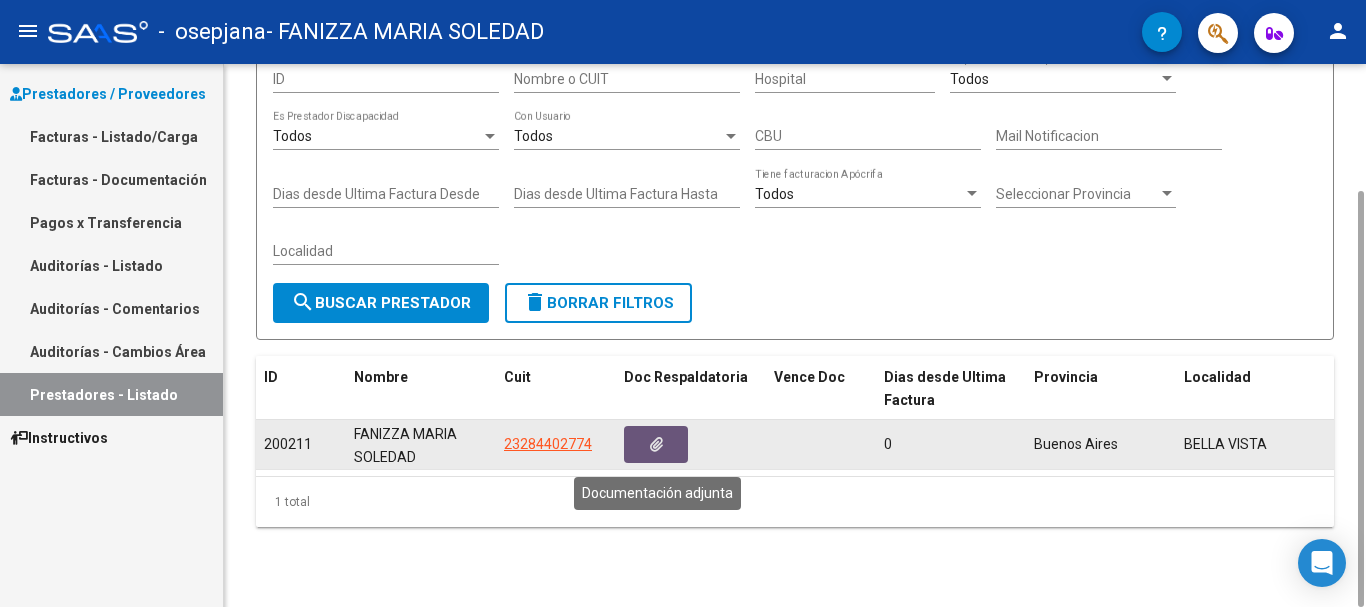click 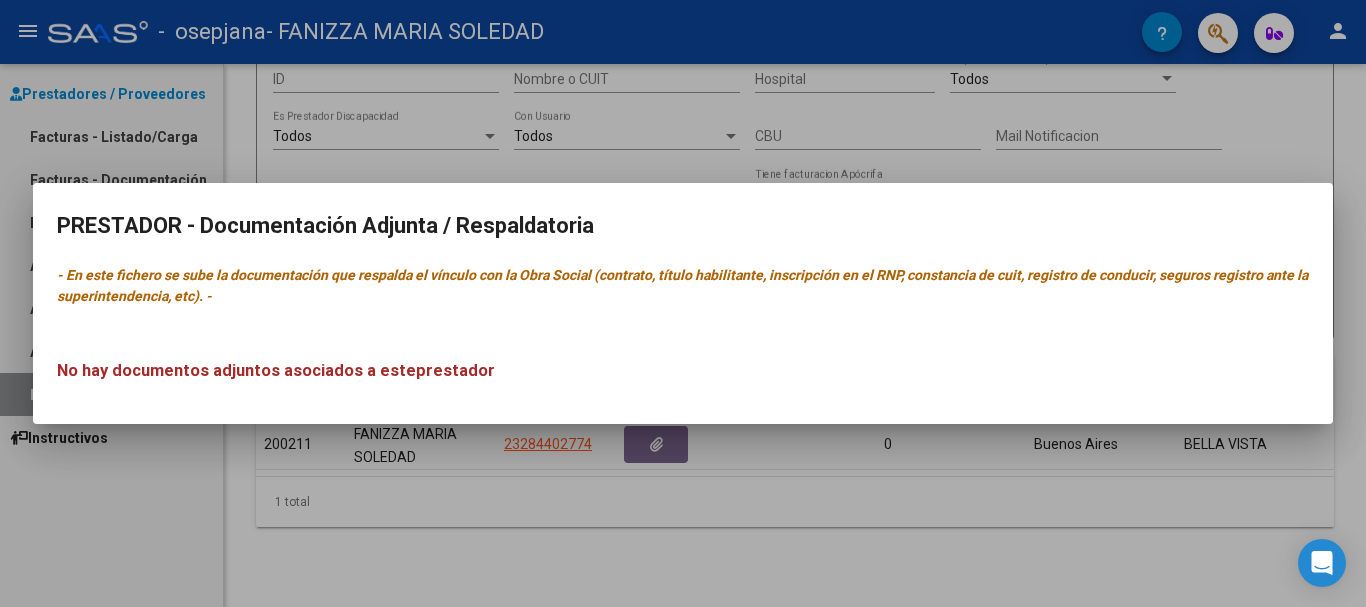 click on "No hay documentos adjuntos asociados a este  prestador" at bounding box center (683, 371) 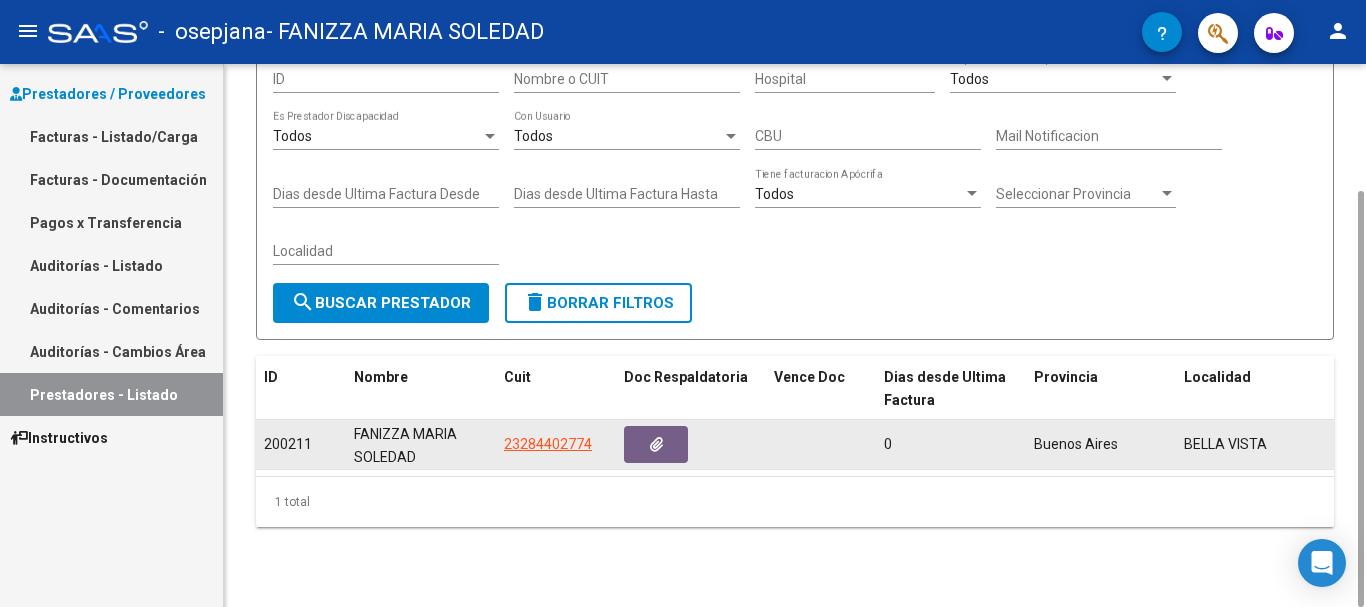 click on "200211" 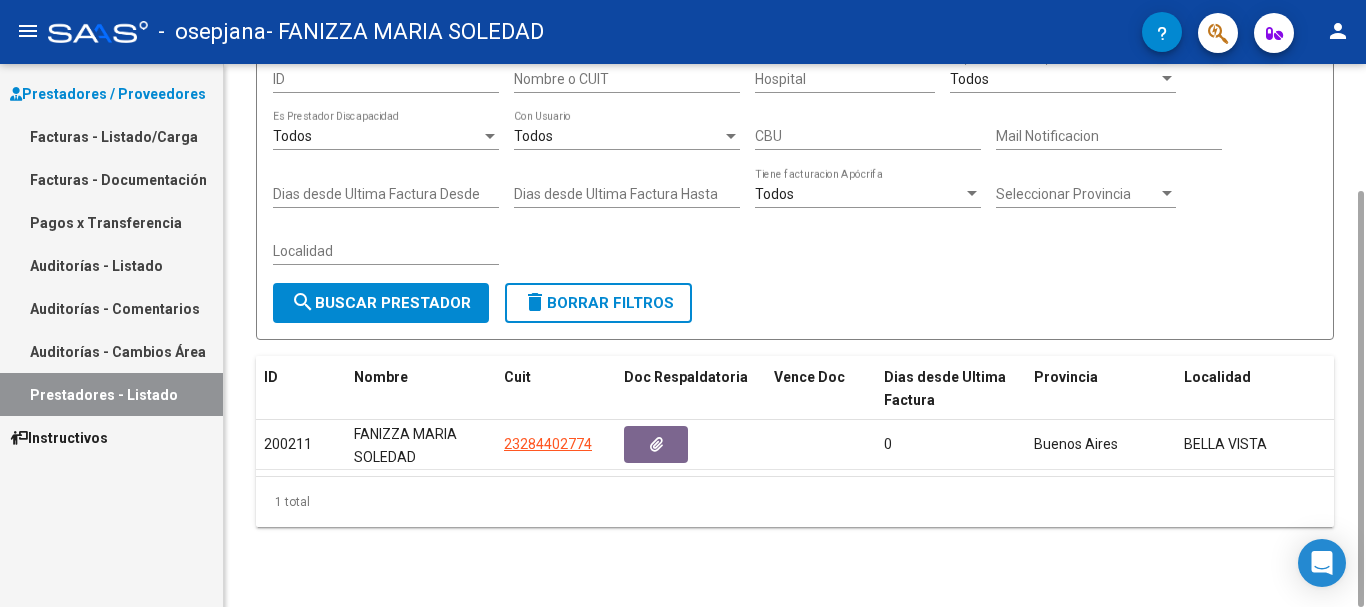 click on "PRESTADORES -> Listado de Prestadores / Proveedores cloud_download  Exportar CSV  Filtros ID Nombre o CUIT Hospital Todos  Es prestador de Hospitales Todos  Es Prestador Discapacidad Todos  Con Usuario CBU Mail Notificacion Dias desde Ultima Factura Desde Dias desde Ultima Factura Hasta Todos  Tiene facturacion Apócrifa Seleccionar Provincia Seleccionar Provincia Localidad search  Buscar Prestador  delete  Borrar Filtros  ID Nombre Cuit Doc Respaldatoria Vence Doc Dias desde Ultima Factura Provincia Localidad Creado 200211  [LAST] [FIRST]  [CUIT] 0 Buenos Aires BELLA VISTA 28/11/2024  1 total   1" 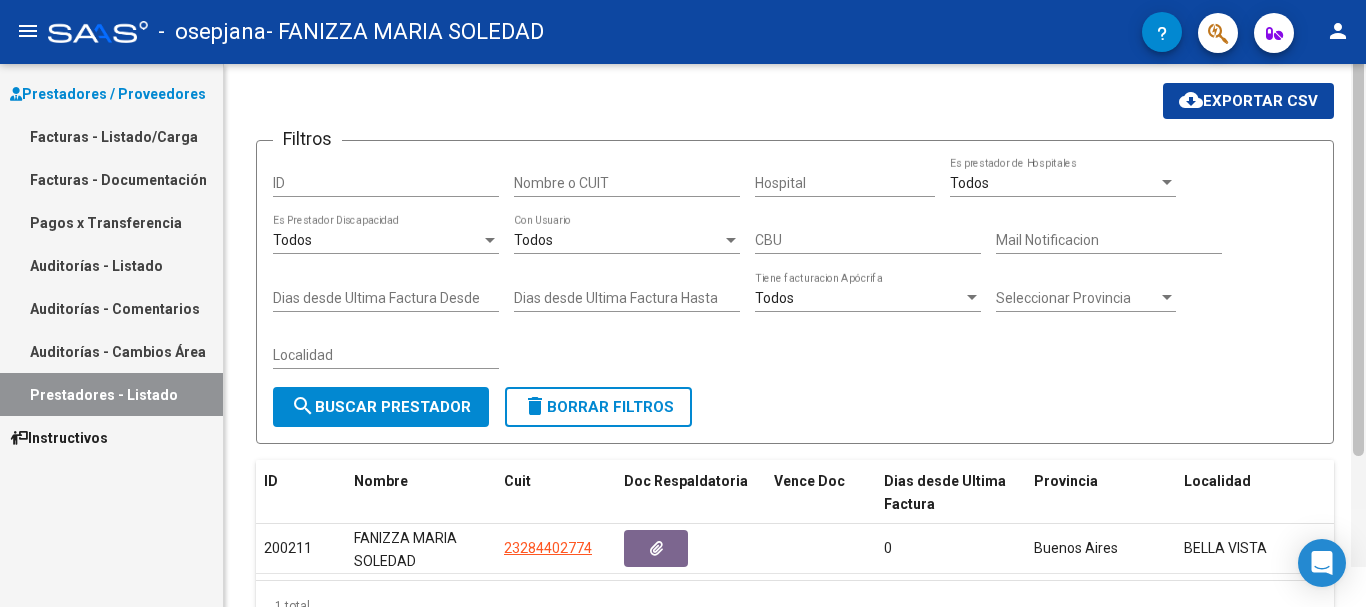 scroll, scrollTop: 0, scrollLeft: 0, axis: both 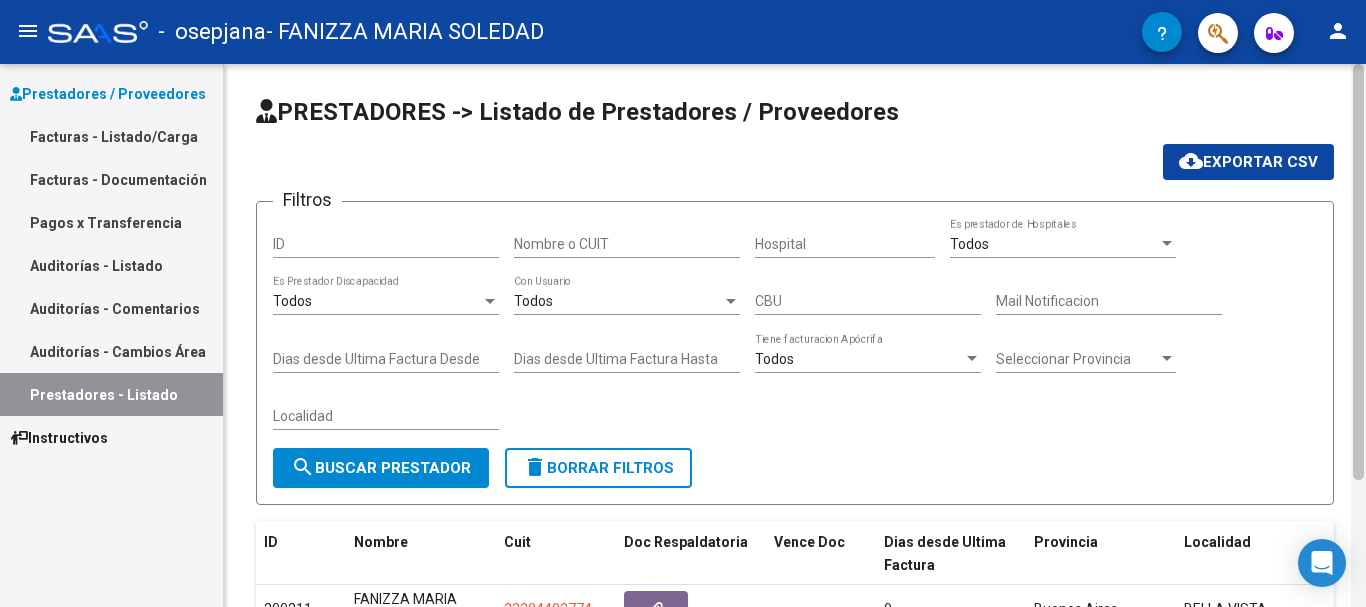 drag, startPoint x: 1360, startPoint y: 392, endPoint x: 1353, endPoint y: 267, distance: 125.19585 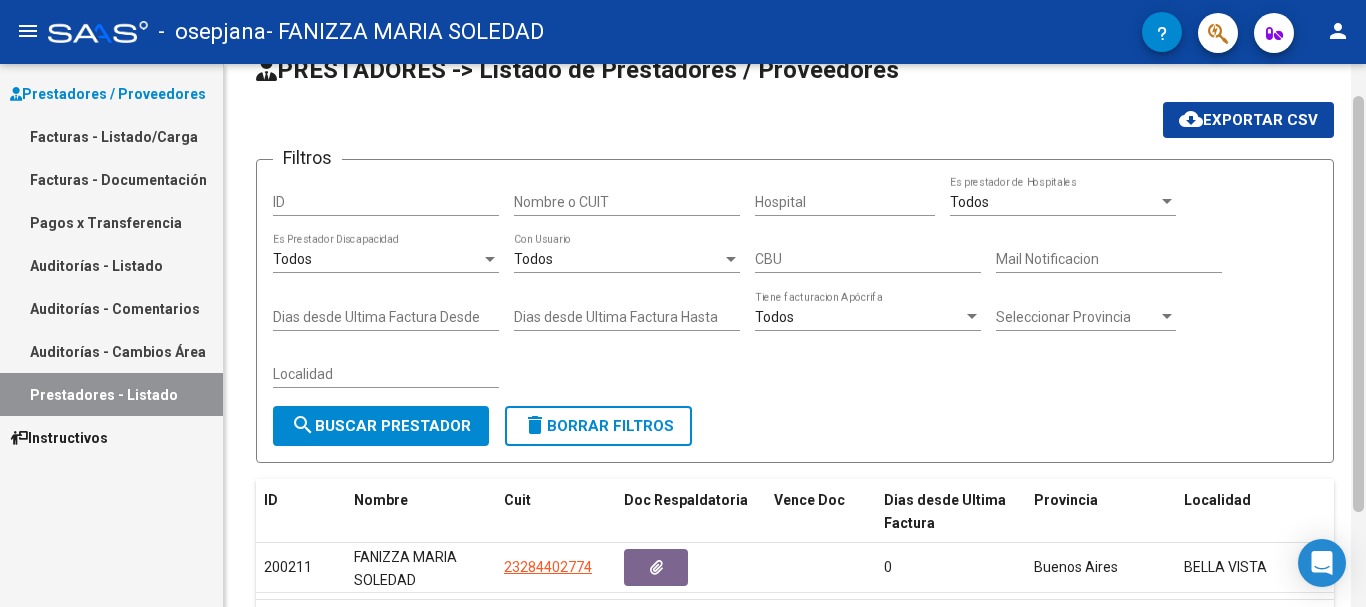 drag, startPoint x: 1355, startPoint y: 256, endPoint x: 1363, endPoint y: 298, distance: 42.755116 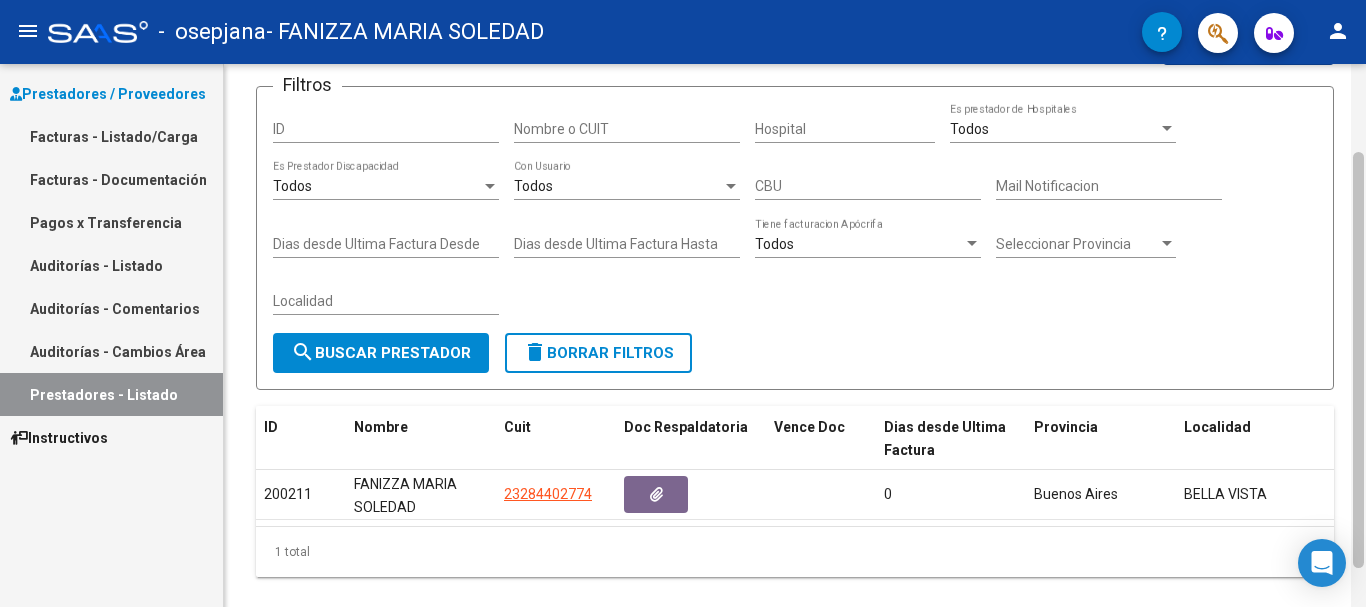 drag, startPoint x: 1363, startPoint y: 298, endPoint x: 1365, endPoint y: 358, distance: 60.033325 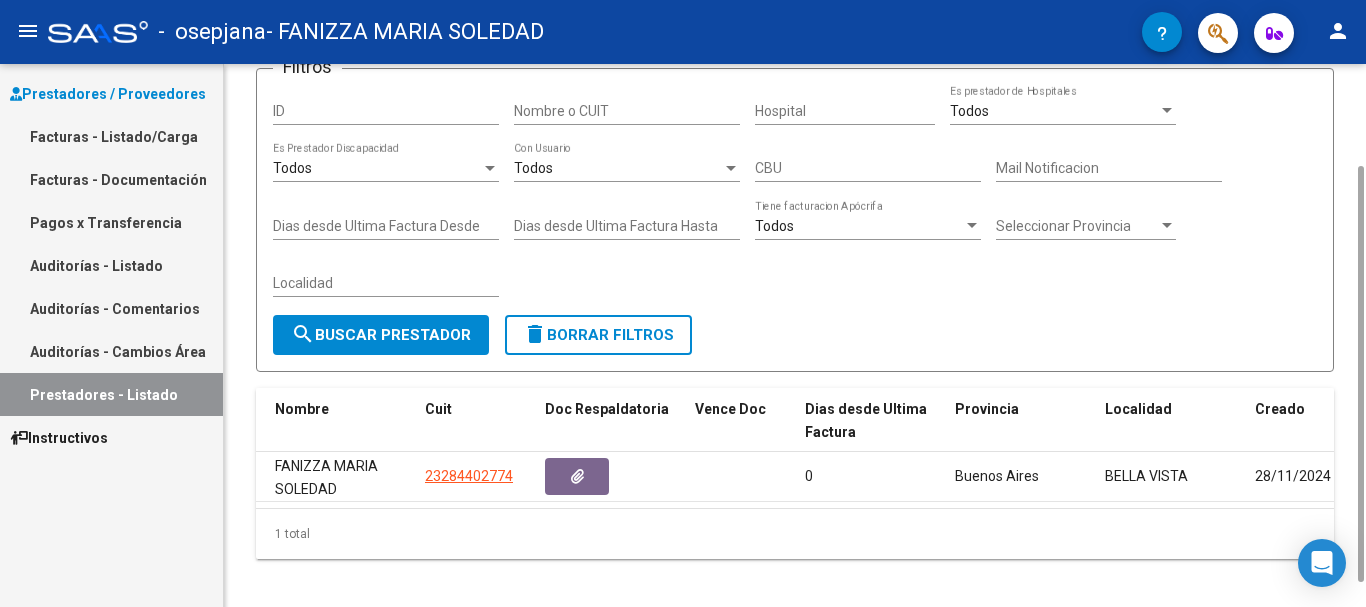 scroll, scrollTop: 0, scrollLeft: 102, axis: horizontal 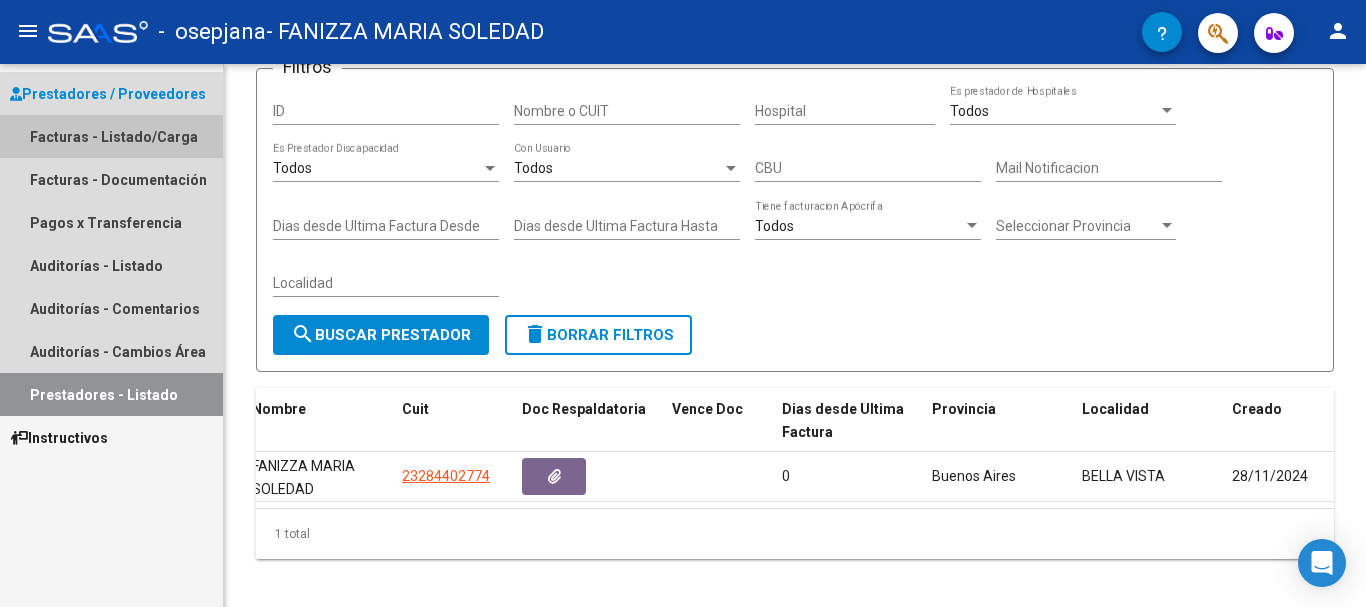 click on "Facturas - Listado/Carga" at bounding box center (111, 136) 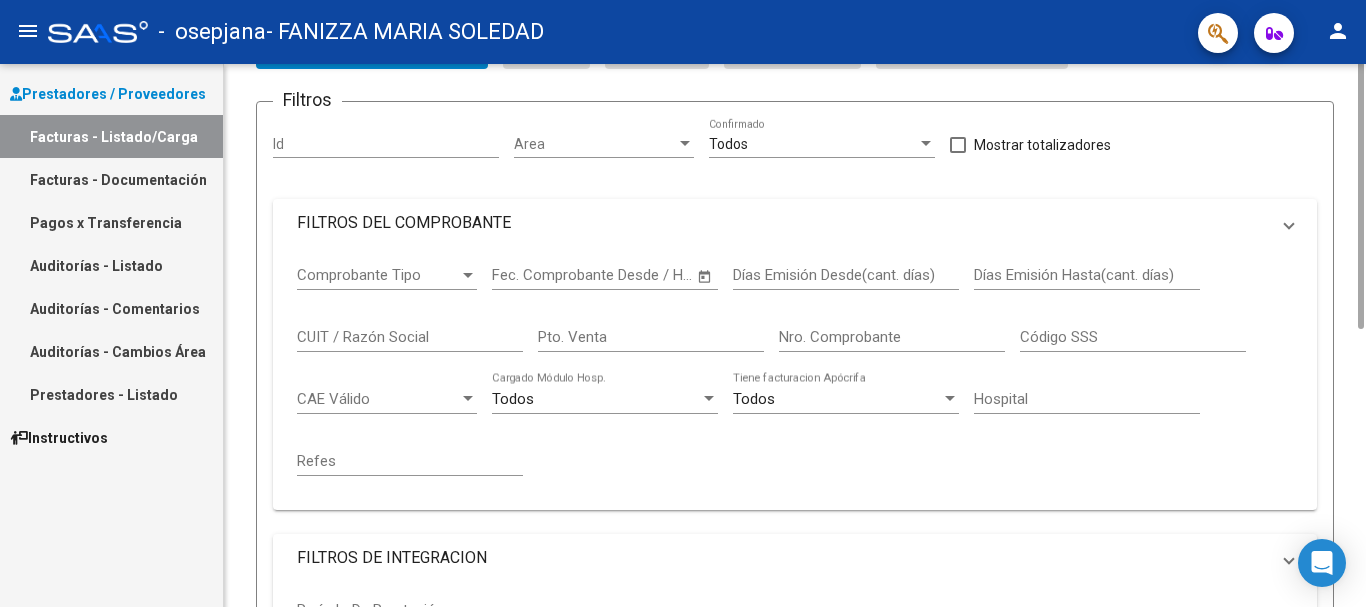 scroll, scrollTop: 0, scrollLeft: 0, axis: both 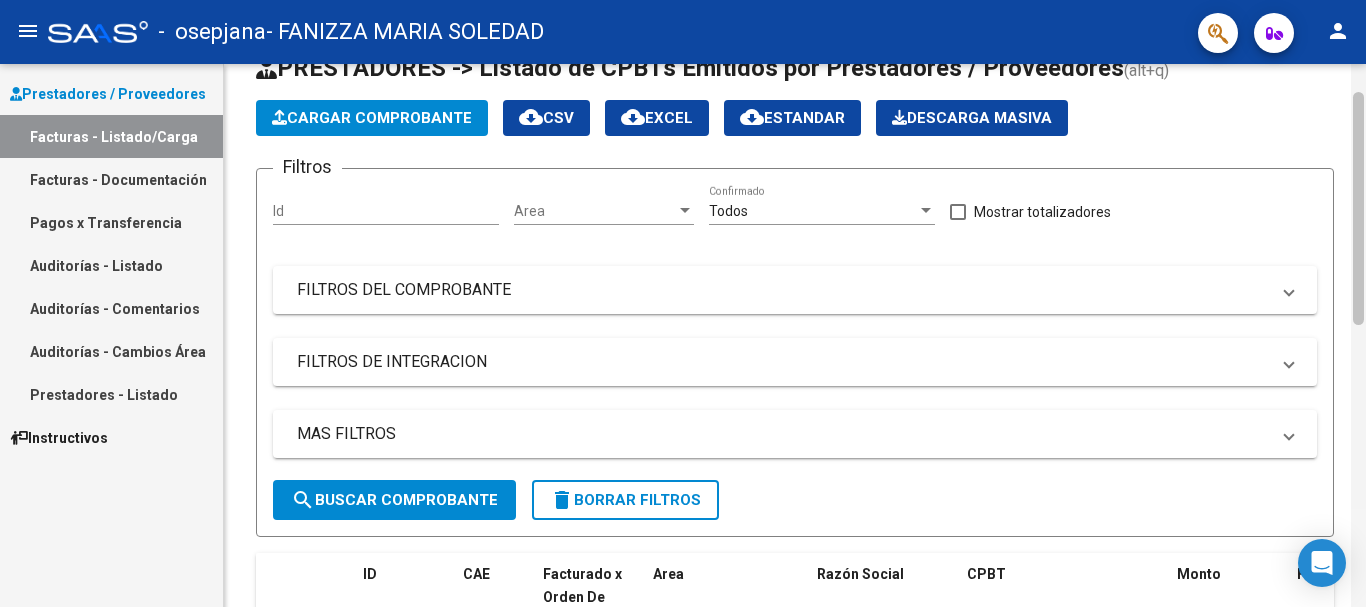 drag, startPoint x: 1360, startPoint y: 189, endPoint x: 1365, endPoint y: 238, distance: 49.25444 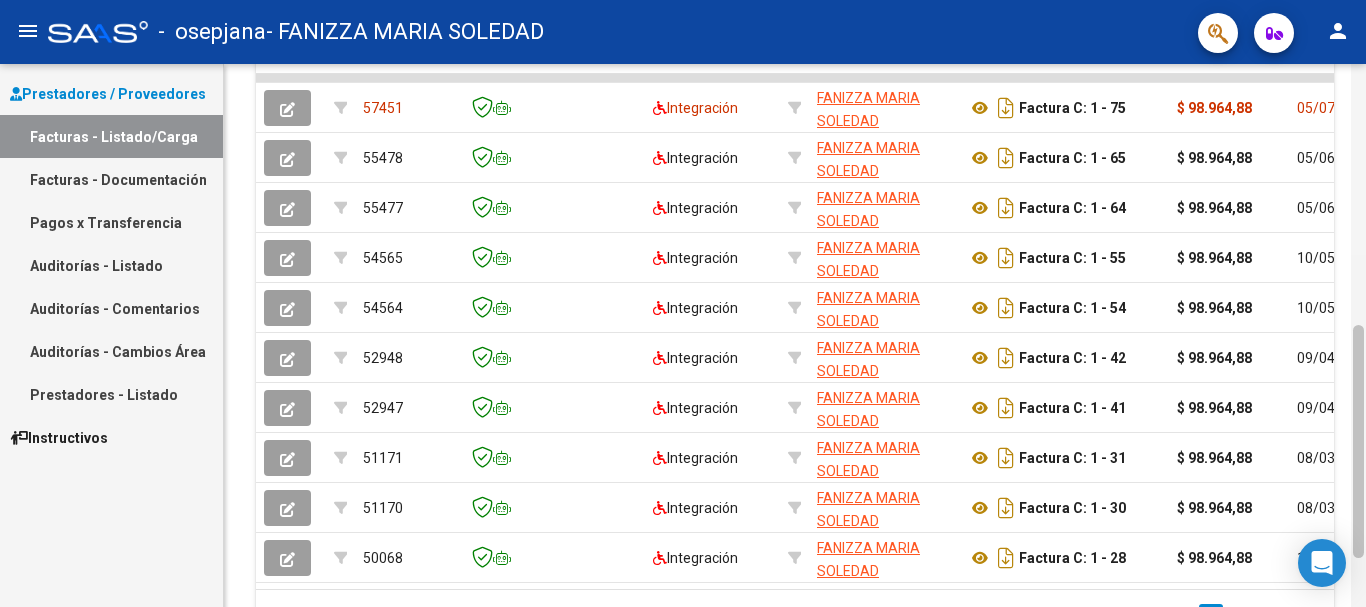 drag, startPoint x: 1365, startPoint y: 238, endPoint x: 1365, endPoint y: 299, distance: 61 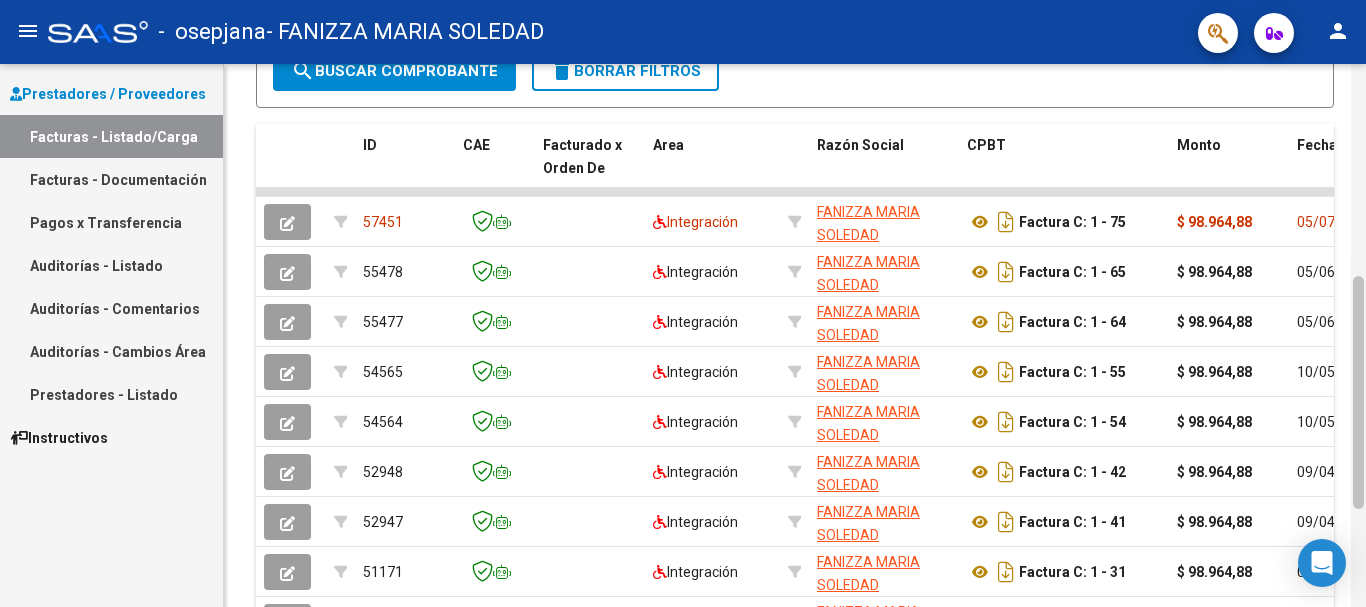 scroll, scrollTop: 406, scrollLeft: 0, axis: vertical 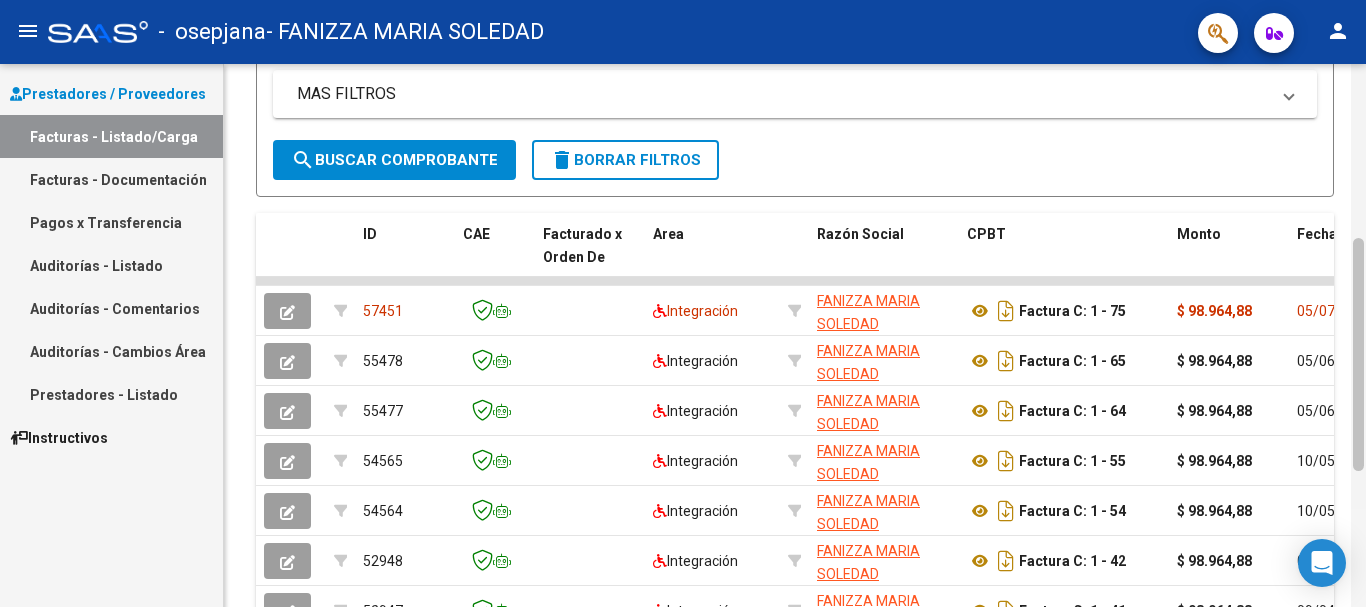 drag, startPoint x: 1360, startPoint y: 338, endPoint x: 1361, endPoint y: 251, distance: 87.005745 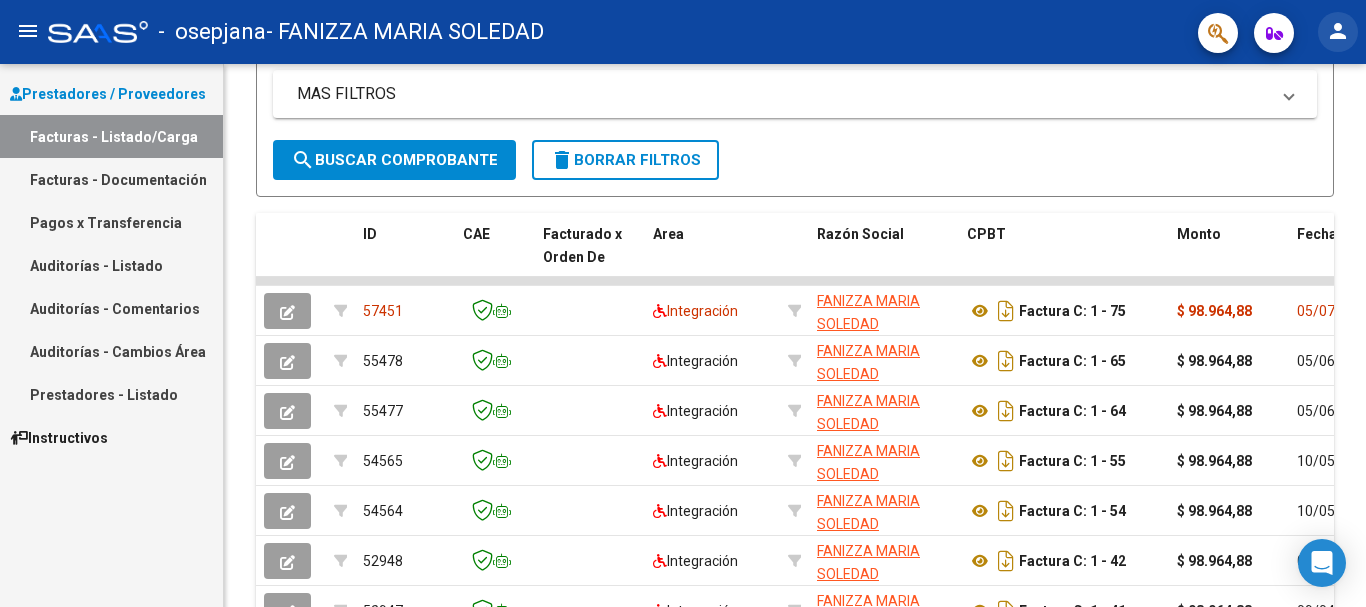 click on "person" 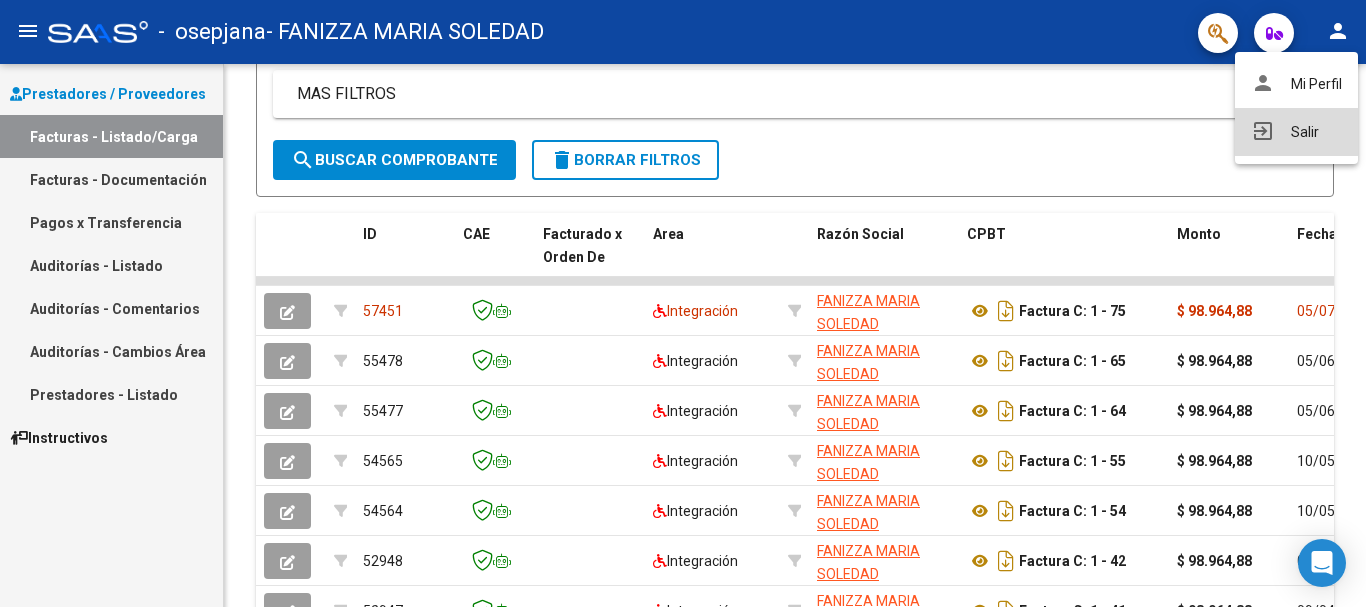 click on "exit_to_app  Salir" at bounding box center (1296, 132) 